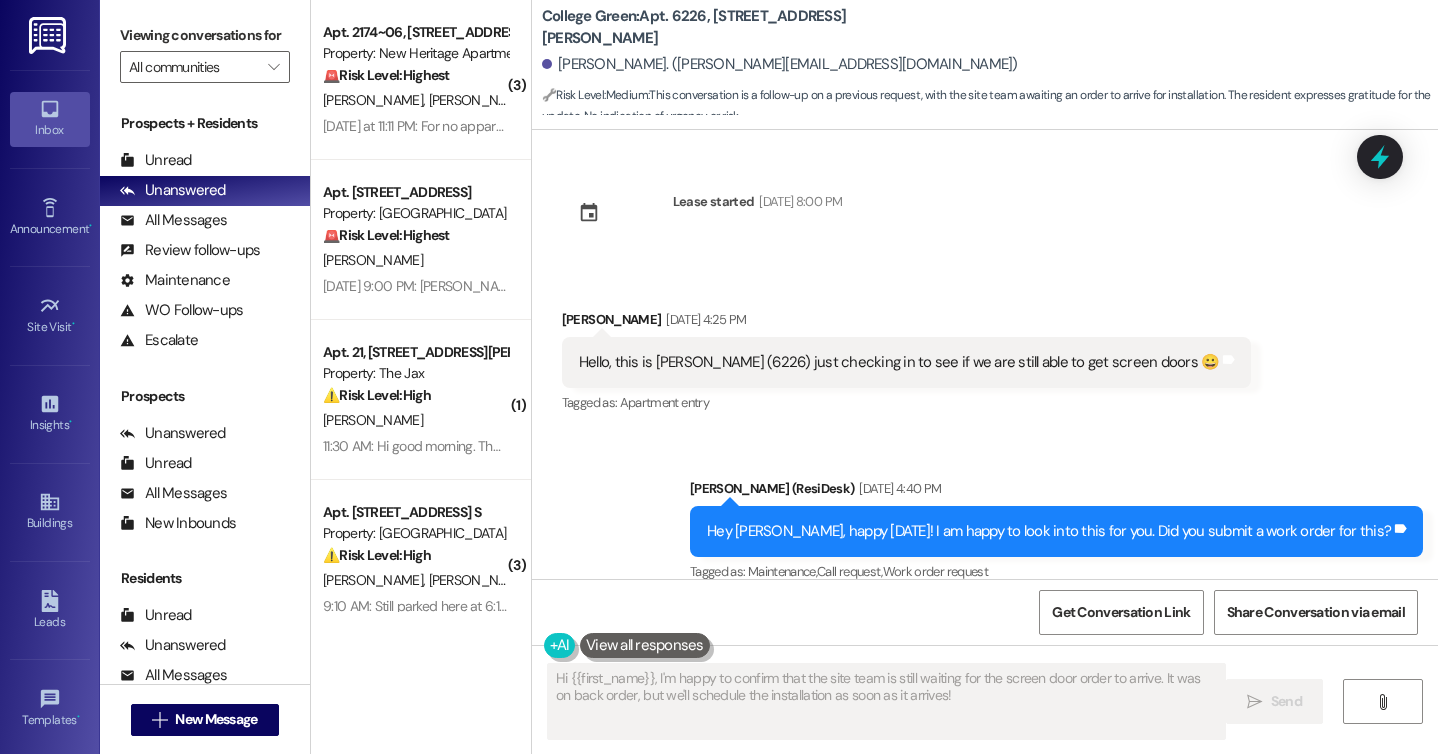 scroll, scrollTop: 0, scrollLeft: 0, axis: both 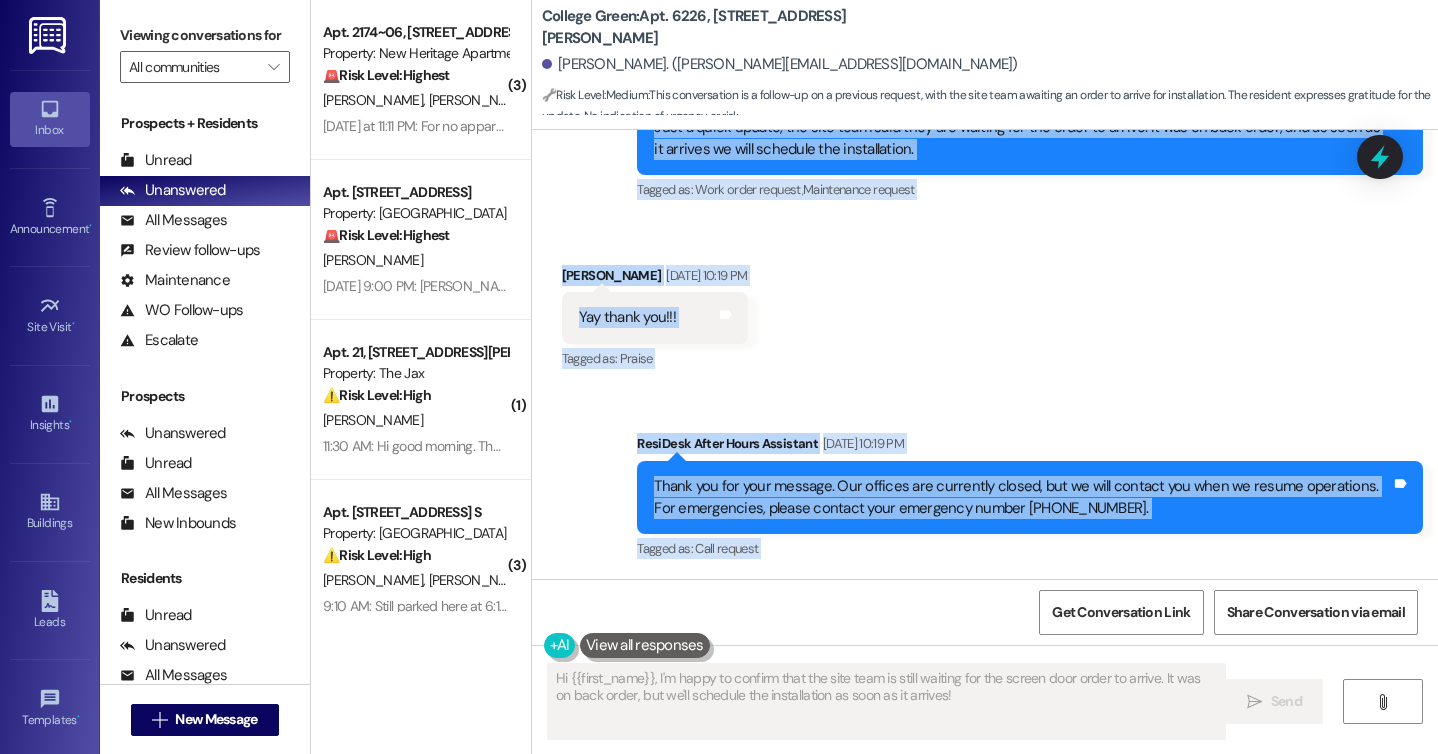 drag, startPoint x: 551, startPoint y: 316, endPoint x: 829, endPoint y: 604, distance: 400.2849 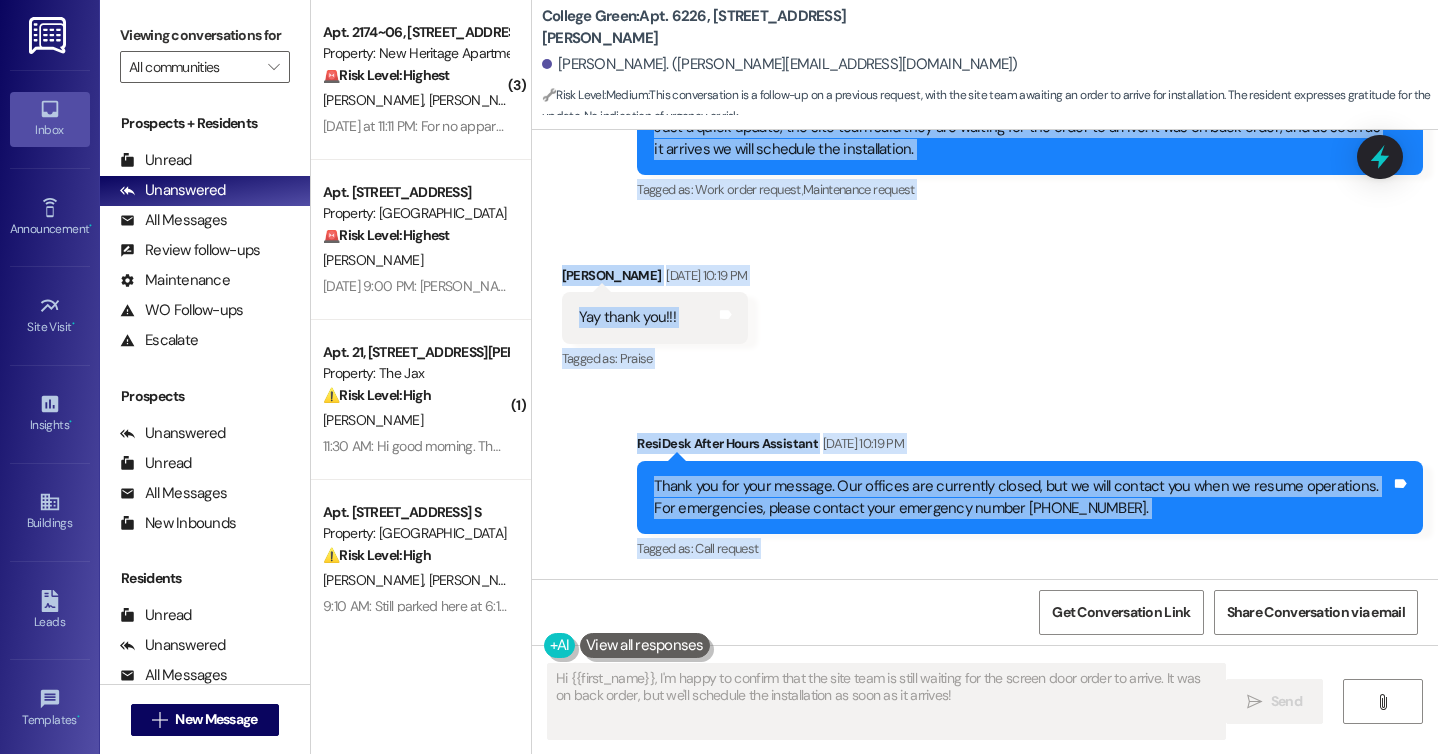 click on "Received via SMS Ashley Richard Jul 18, 2025 at 10:19 PM Yay thank you!!! Tags and notes Tagged as:   Praise Click to highlight conversations about Praise" at bounding box center (985, 304) 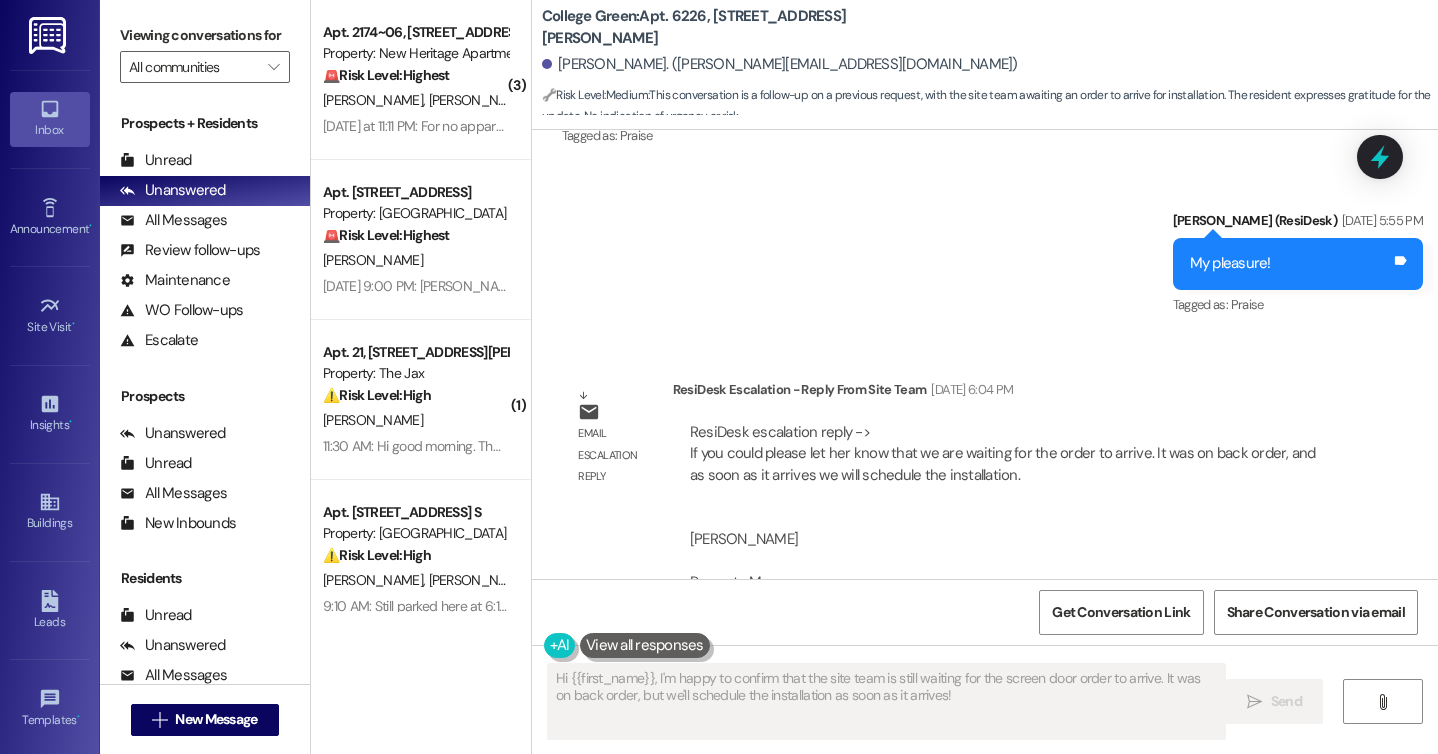 scroll, scrollTop: 1225, scrollLeft: 0, axis: vertical 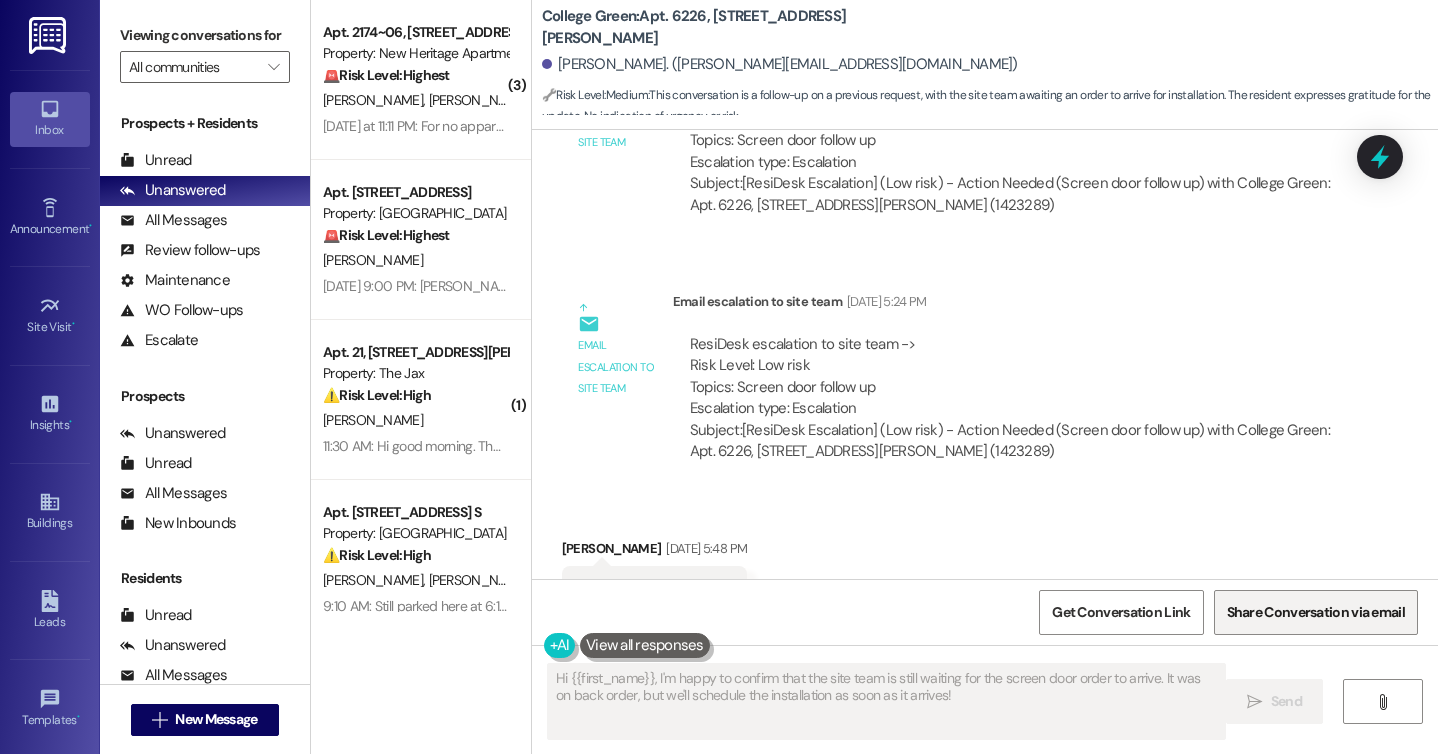 click on "Share Conversation via email" at bounding box center [1316, 612] 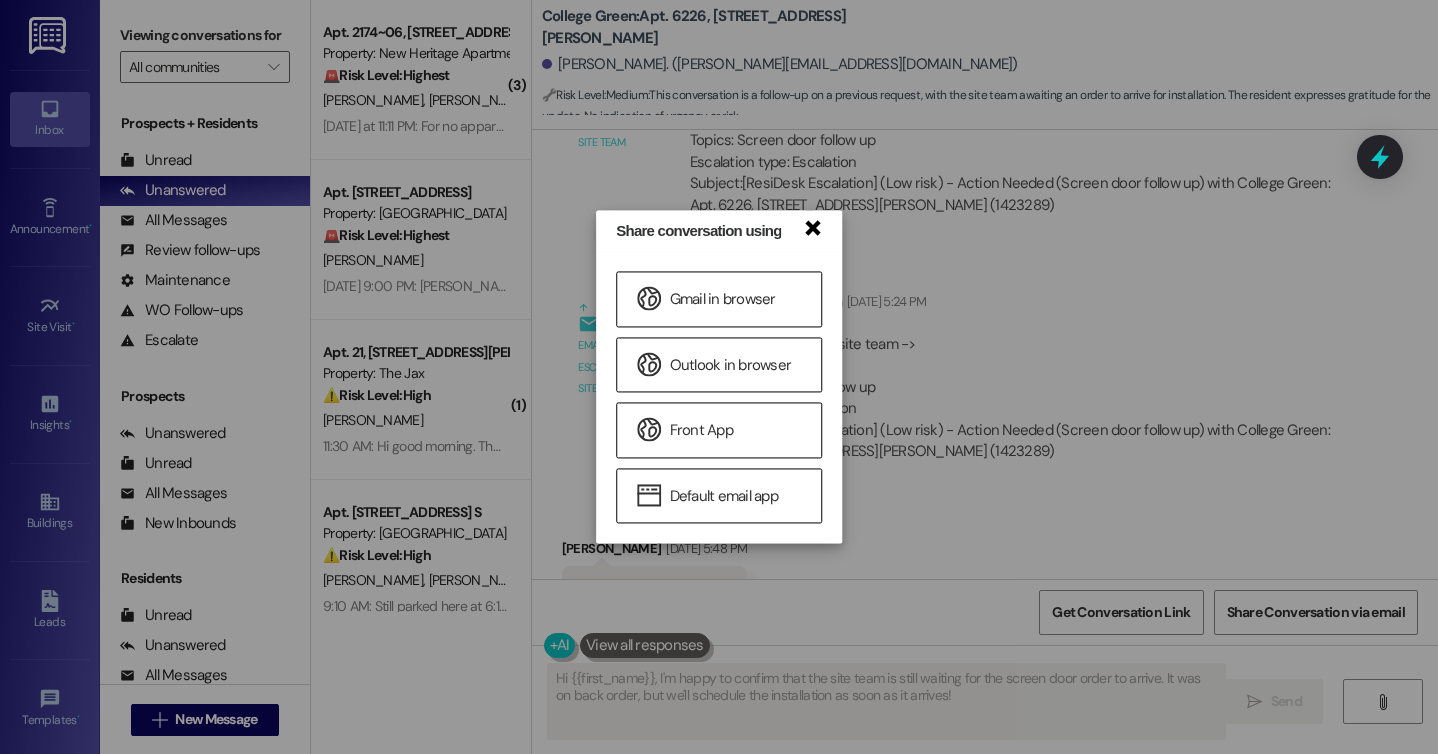 click on "×" at bounding box center [812, 226] 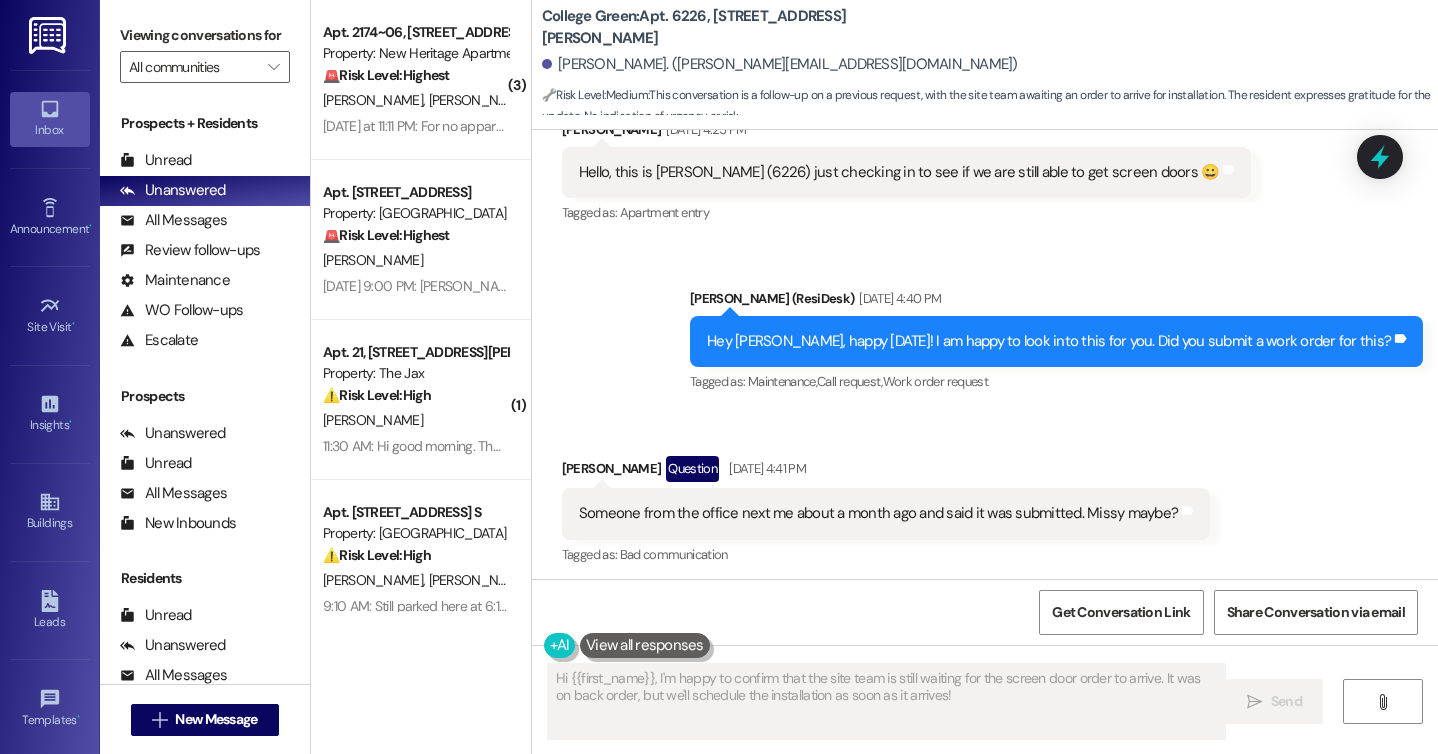scroll, scrollTop: 184, scrollLeft: 0, axis: vertical 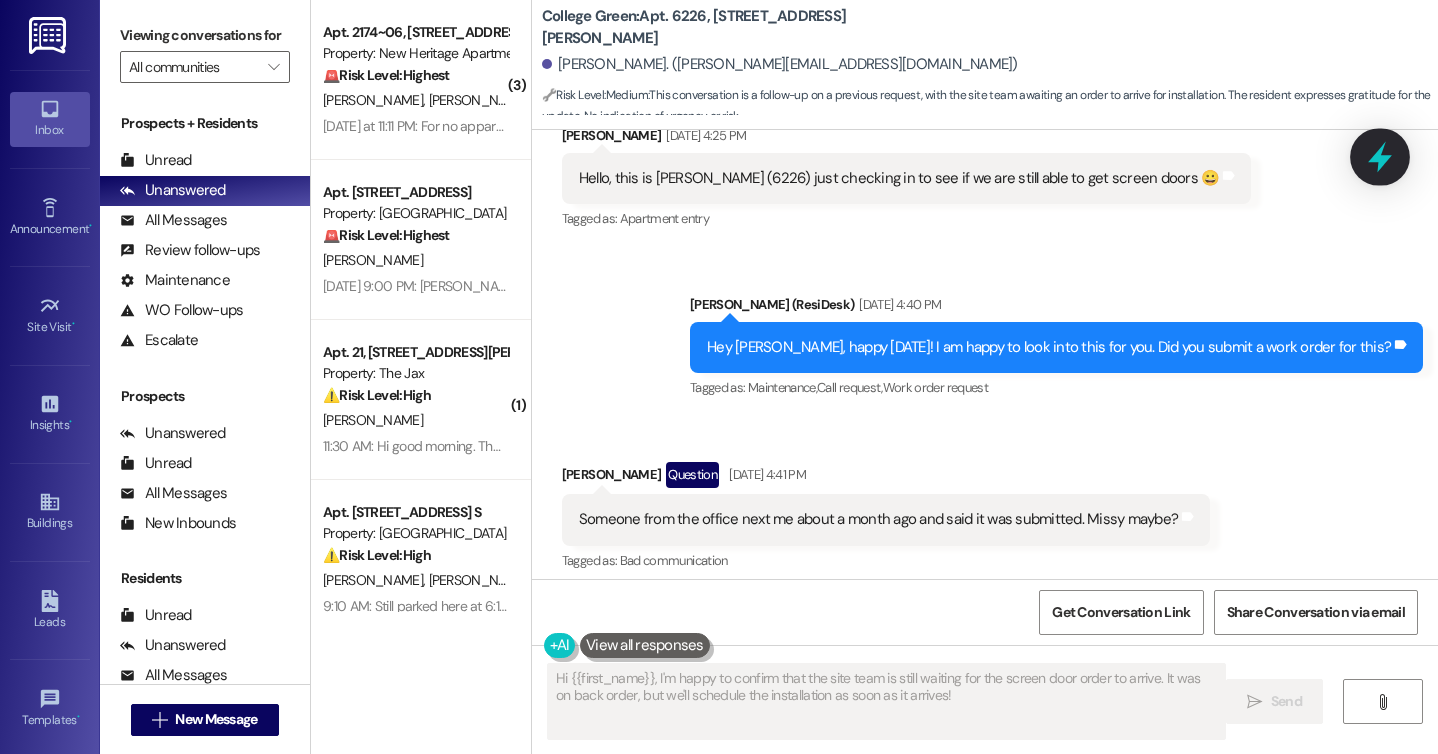 click 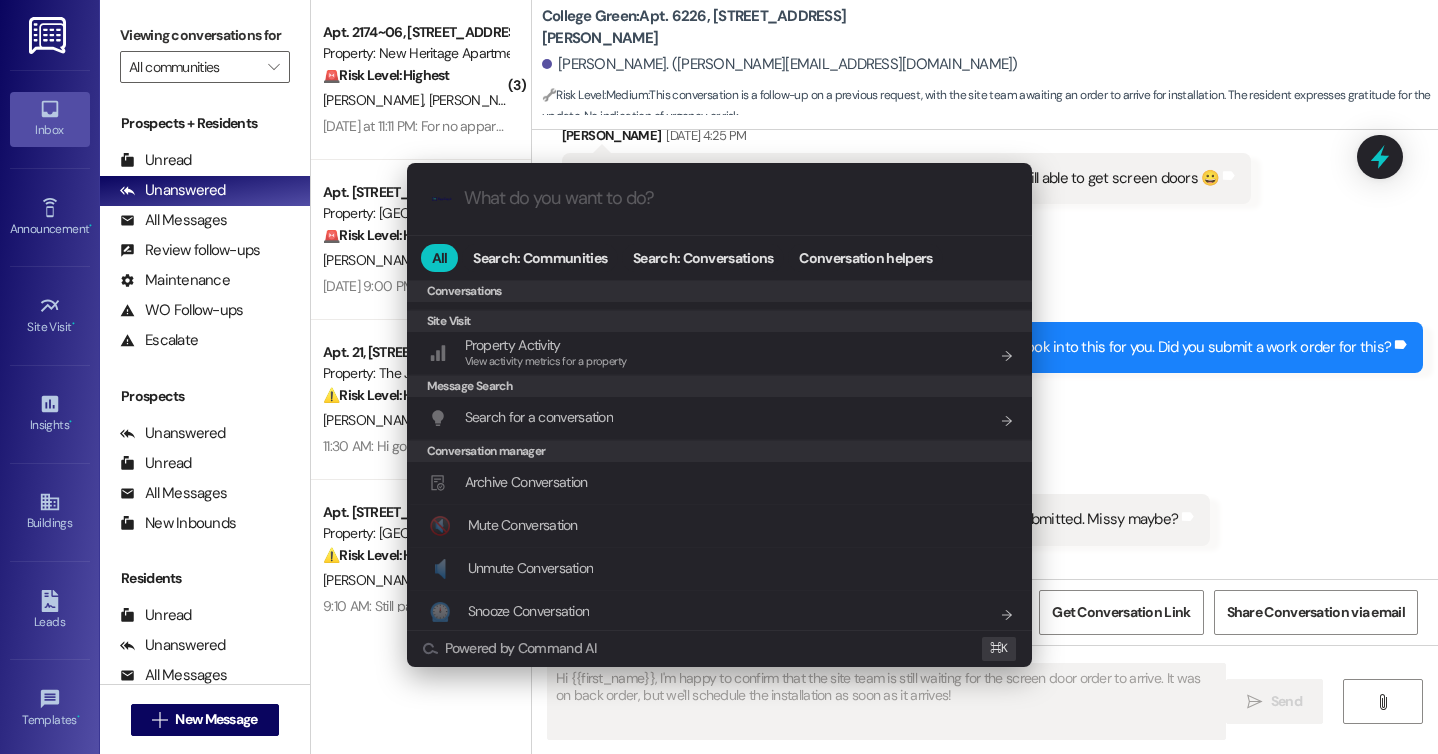 scroll, scrollTop: 937, scrollLeft: 0, axis: vertical 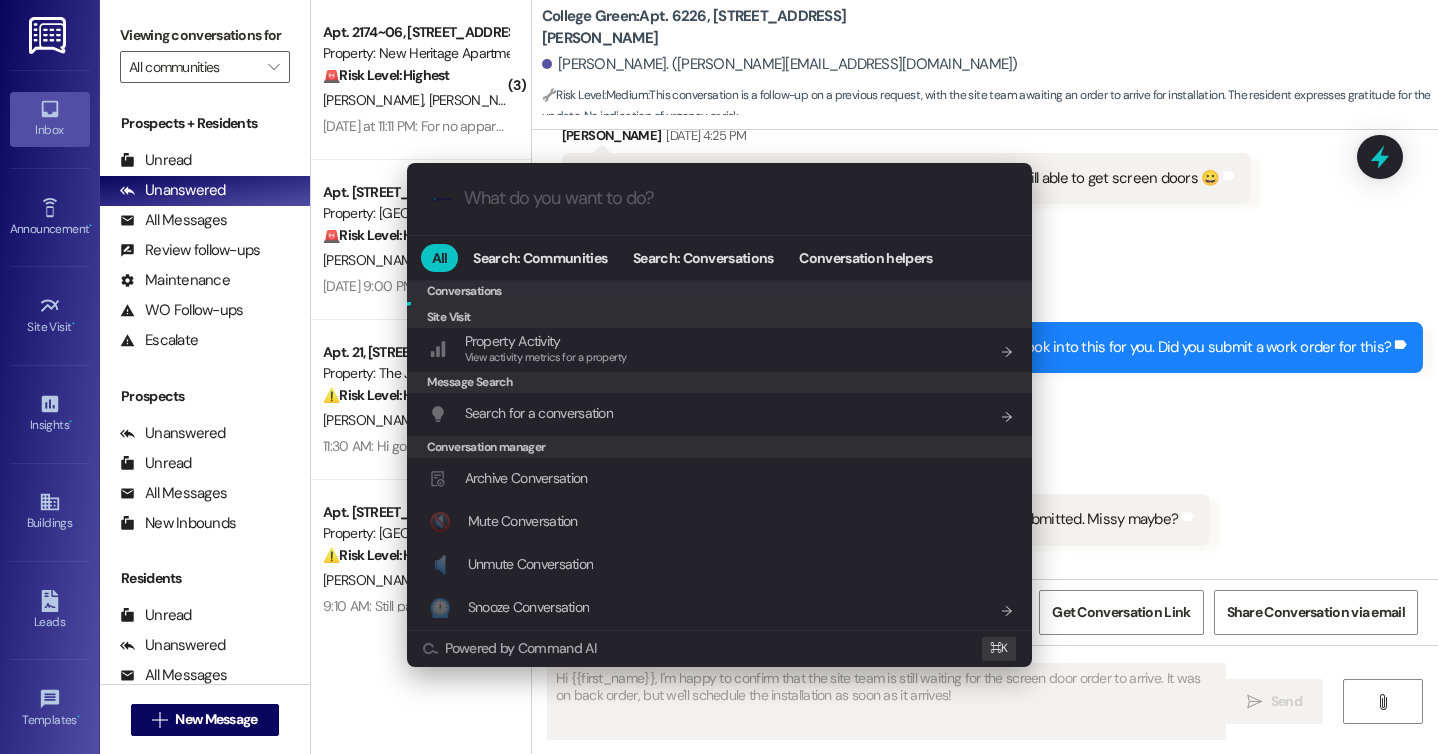 click on ".cls-1{fill:#0a055f;}.cls-2{fill:#0cc4c4;} resideskLogoBlueOrange All Search: Communities Search: Conversations Conversation helpers Conversations Send Announcement Add shortcut Personalize message Add shortcut Start or find a conversation Start conversation Add shortcut Tag the last message you received in this conversation Tag last inbound message Add shortcut Get conversation link Get a link to the conversation Add shortcut Get conversation link Get a link to the conversation Add shortcut Site Visit Property Activity View activity metrics for a property Add shortcut Message Search Search for a conversation Add shortcut Conversation manager Archive Conversation Add shortcut 🔇 Mute Conversation Add shortcut 🔈 Unmute Conversation Add shortcut ⏲️ Snooze Conversation Add shortcut Powered by Command AI ⌘ K" at bounding box center (719, 377) 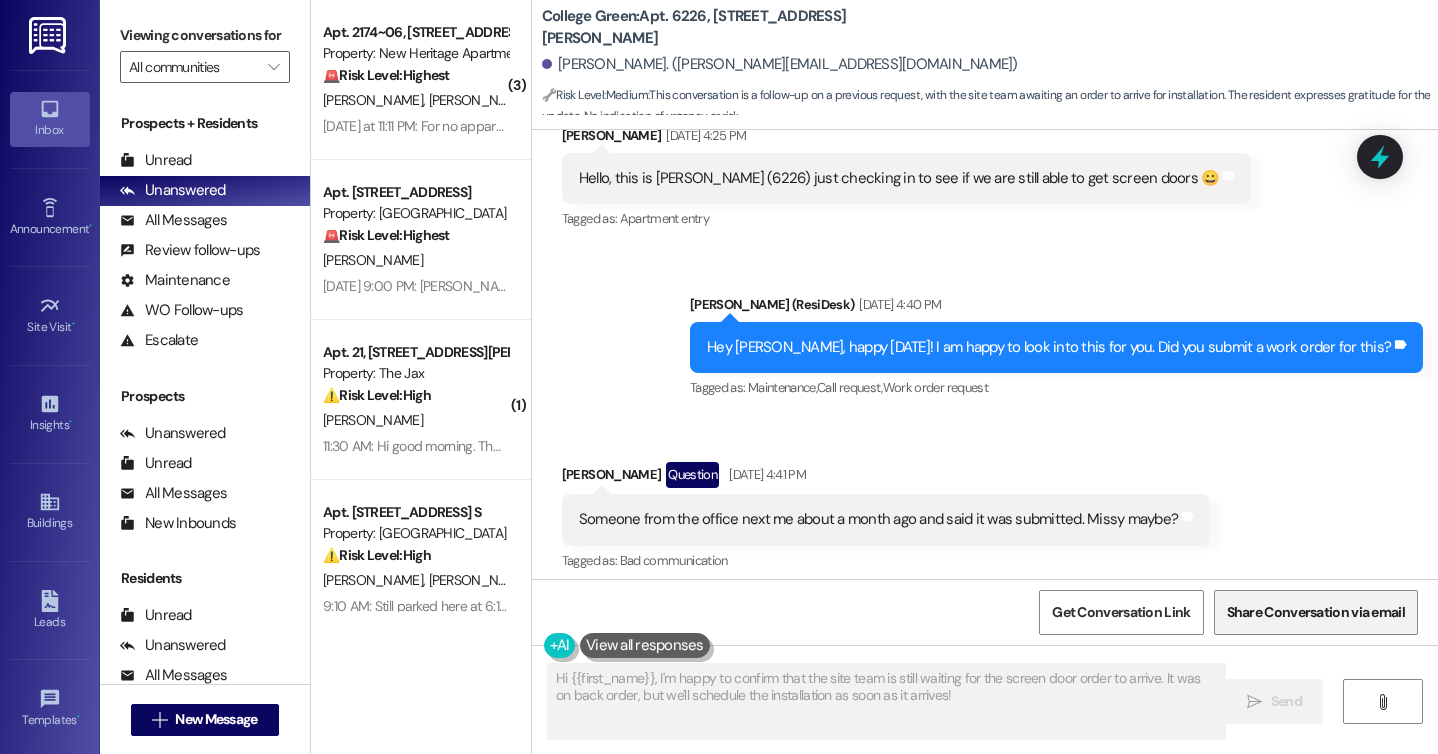 click on "Share Conversation via email" at bounding box center [1316, 612] 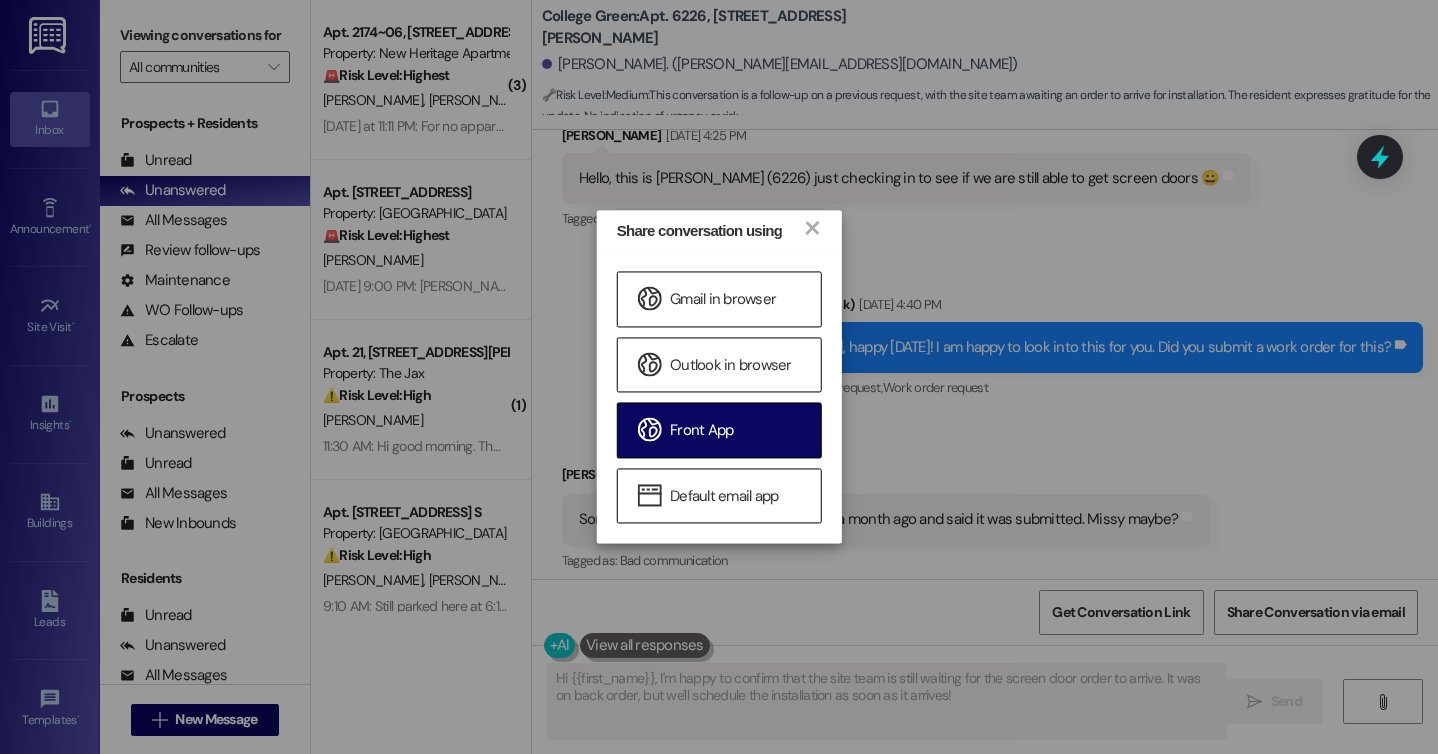click on "Front App" at bounding box center (701, 431) 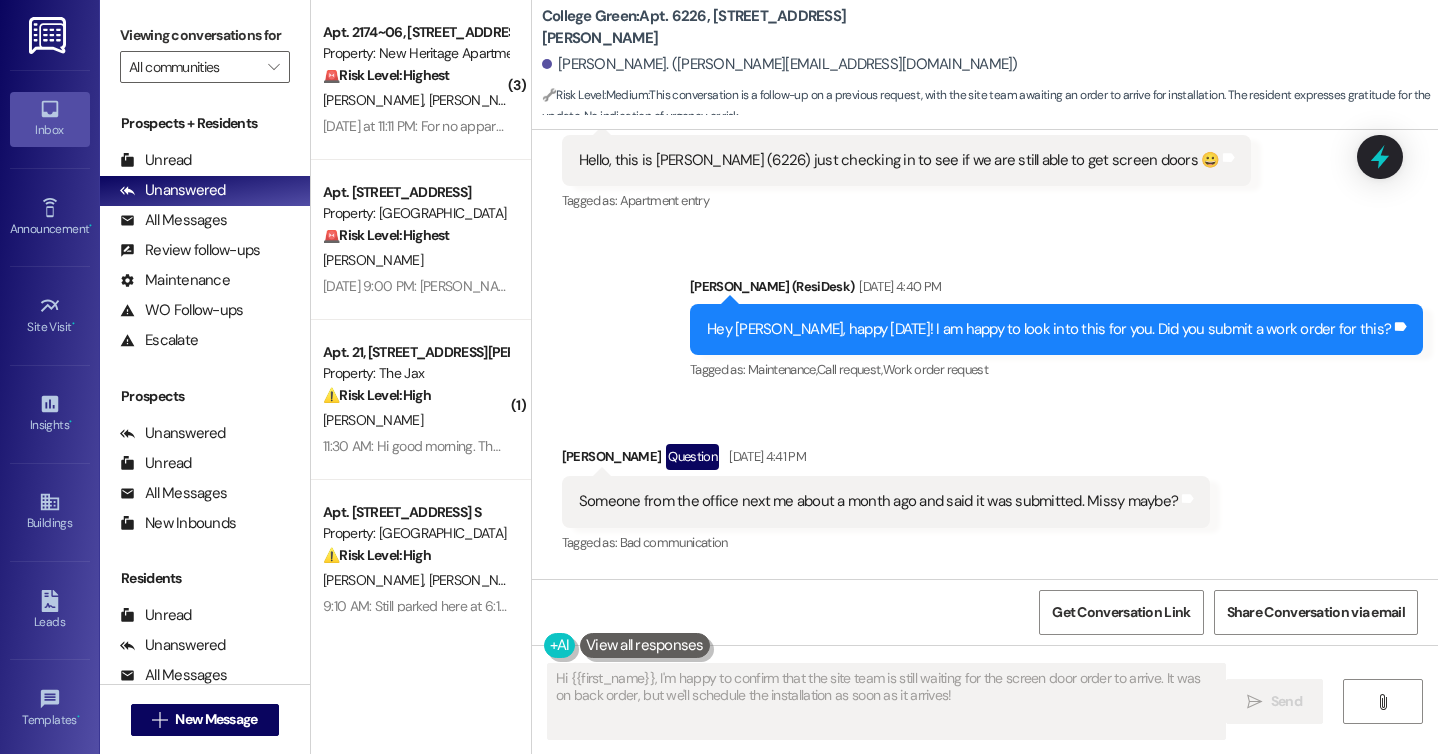 scroll, scrollTop: 198, scrollLeft: 0, axis: vertical 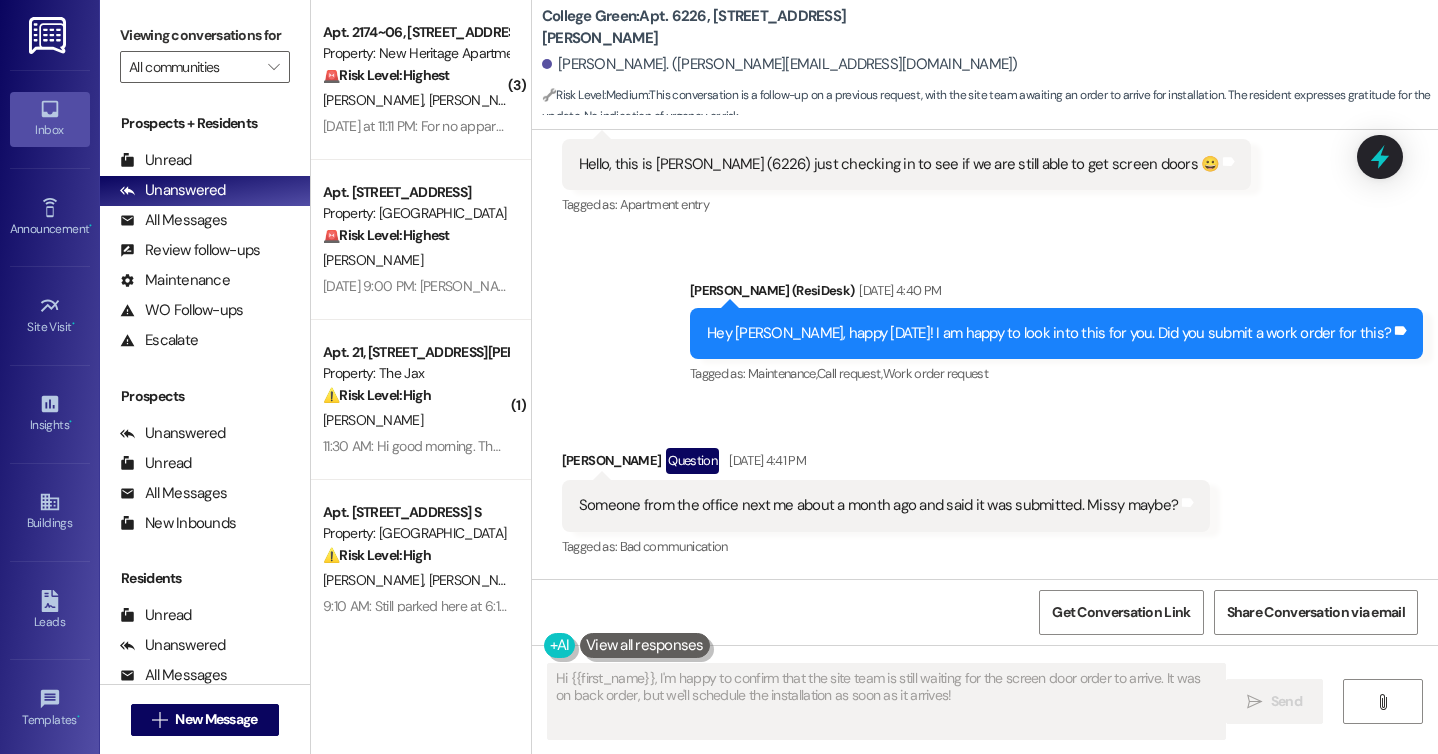 type 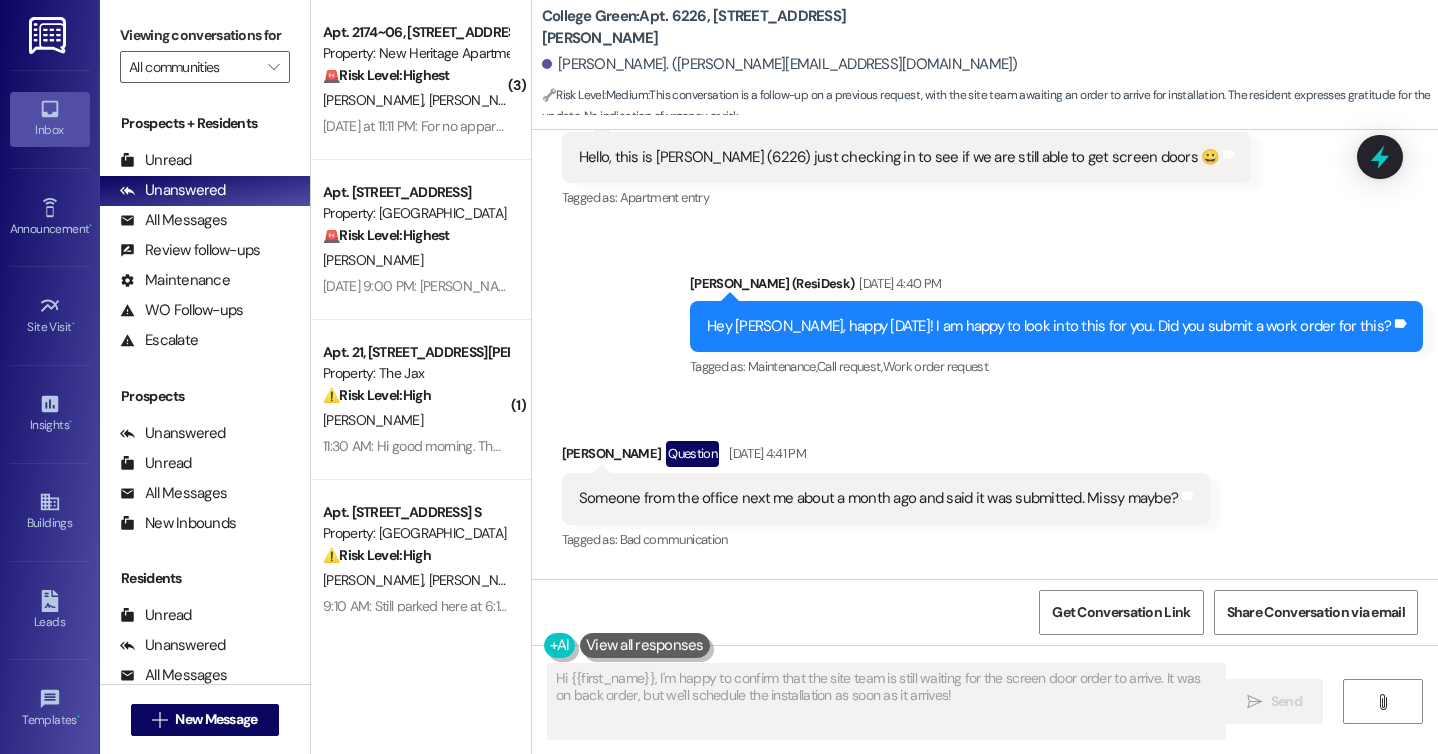 scroll, scrollTop: 173, scrollLeft: 0, axis: vertical 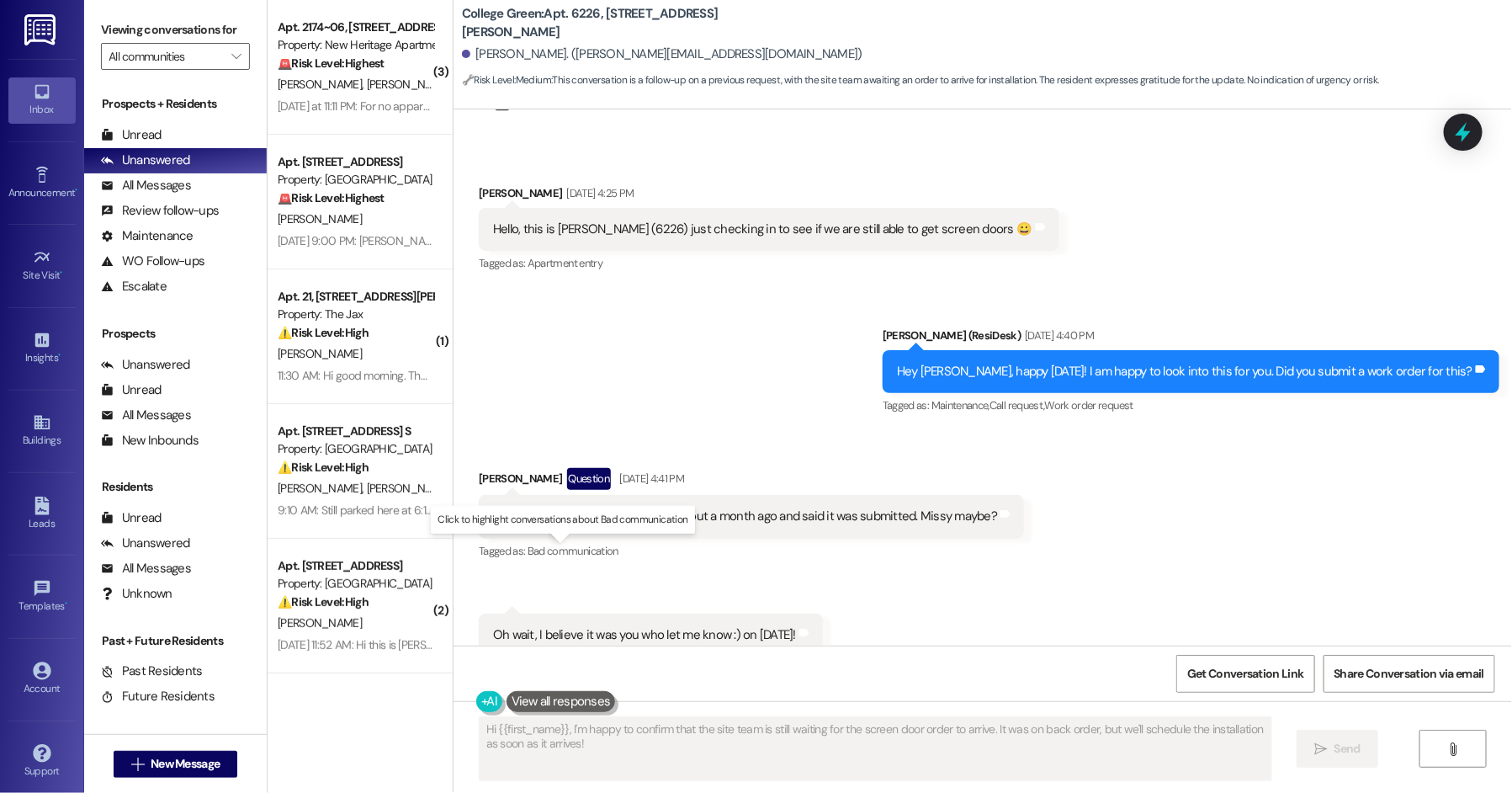 click on "Bad communication" at bounding box center (573, 551) 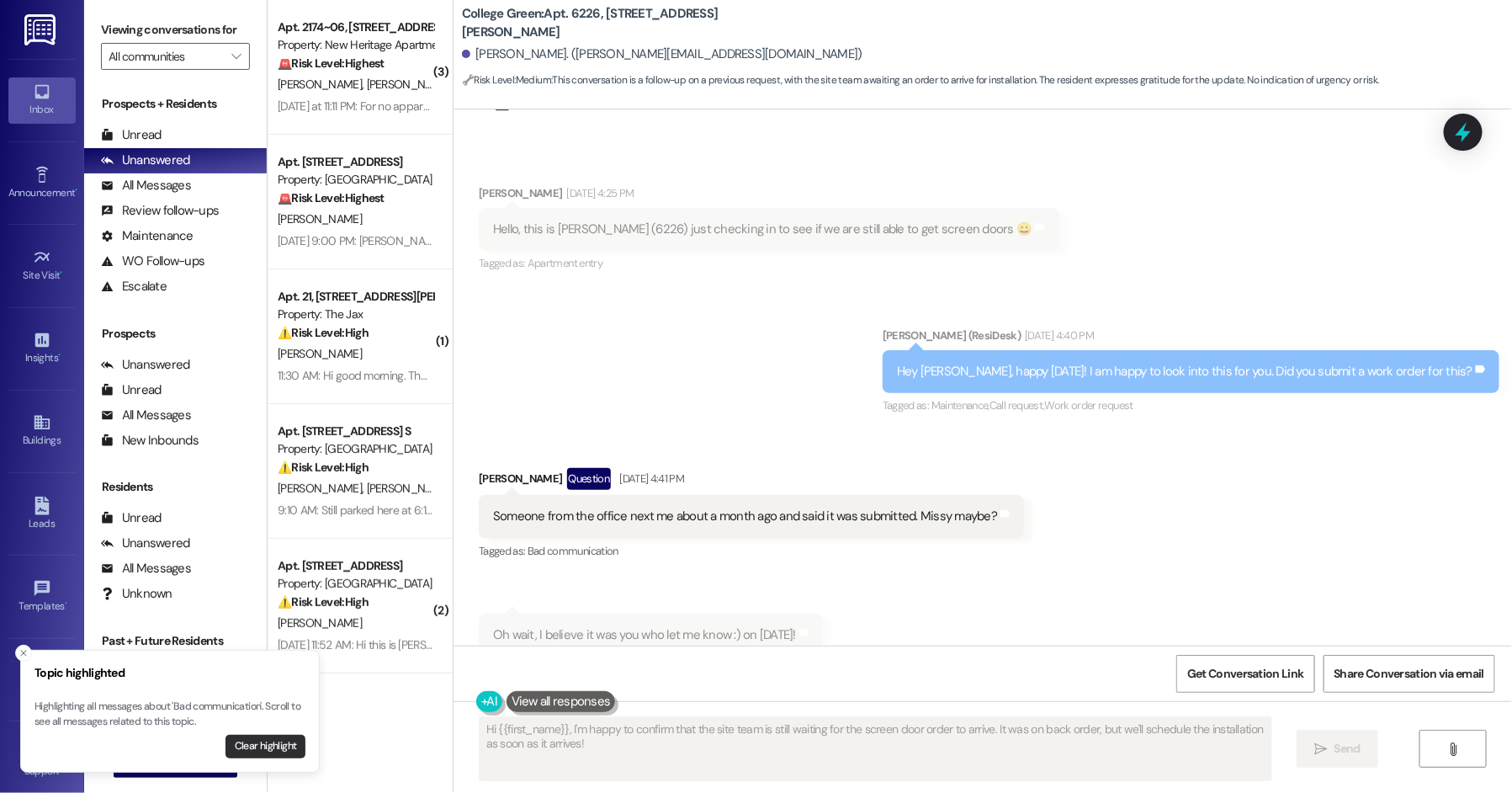click on "Clear highlight" at bounding box center [265, 747] 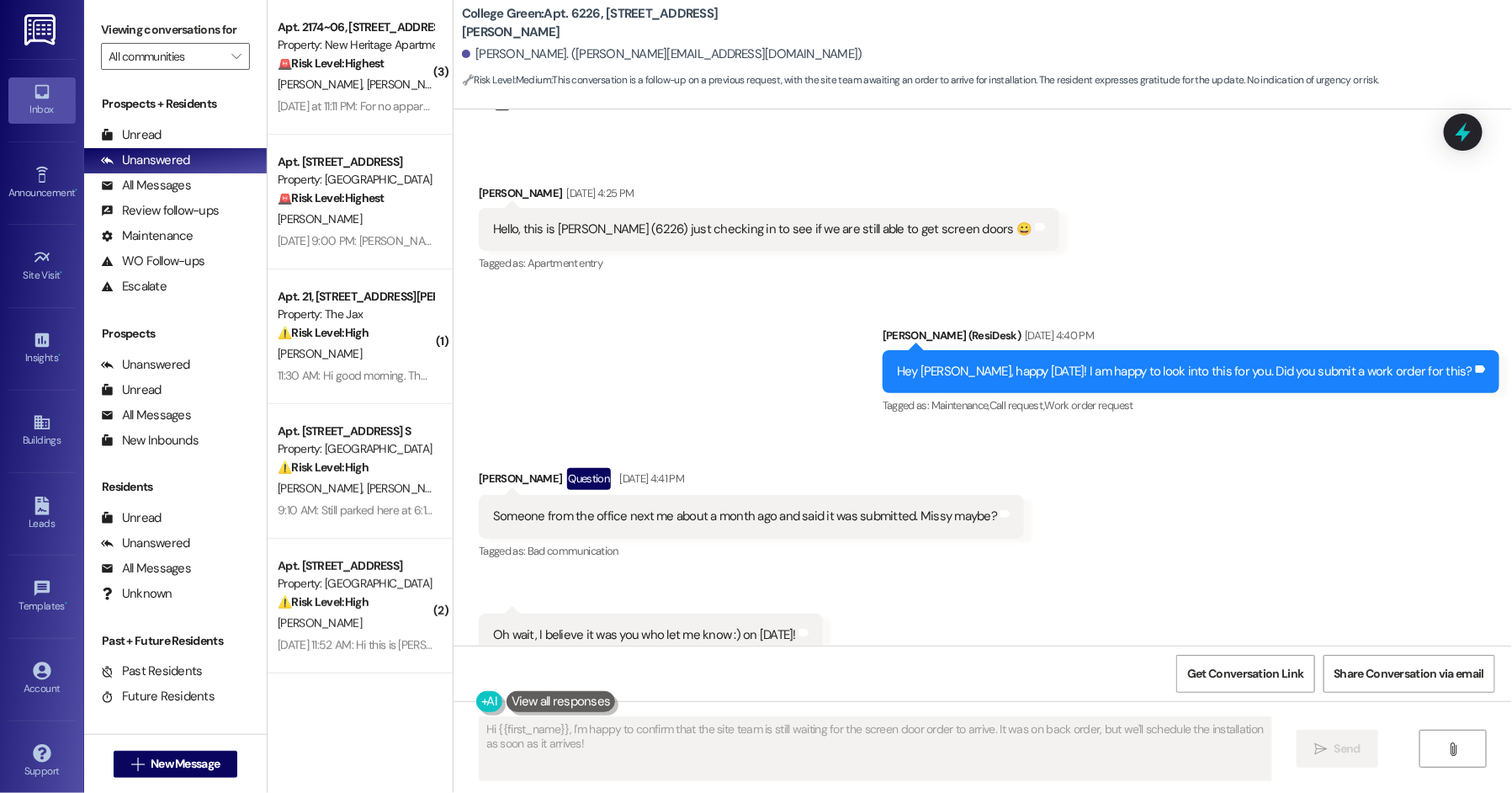 click on "College Green:  Apt. 6226, 6209 Wilford Ct SW" at bounding box center (630, 23) 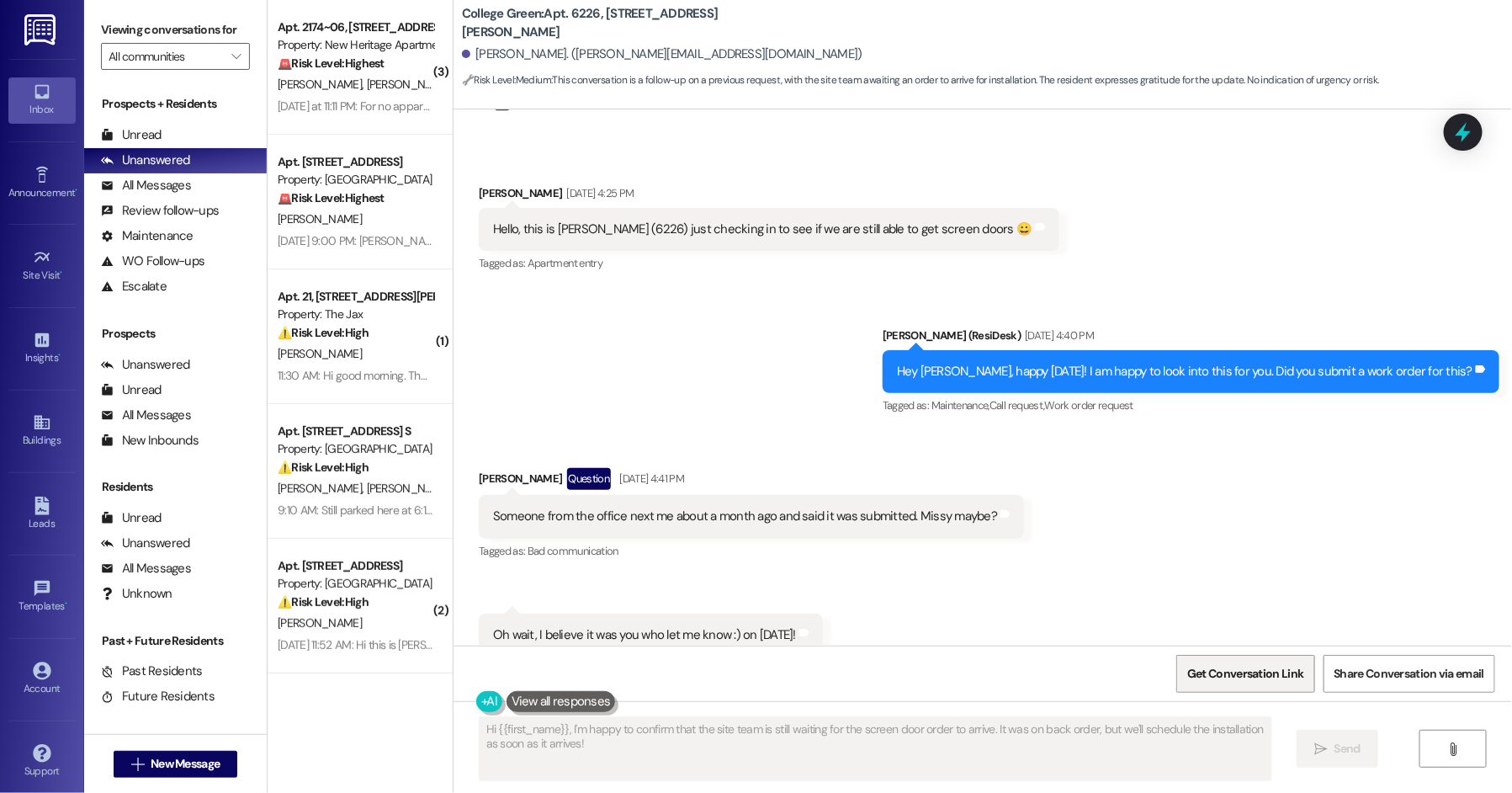 click on "Get Conversation Link" at bounding box center (1245, 673) 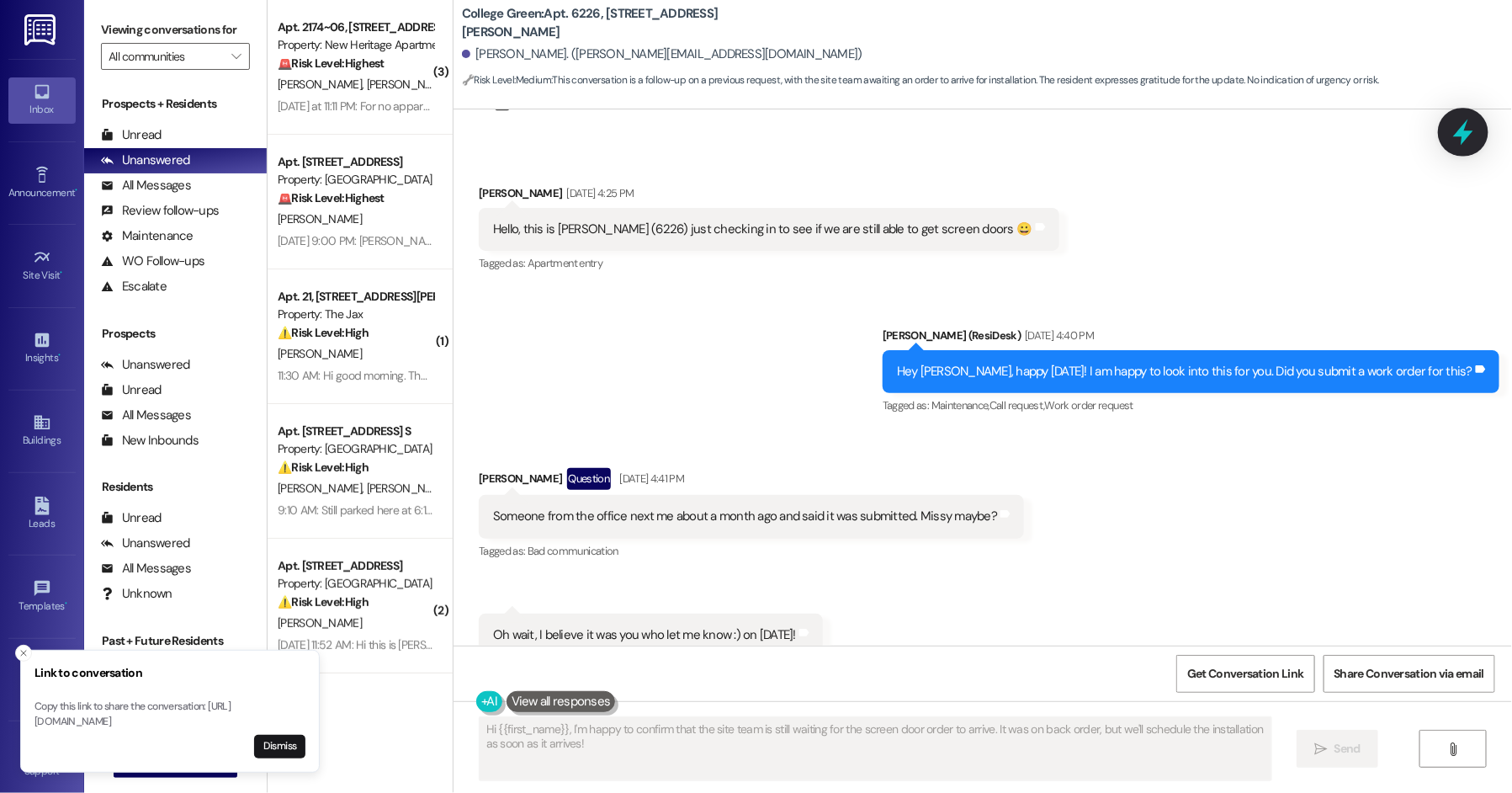 click 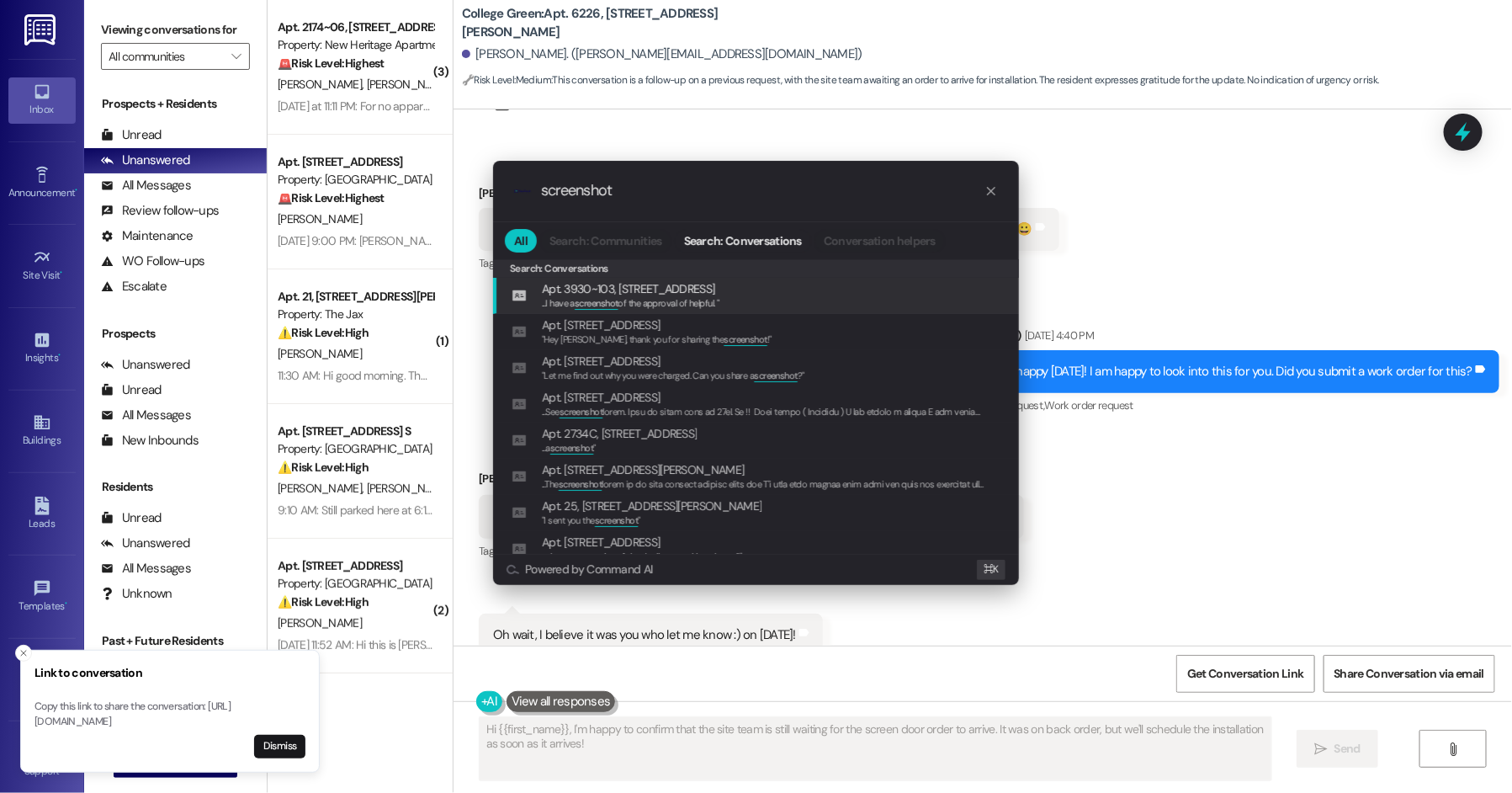 type on "screenshot" 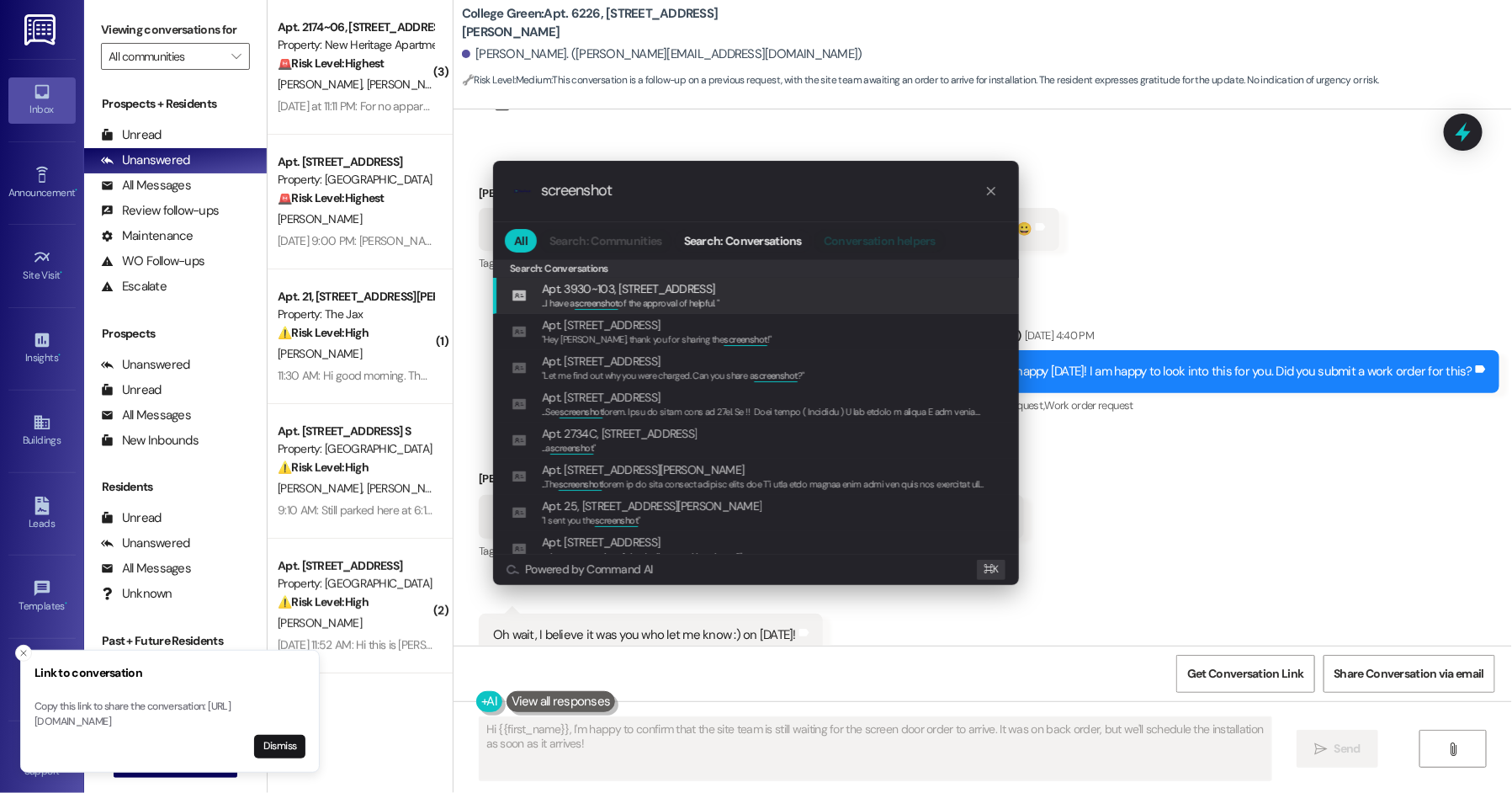 click on "Conversation helpers" at bounding box center [879, 241] 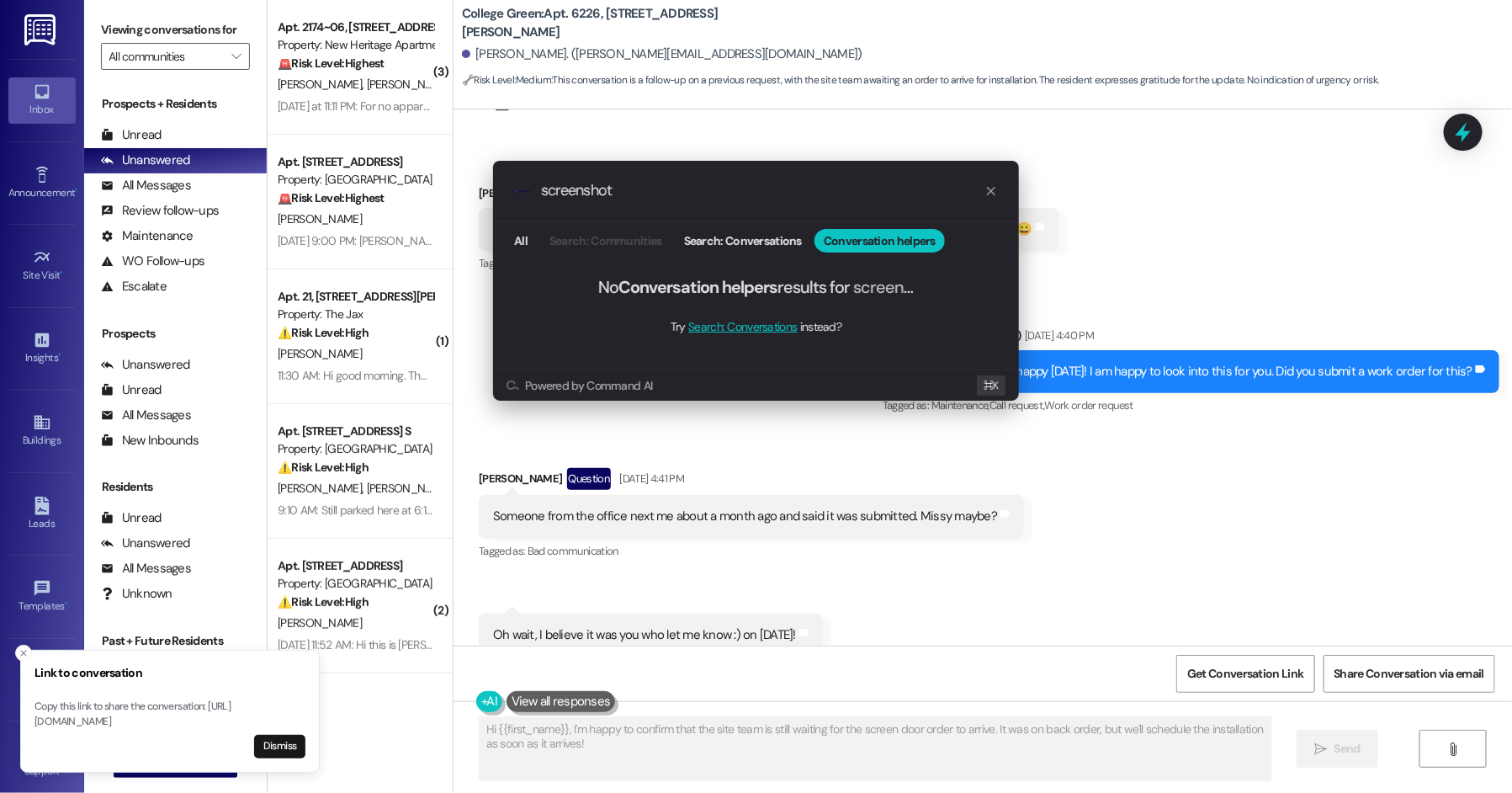 click on "All Search: Communities Search: Conversations Conversation helpers" at bounding box center (756, 241) 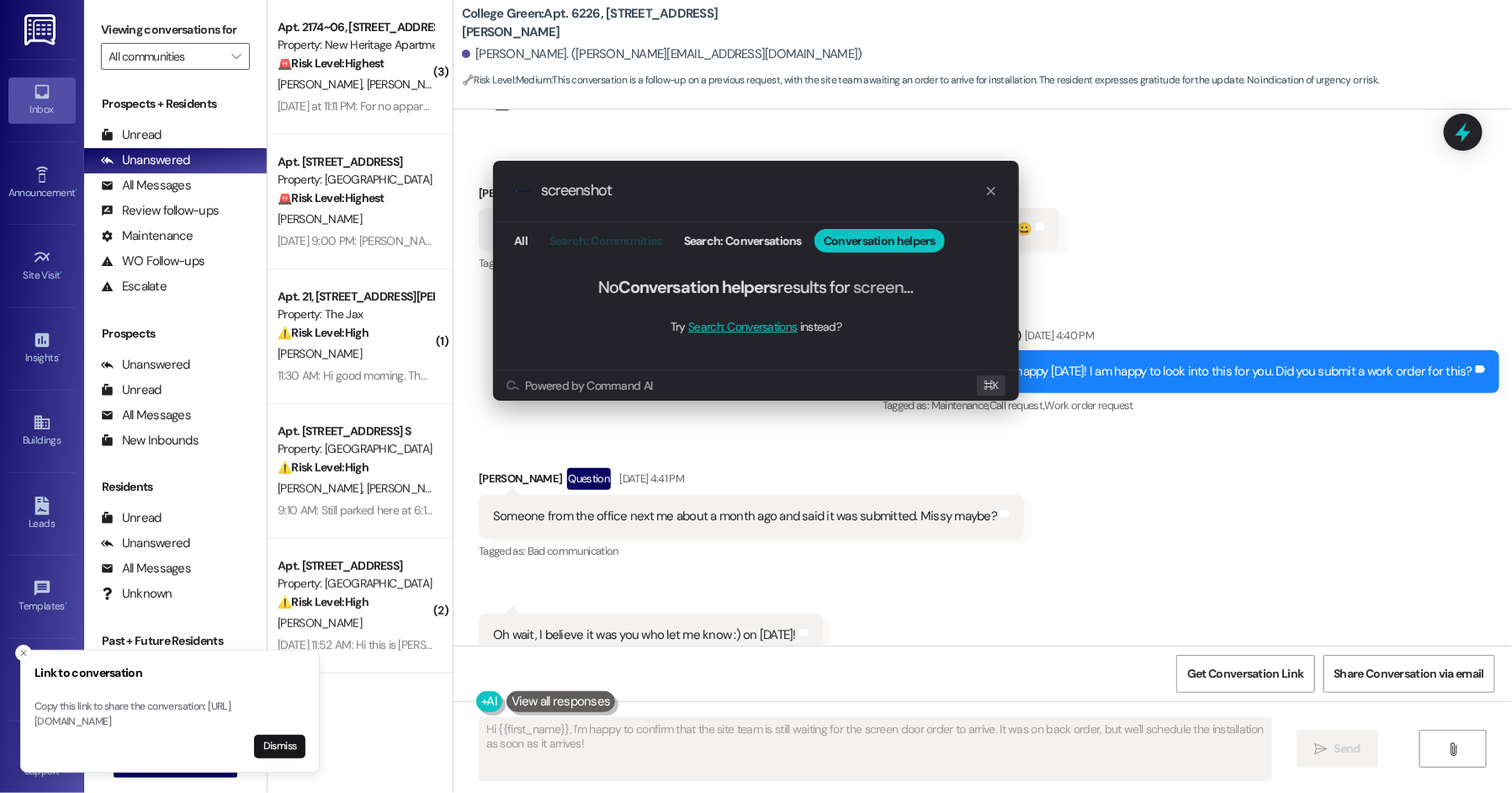 click on "Search: Communities" at bounding box center (606, 241) 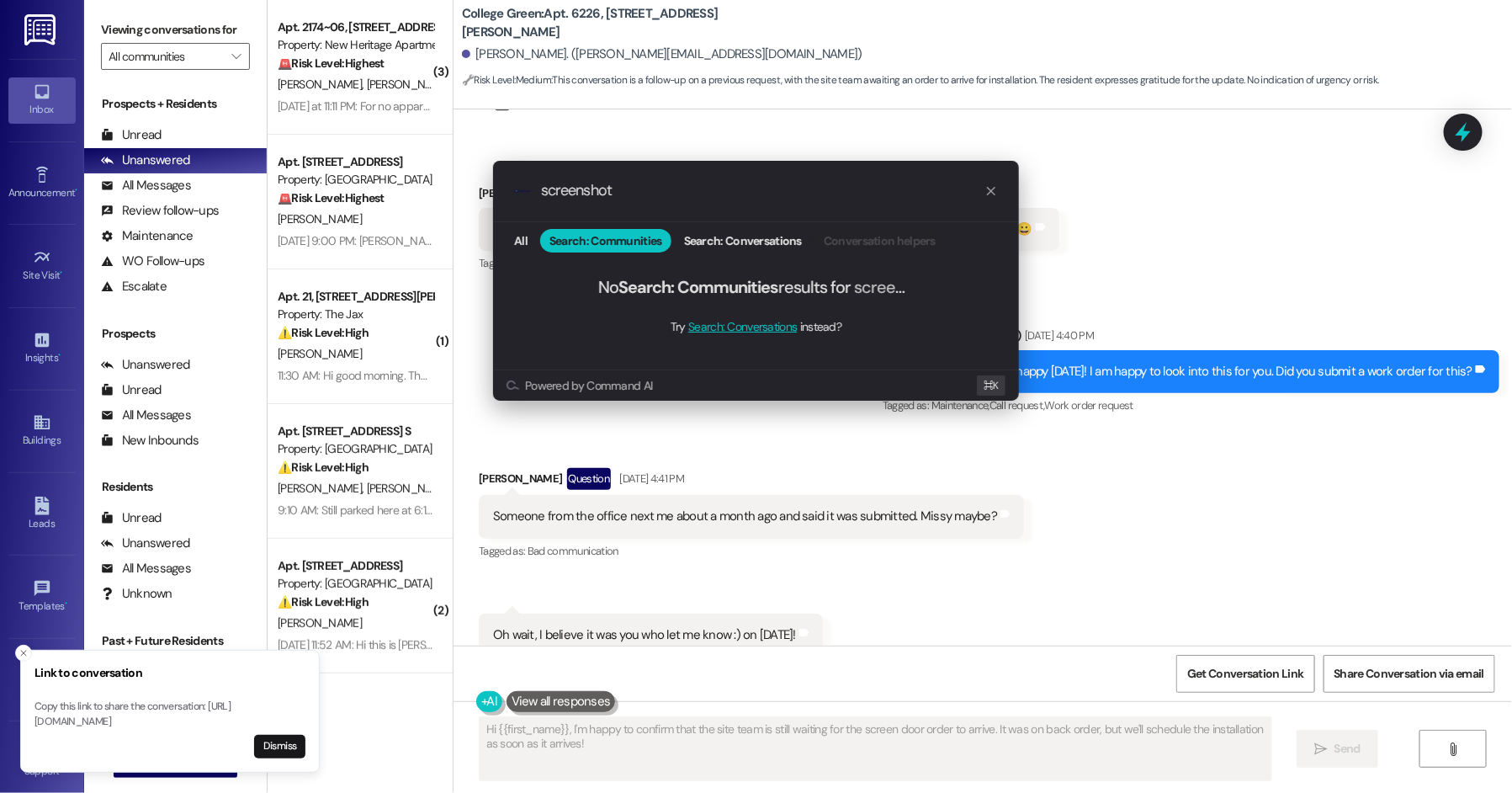 click 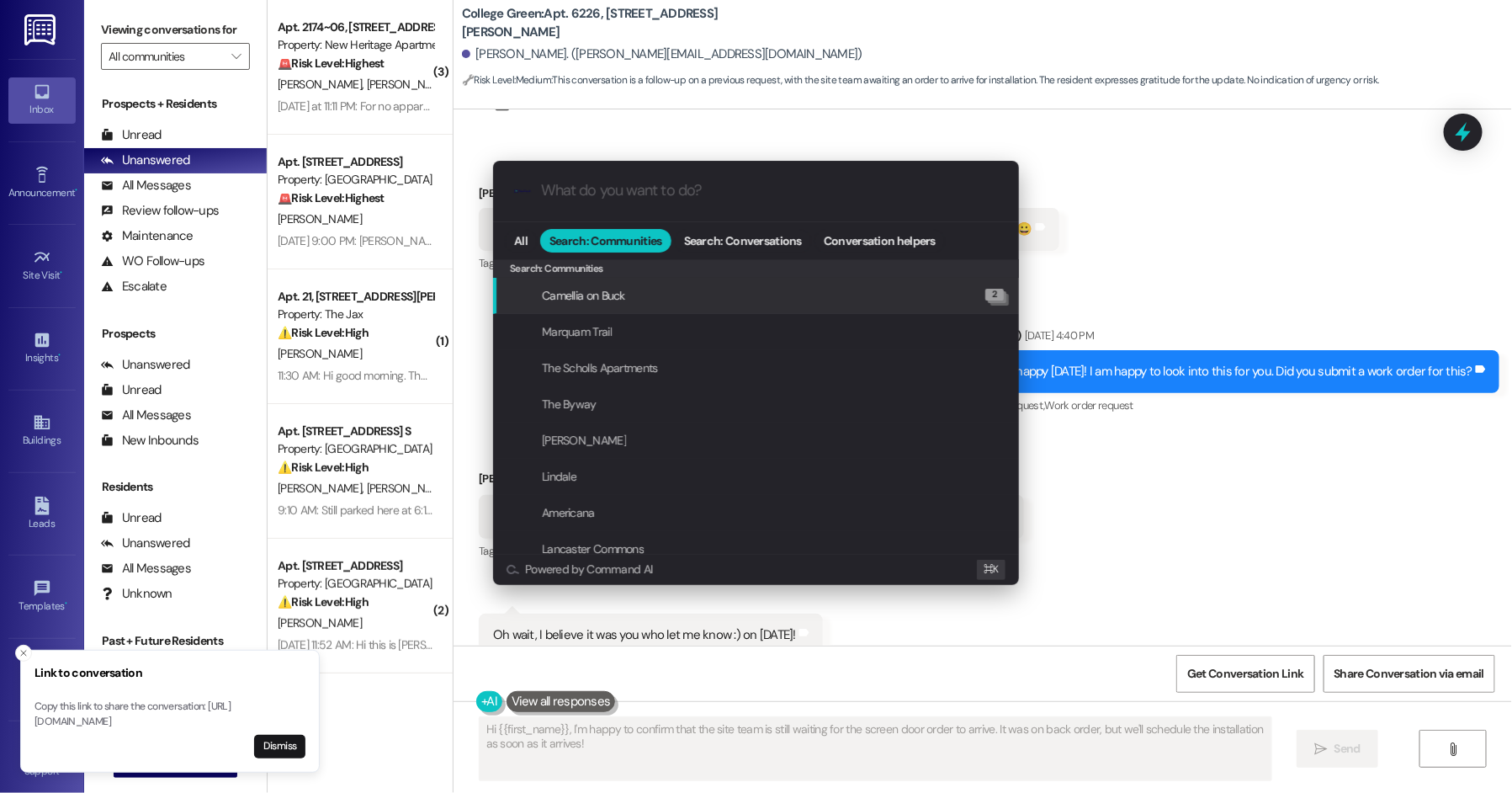 click on ".cls-1{fill:#0a055f;}.cls-2{fill:#0cc4c4;} resideskLogoBlueOrange All Search: Communities Search: Conversations Conversation helpers Search: Communities Search: Communities Camellia on Buck 2 Marquam Trail The Scholls Apartments The Byway Autumn Woods Lindale Americana Lancaster Commons Avenue 66 134th Street Lofts Cross Creek Arlo Villa Caprice Powered by Command AI ⌘ K" at bounding box center [756, 396] 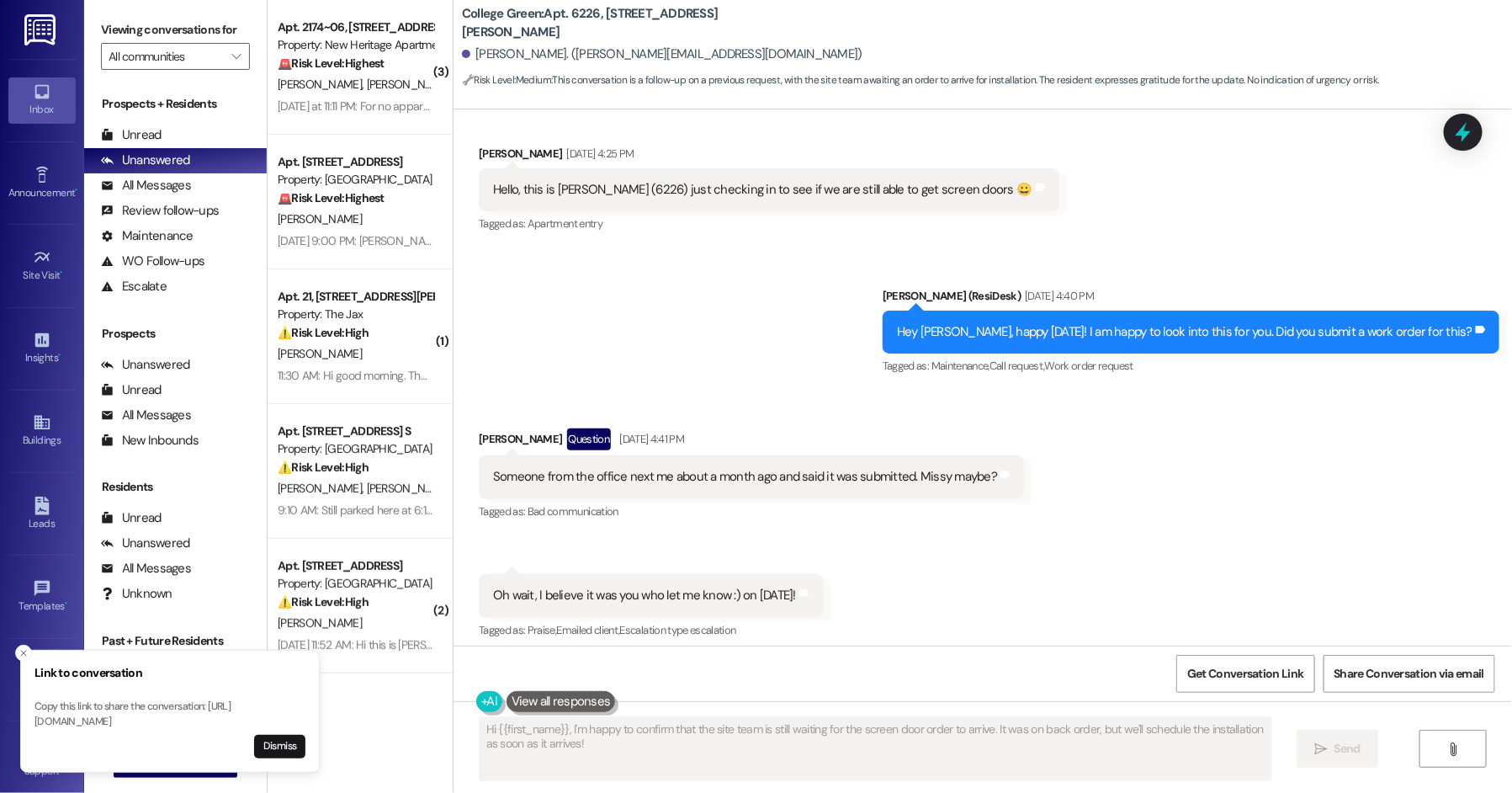 scroll, scrollTop: 120, scrollLeft: 0, axis: vertical 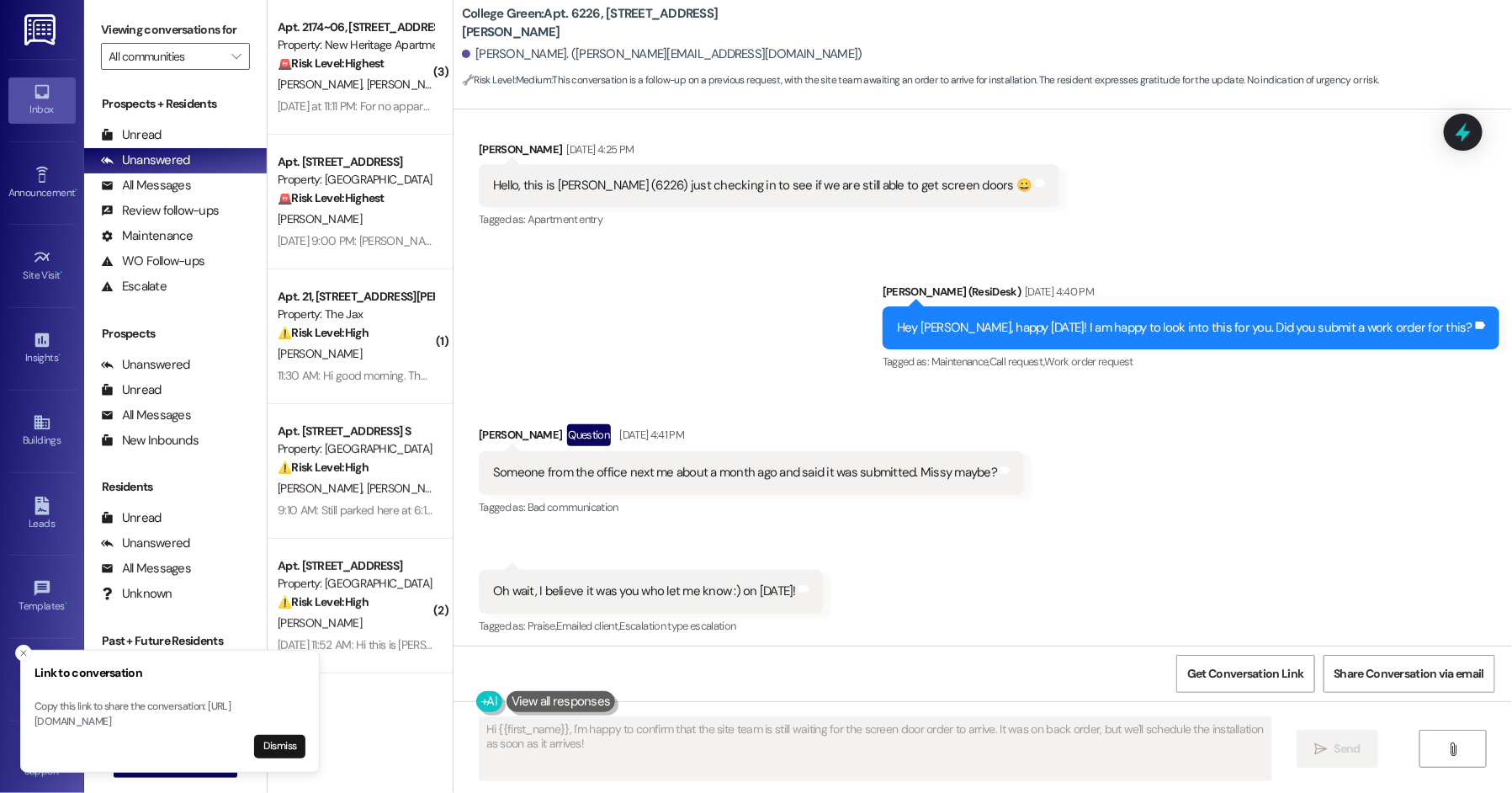 type 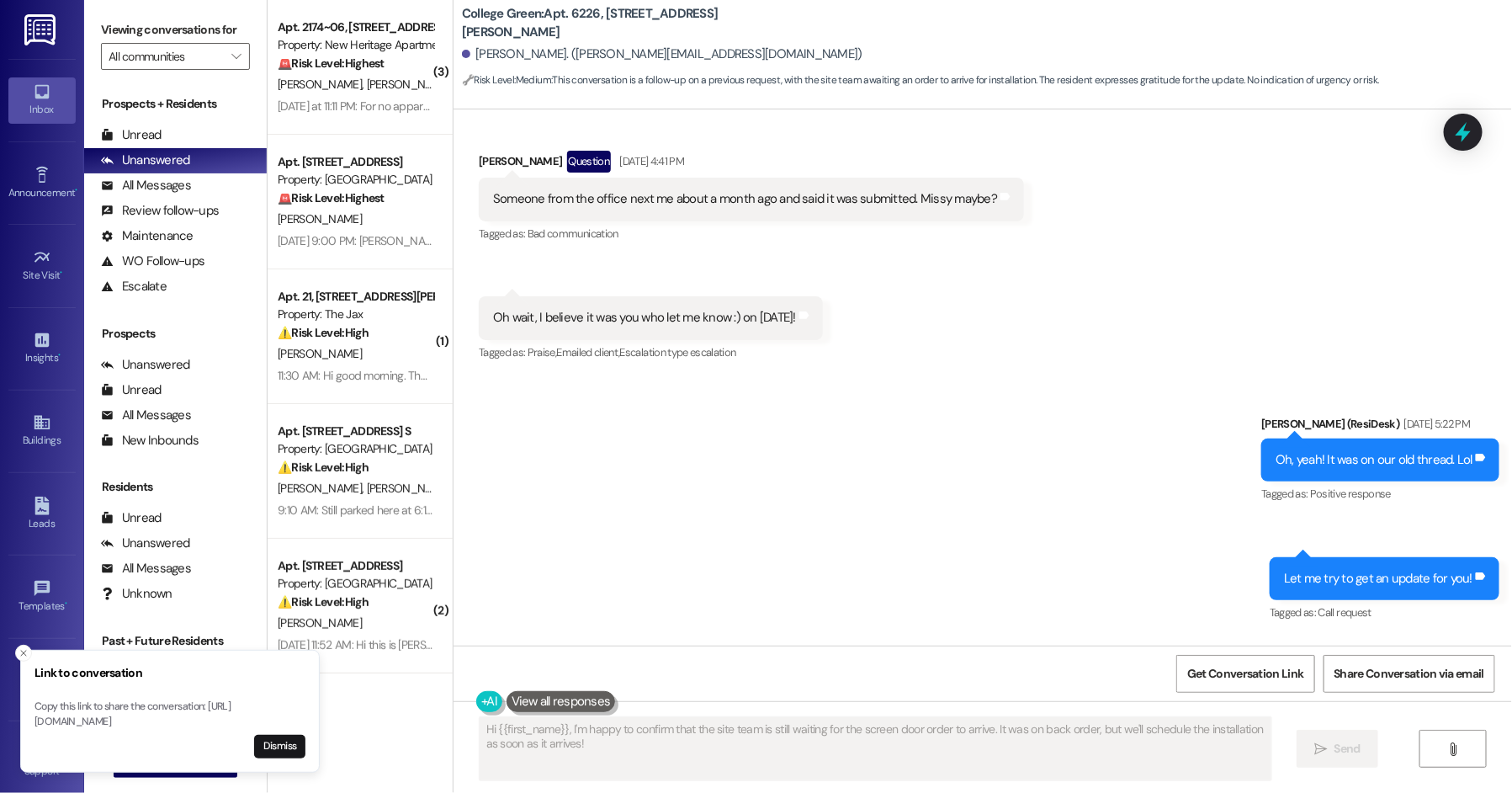 scroll, scrollTop: 414, scrollLeft: 0, axis: vertical 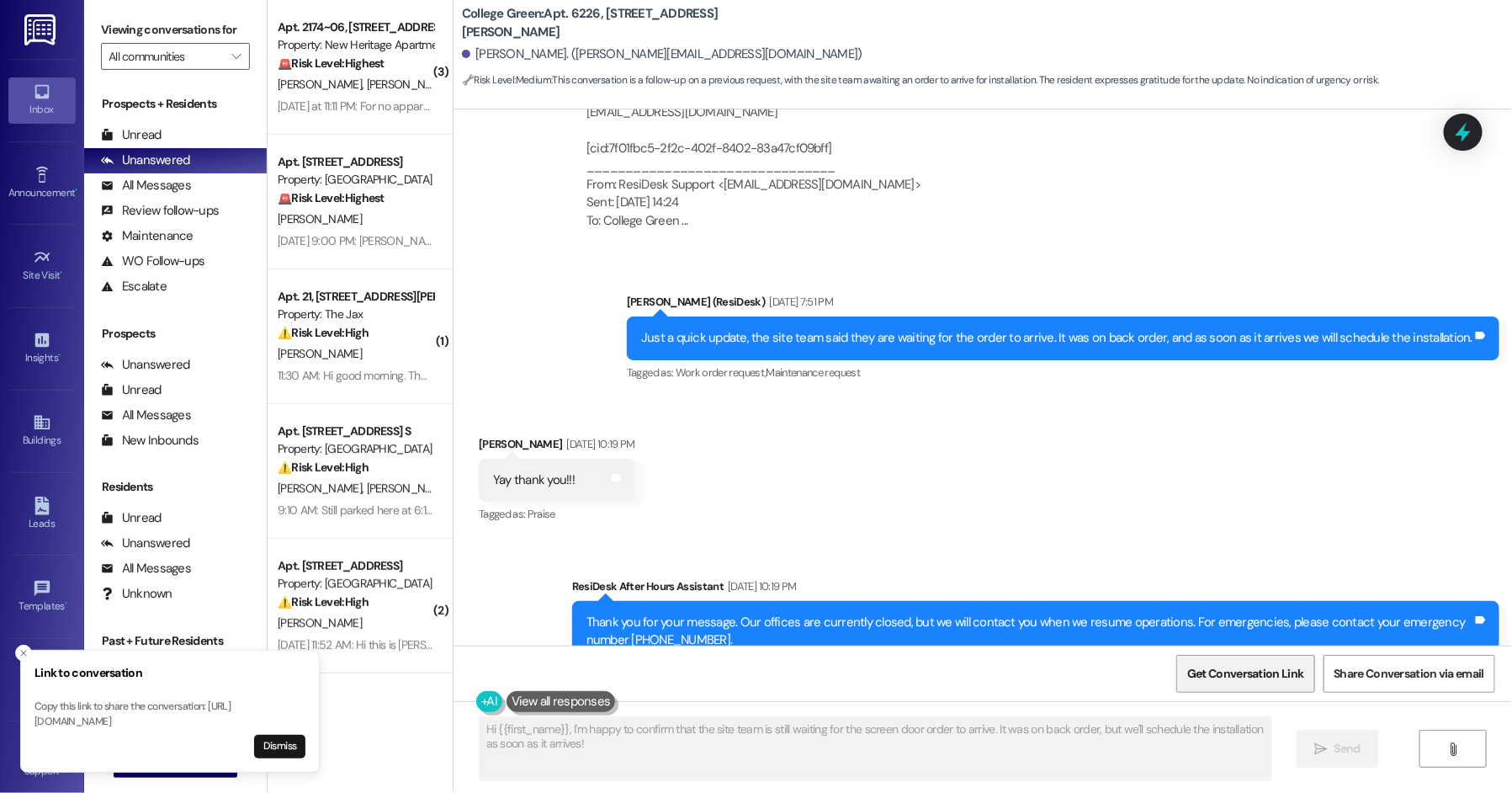 click on "Get Conversation Link" at bounding box center [1245, 673] 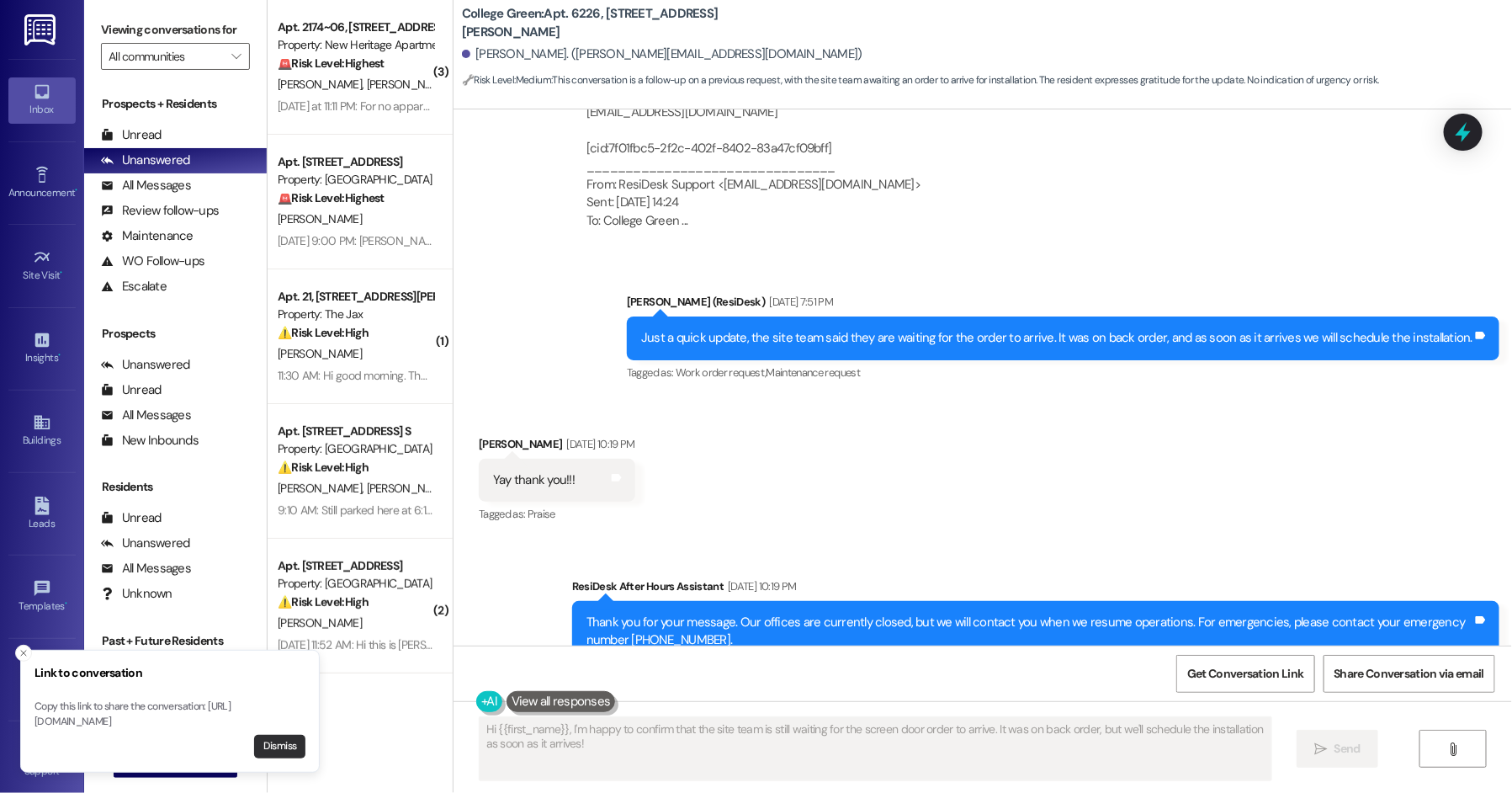 click on "Dismiss" at bounding box center [279, 747] 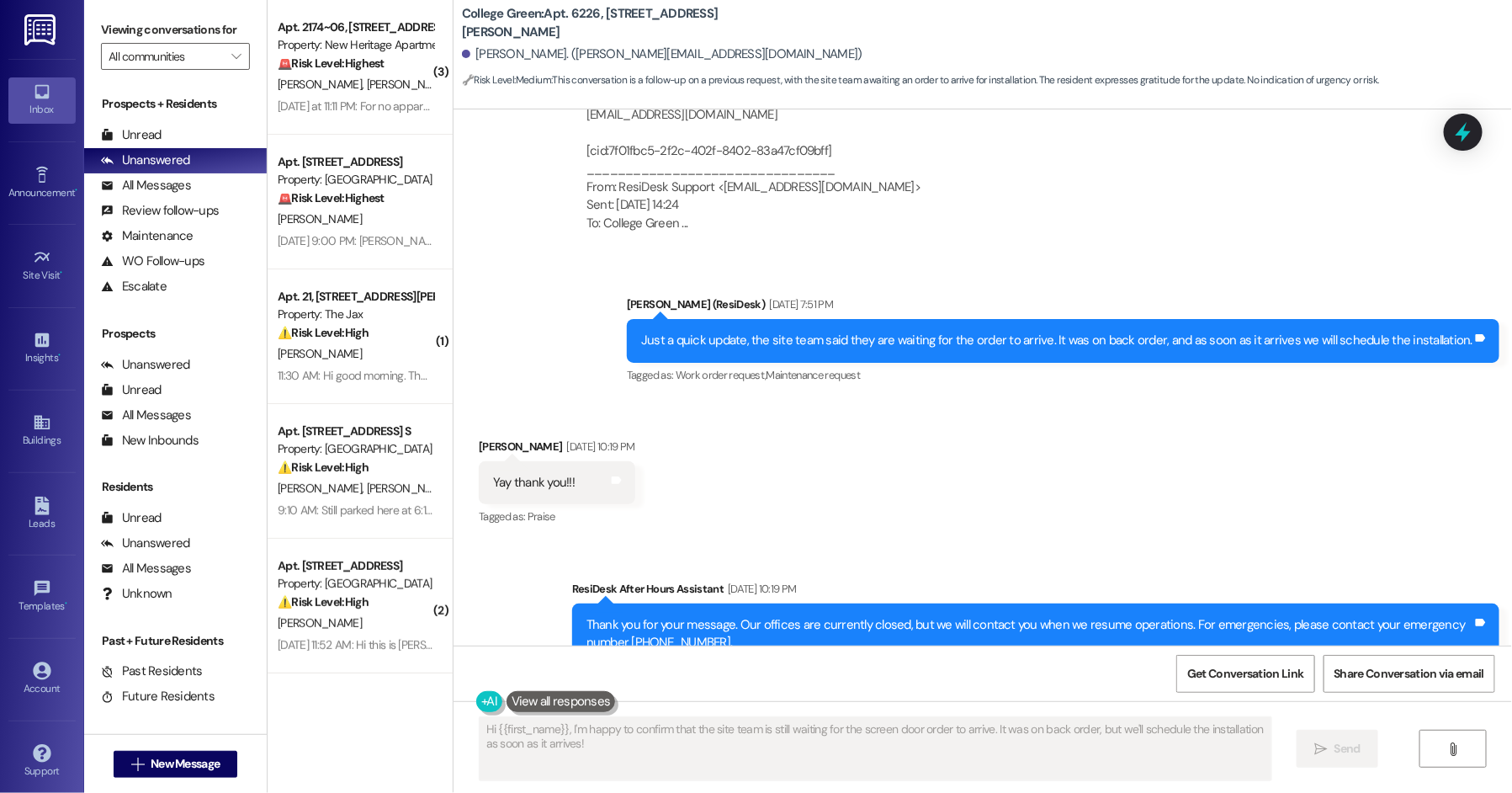 scroll, scrollTop: 1971, scrollLeft: 0, axis: vertical 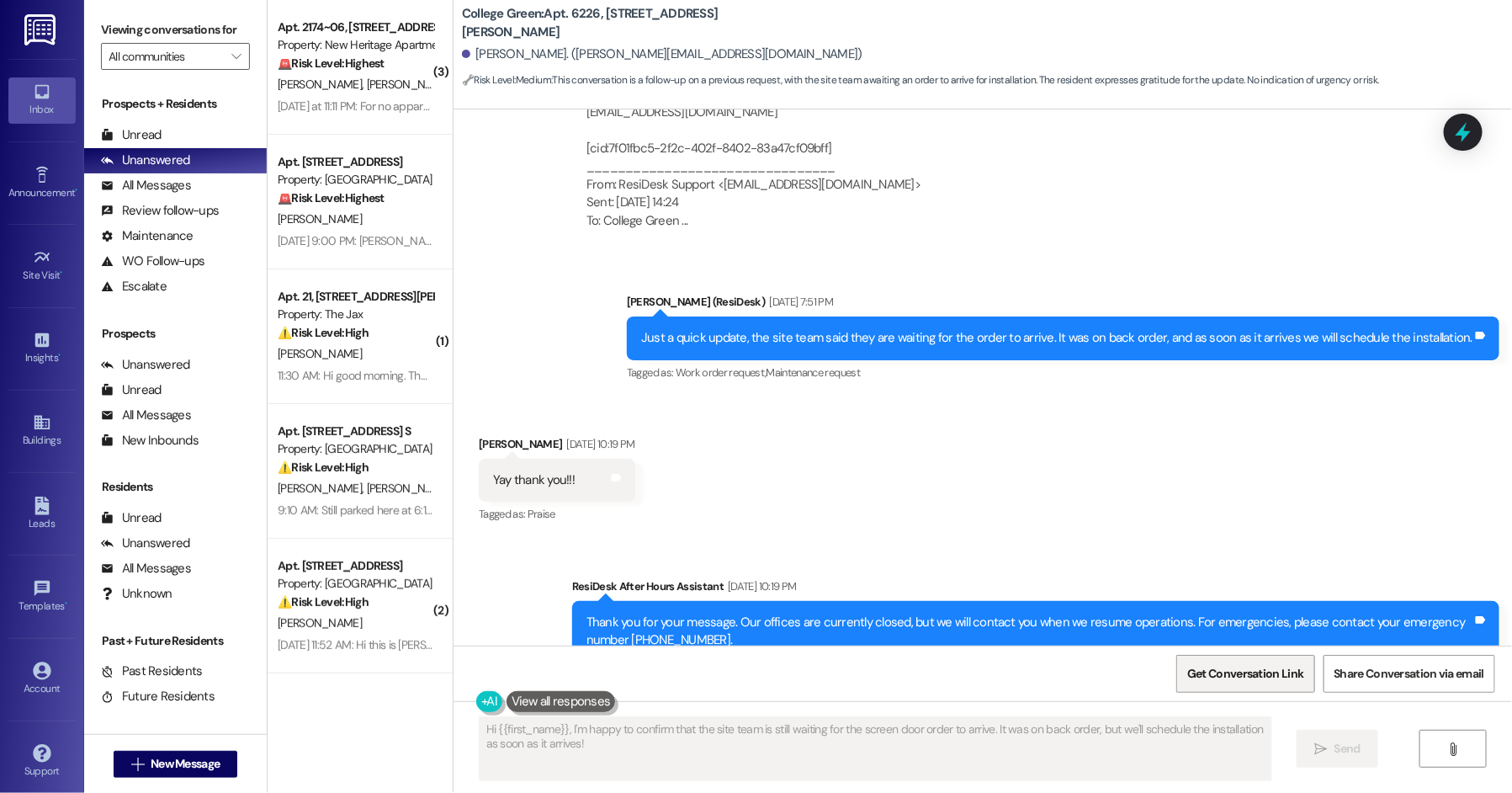 click on "Get Conversation Link" at bounding box center [1245, 673] 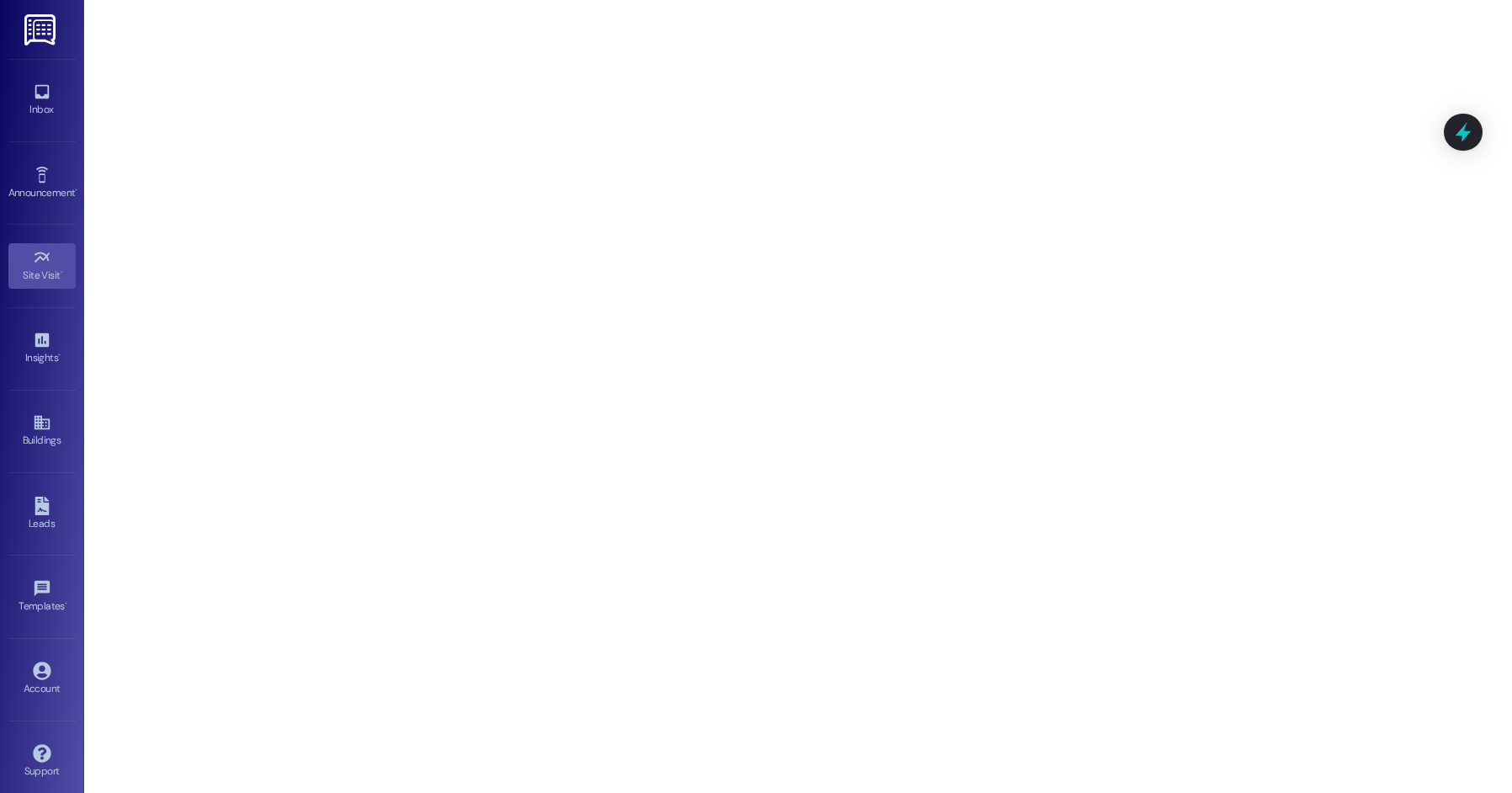 scroll, scrollTop: 0, scrollLeft: 0, axis: both 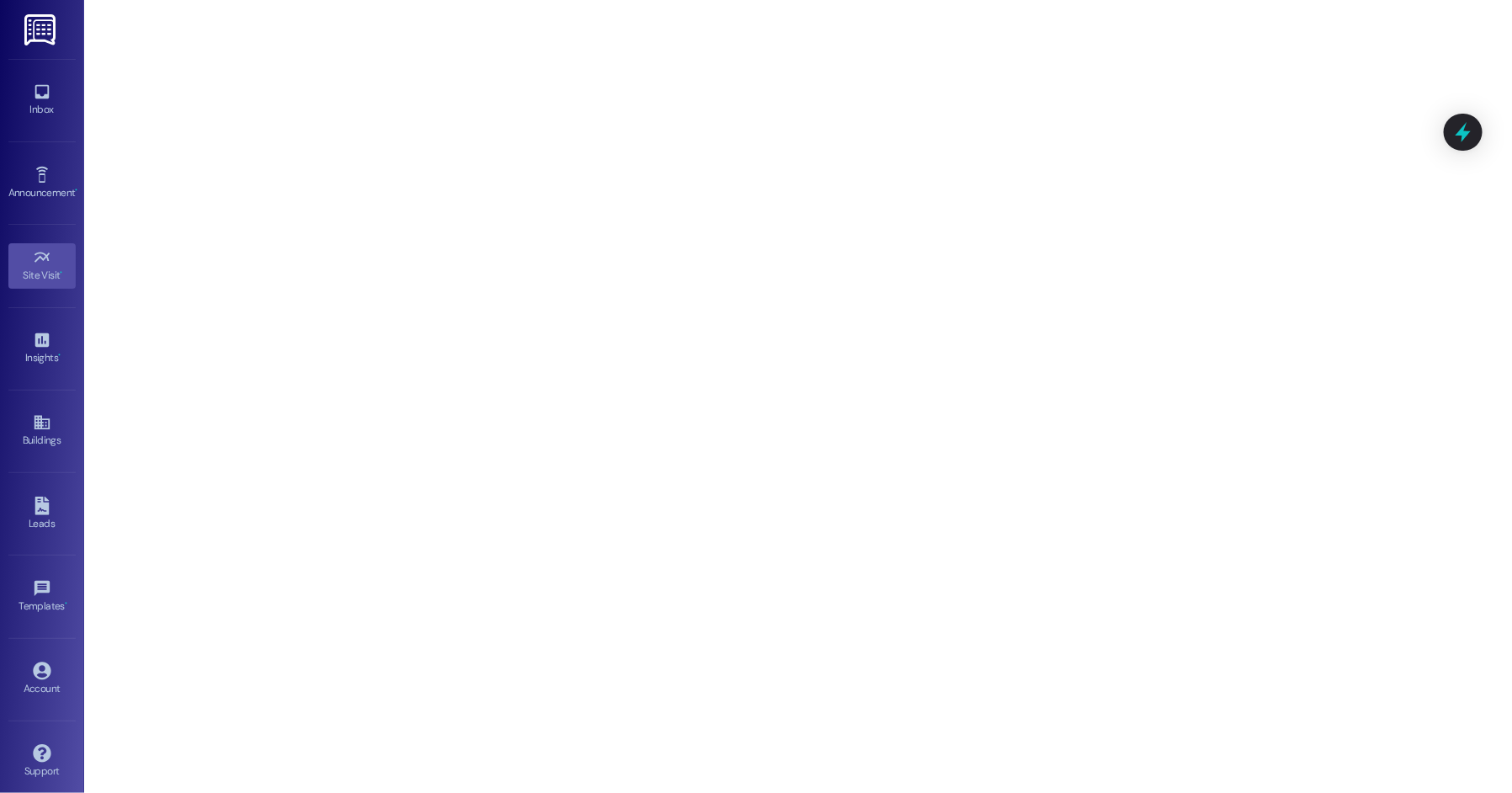 click on "Inbox" at bounding box center (42, 109) 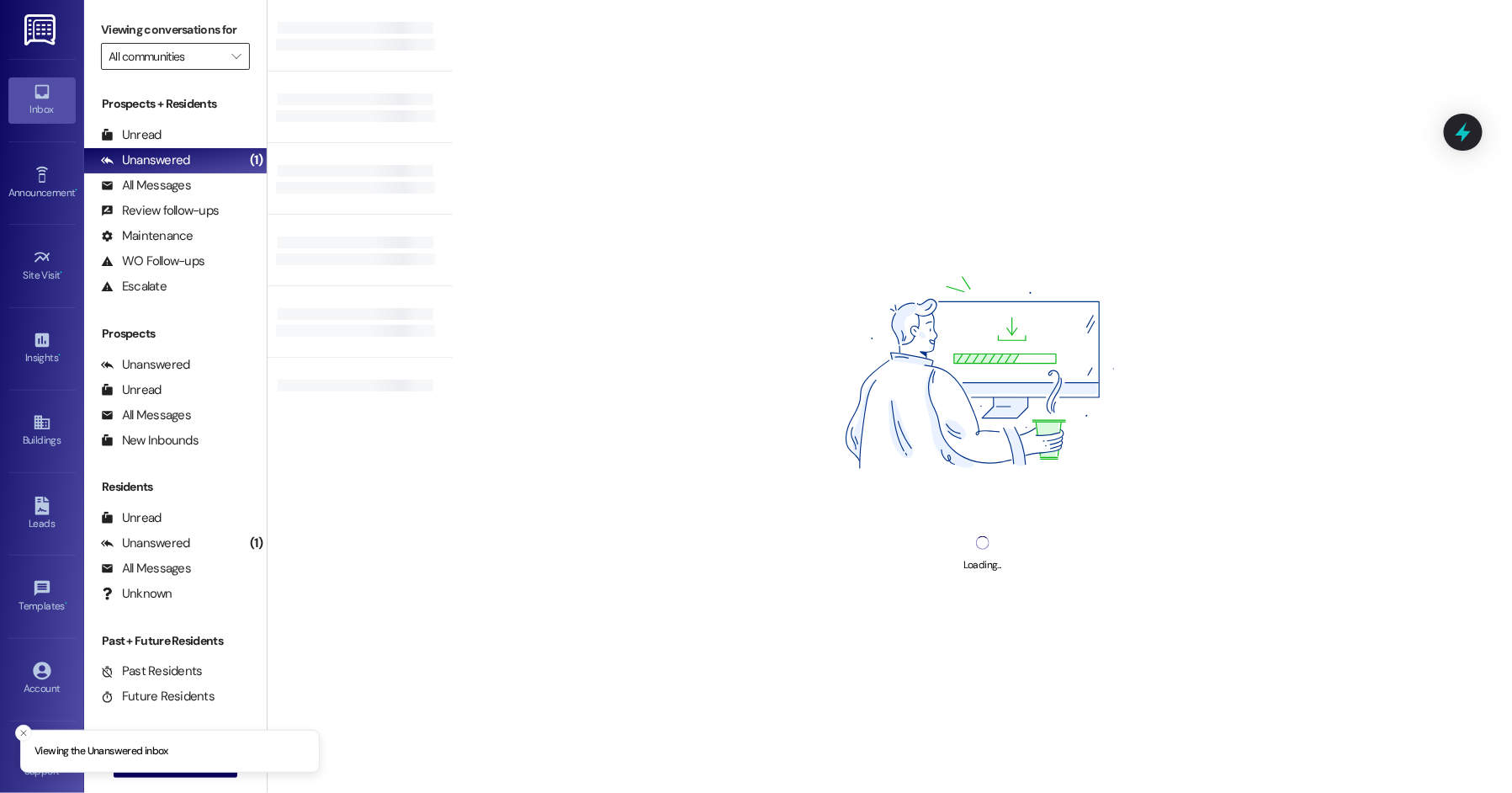 click on "All communities" at bounding box center [166, 56] 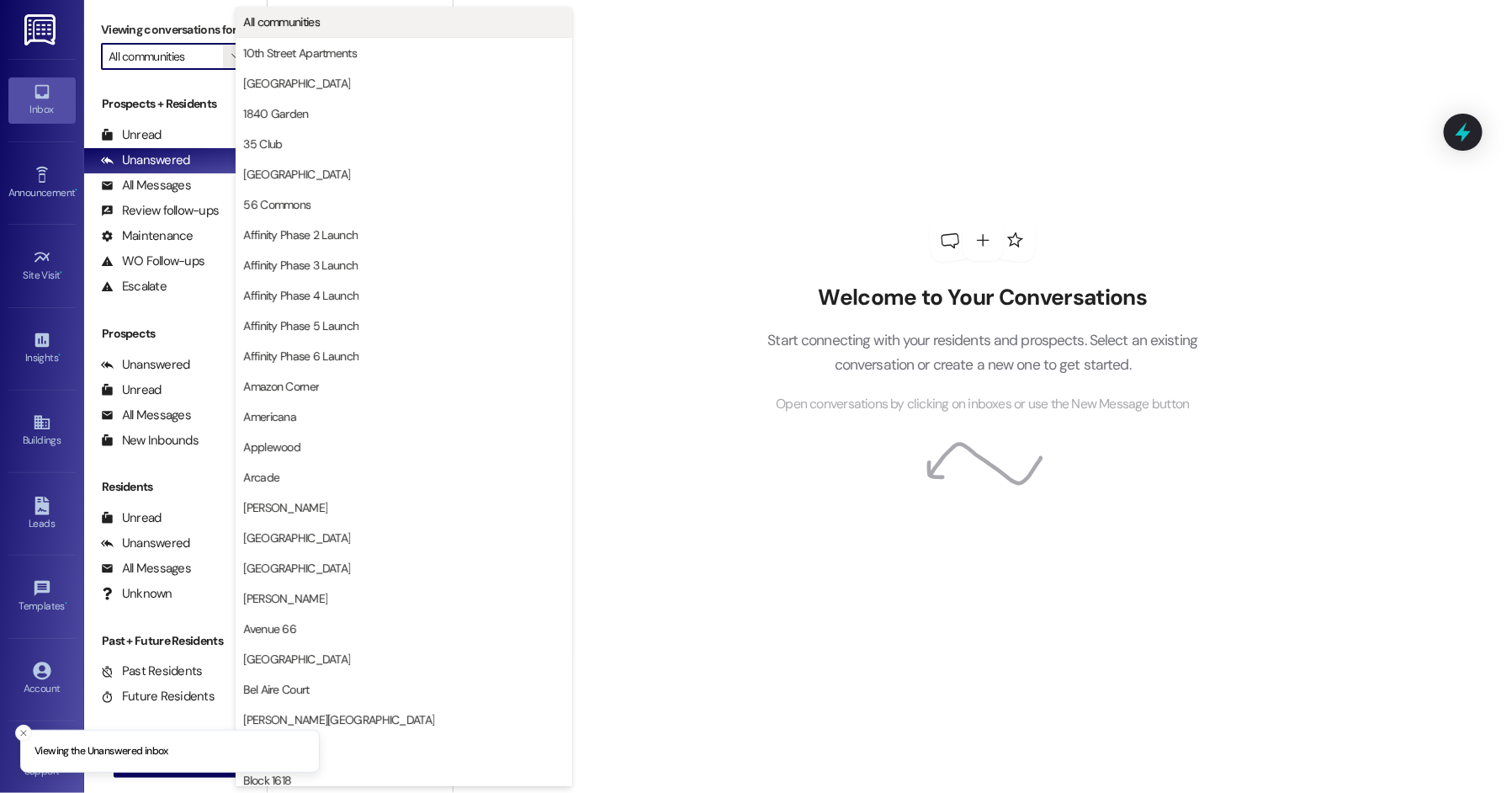 click on "All communities" at bounding box center (281, 22) 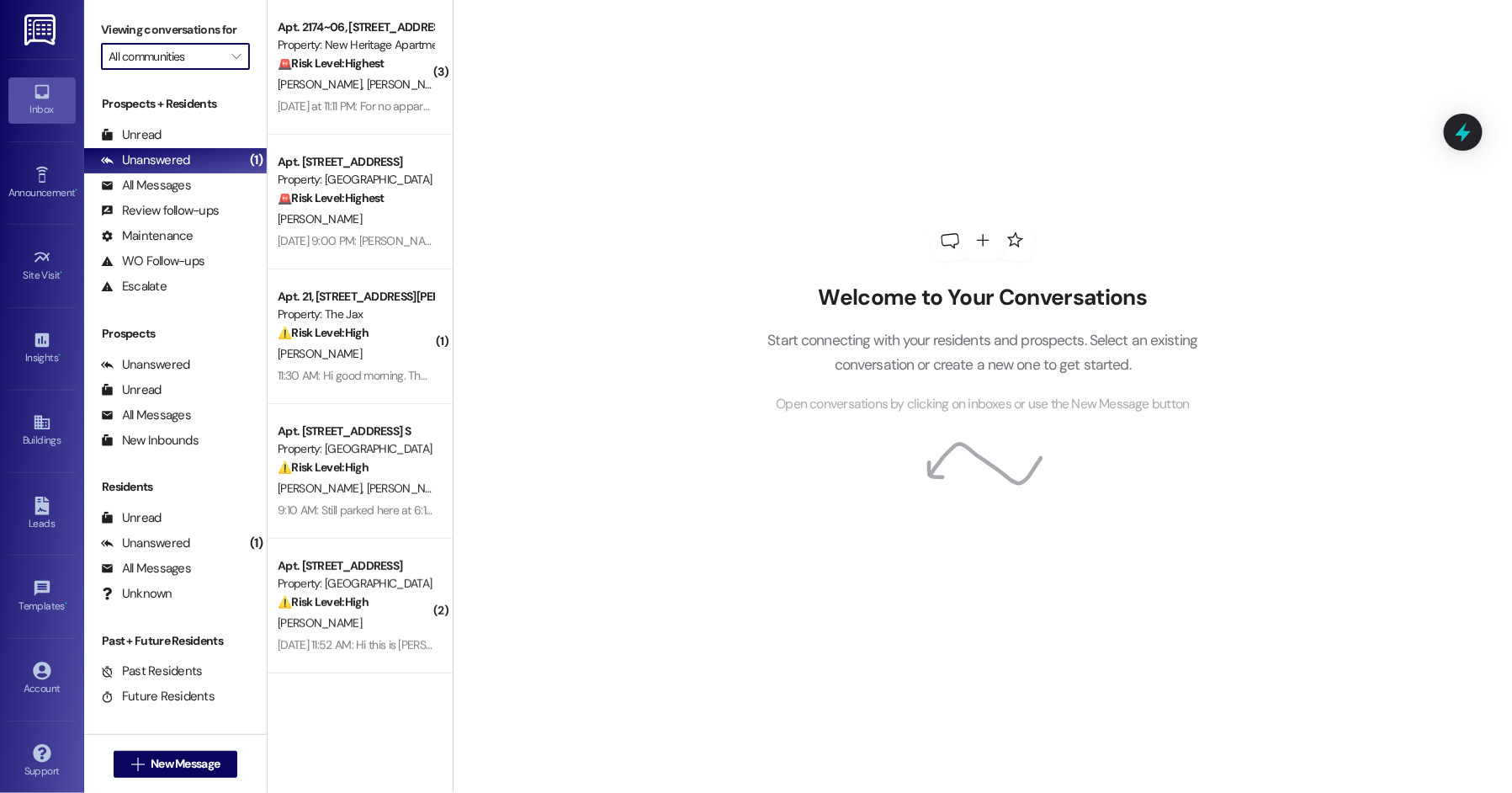 click on "All communities" at bounding box center (166, 56) 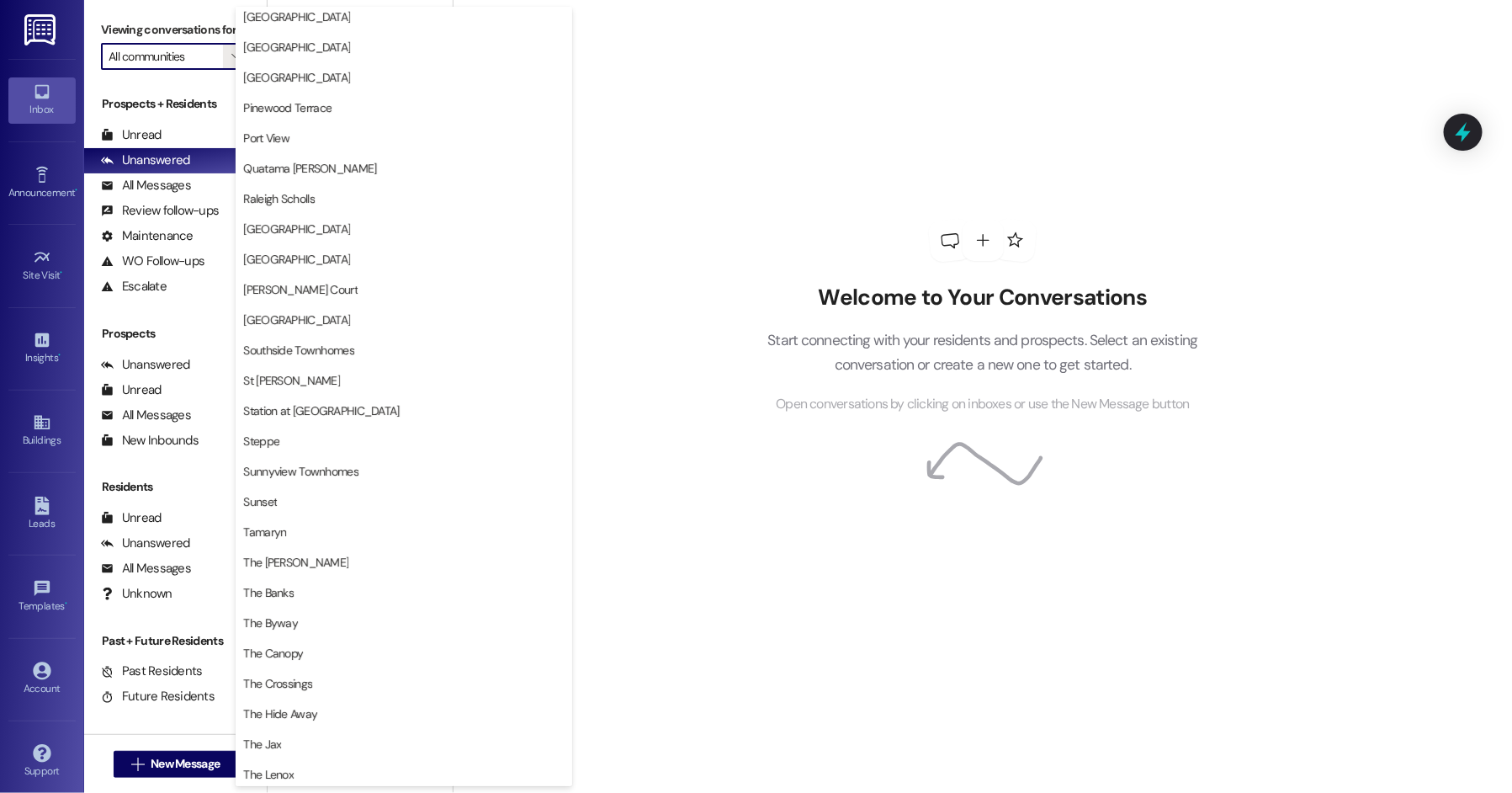 scroll, scrollTop: 2424, scrollLeft: 0, axis: vertical 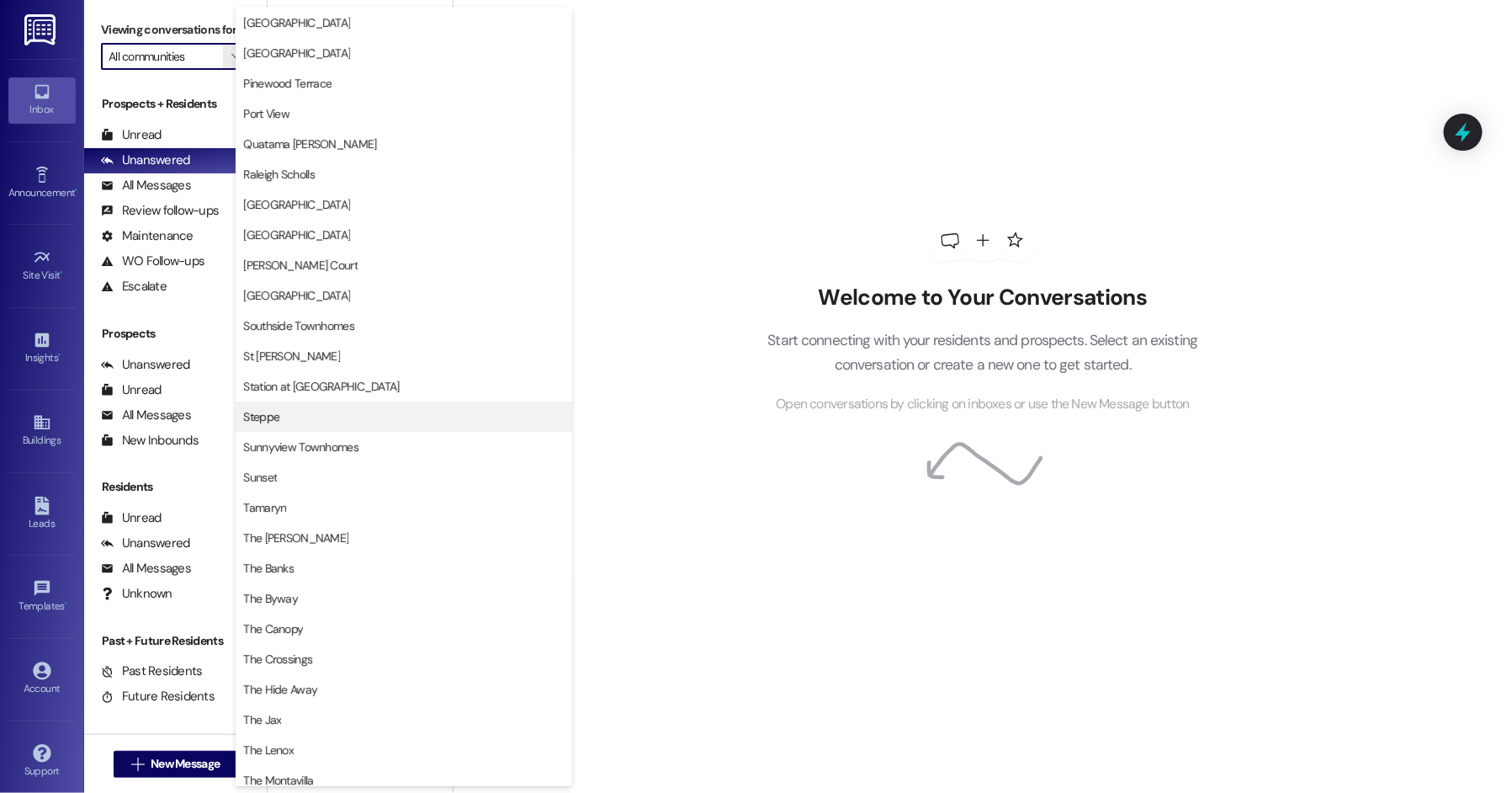 click on "Steppe" at bounding box center (404, 417) 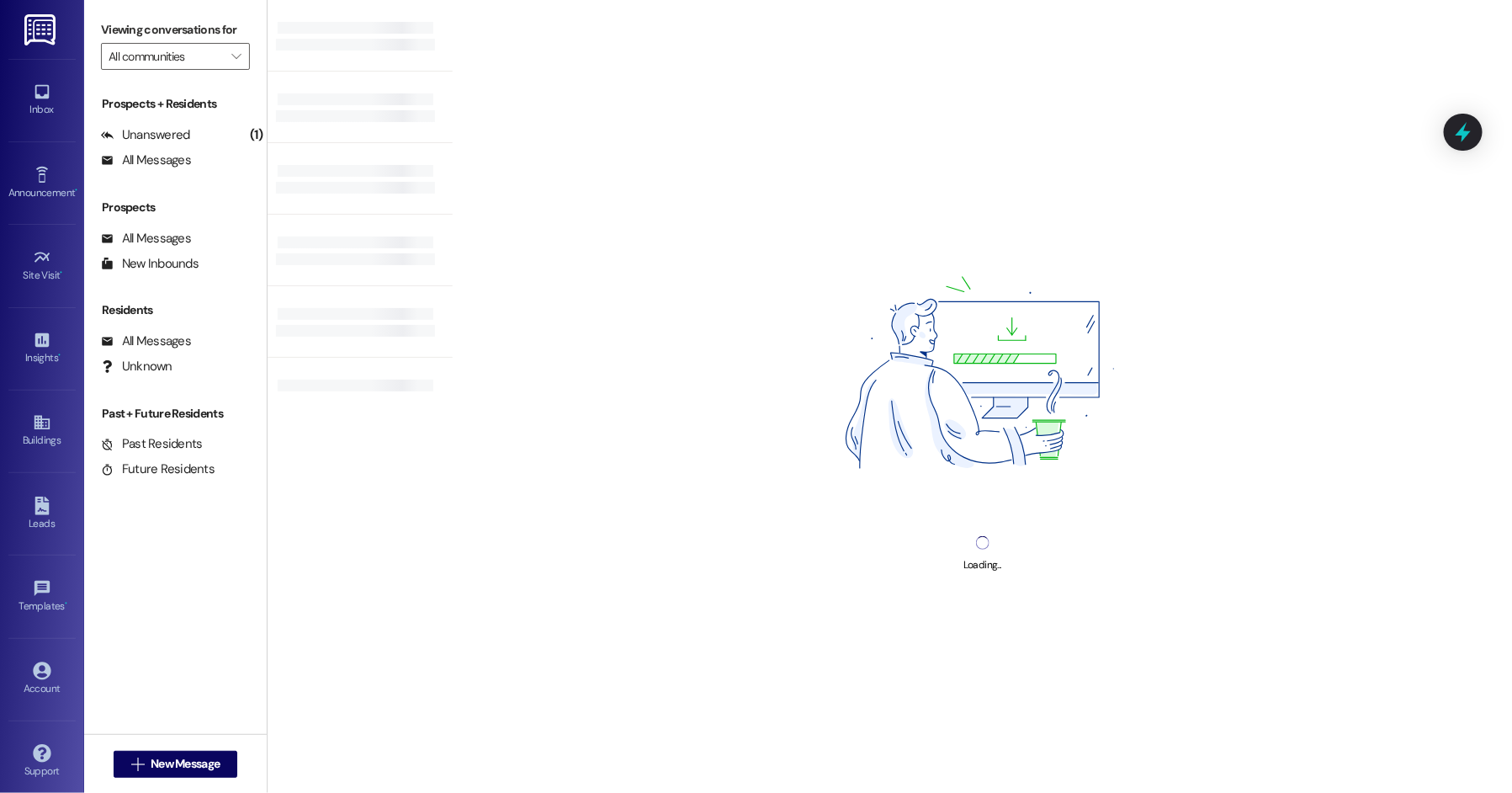 type on "Steppe" 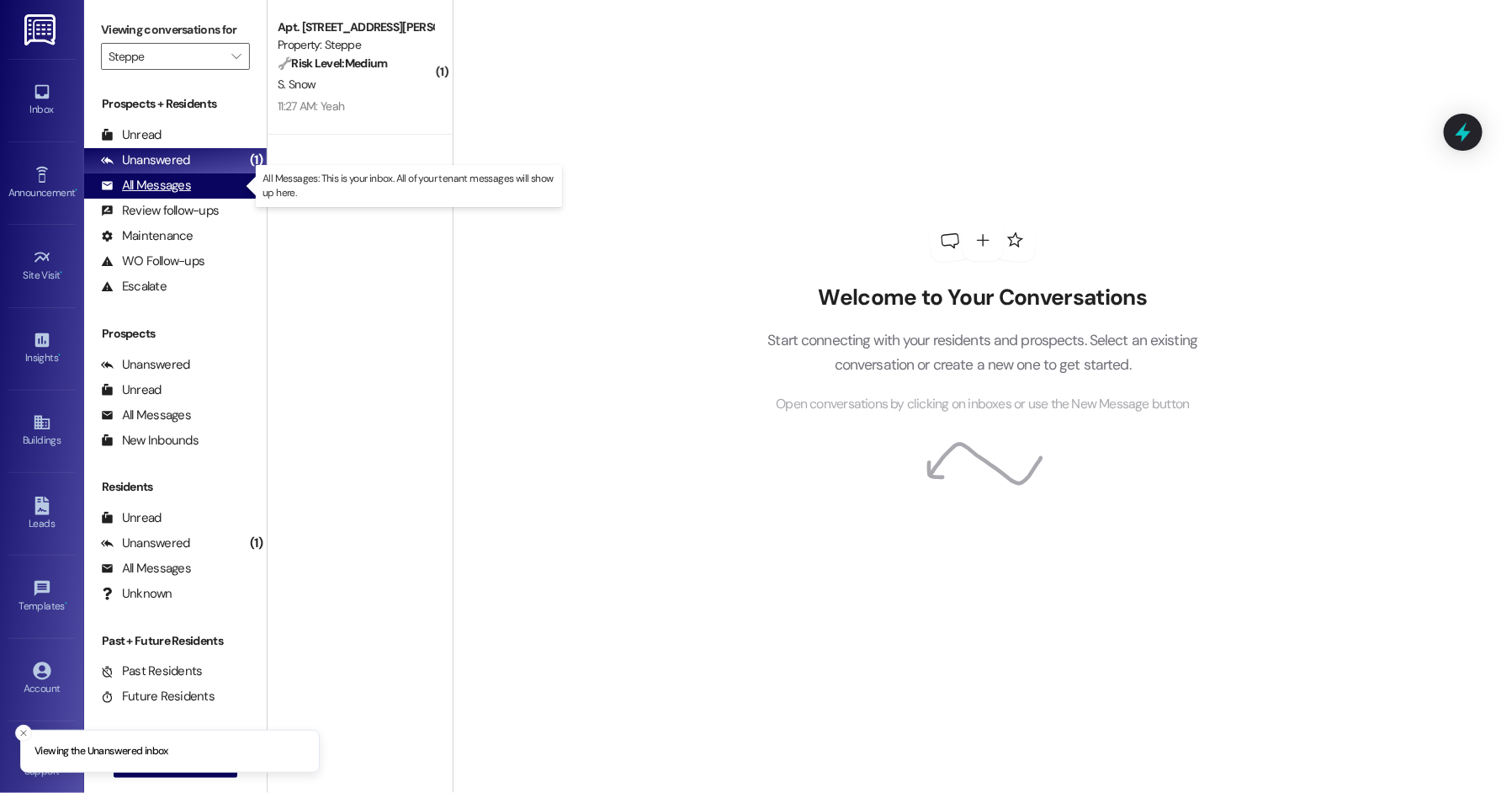 click on "All Messages" at bounding box center [146, 185] 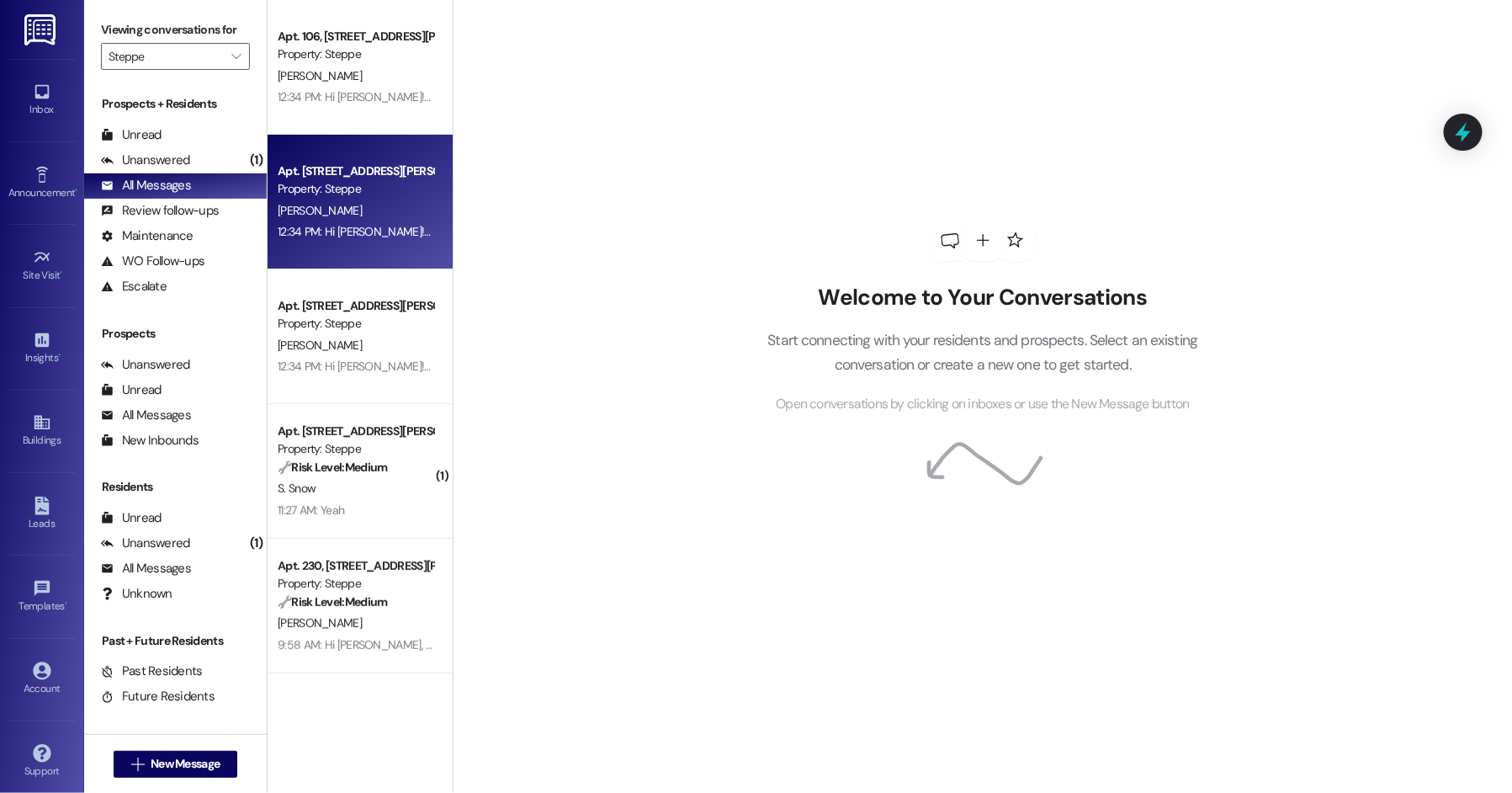 click on "Apt. 206, 2365 NE Conners Ave Property: Steppe" at bounding box center [355, 180] 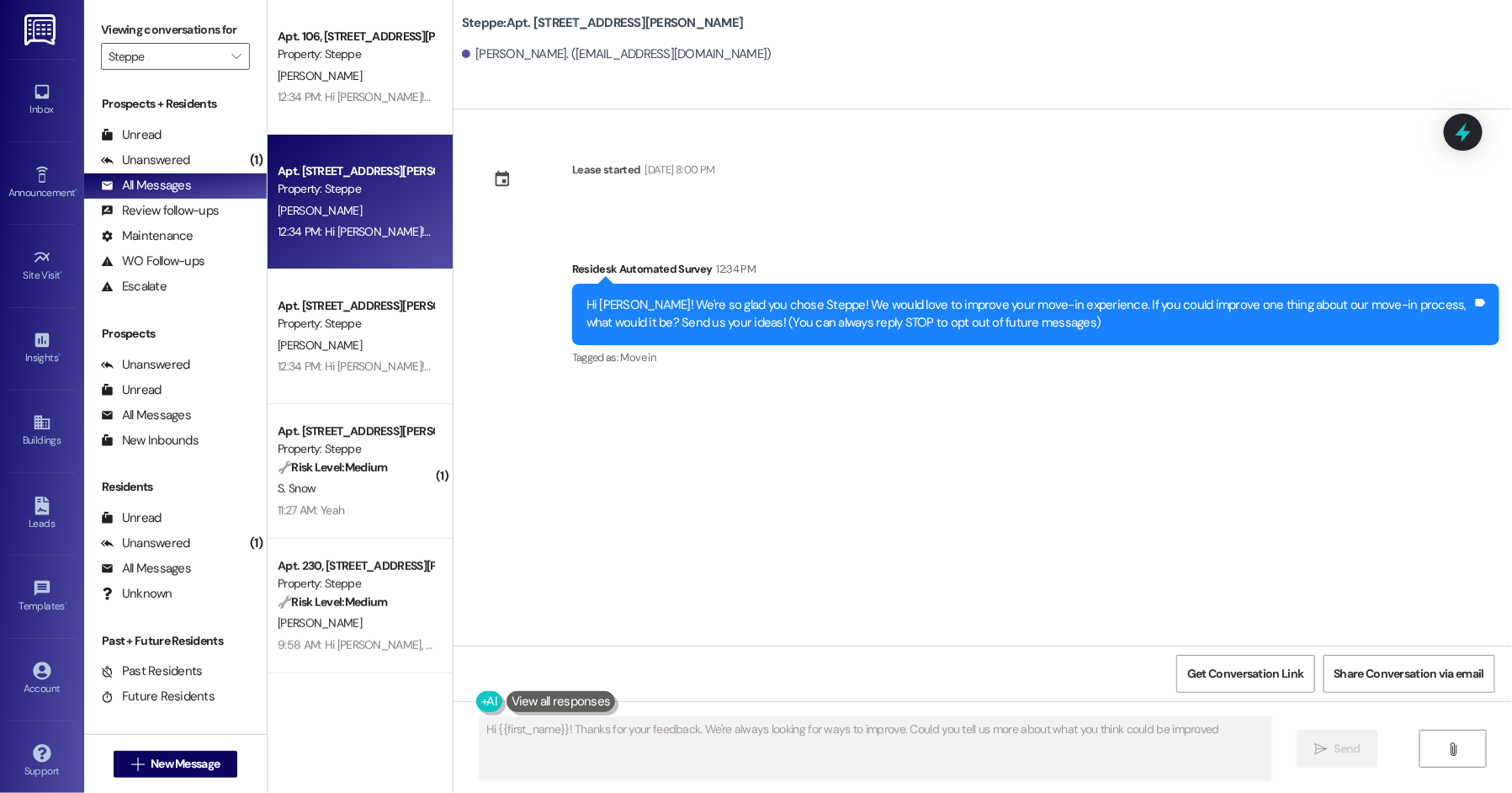 type on "Hi {{first_name}}! Thanks for your feedback. We're always looking for ways to improve. Could you tell us more about what you think could be improved?" 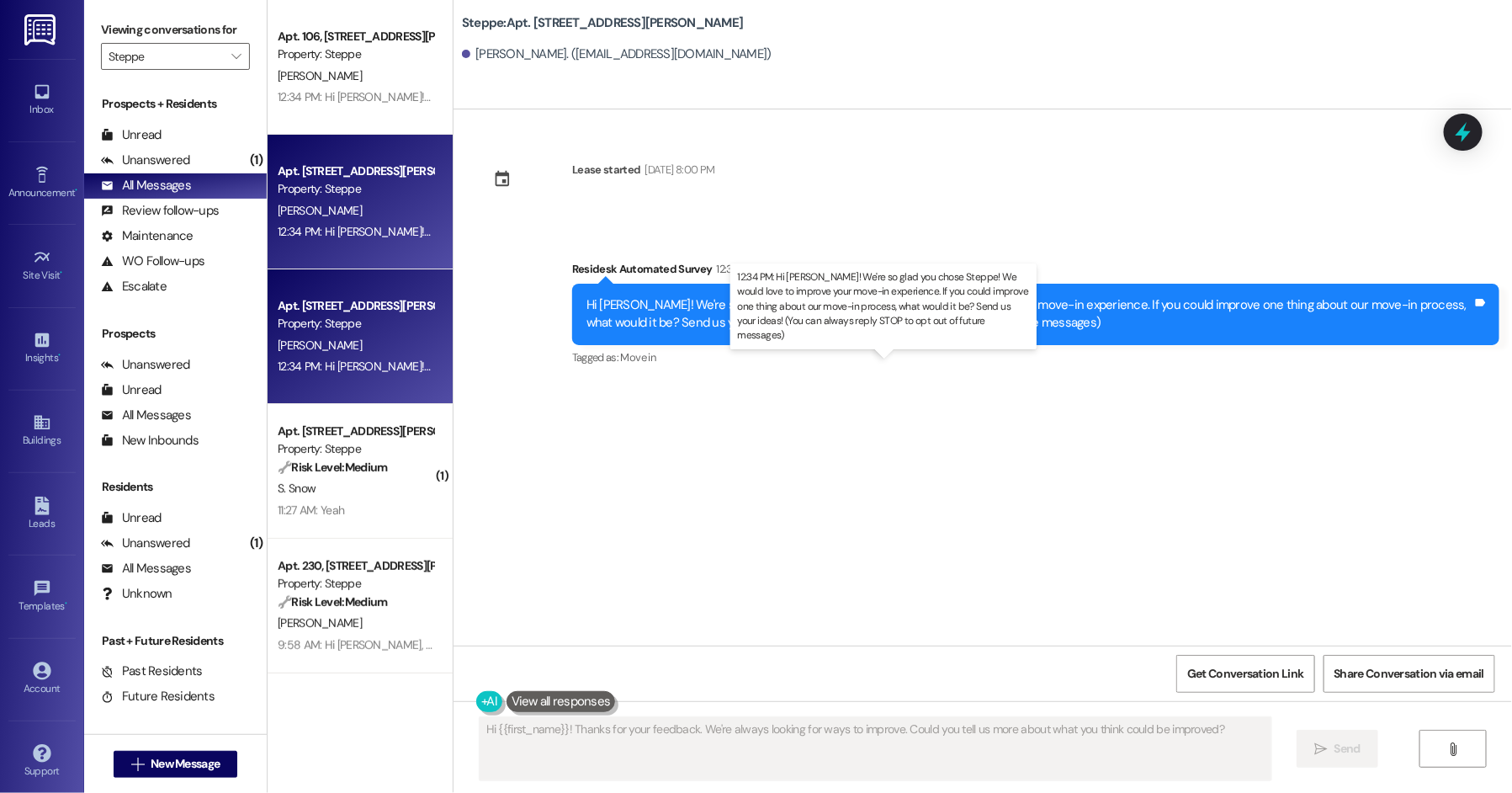 click on "12:34 PM: Hi Francis! We're so glad you chose Steppe! We would love to improve your move-in experience. If you could improve one thing about our move-in process, what would it be? Send us your ideas! (You can always reply STOP to opt out of future messages) 12:34 PM: Hi Francis! We're so glad you chose Steppe! We would love to improve your move-in experience. If you could improve one thing about our move-in process, what would it be? Send us your ideas! (You can always reply STOP to opt out of future messages)" at bounding box center (943, 366) 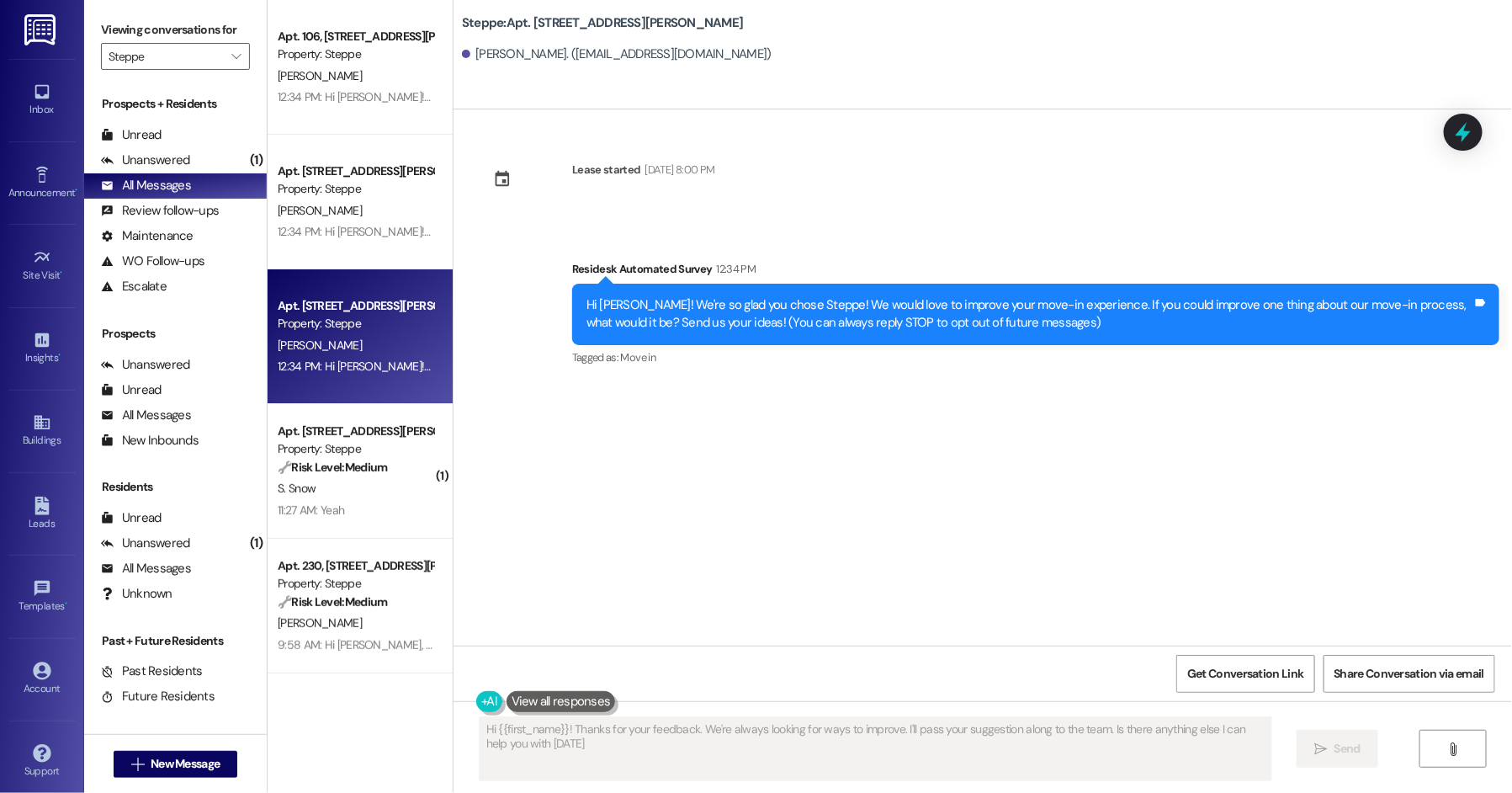 type on "Hi {{first_name}}! Thanks for your feedback. We're always looking for ways to improve. I'll pass your suggestion along to the team. Is there anything else I can help you with today?" 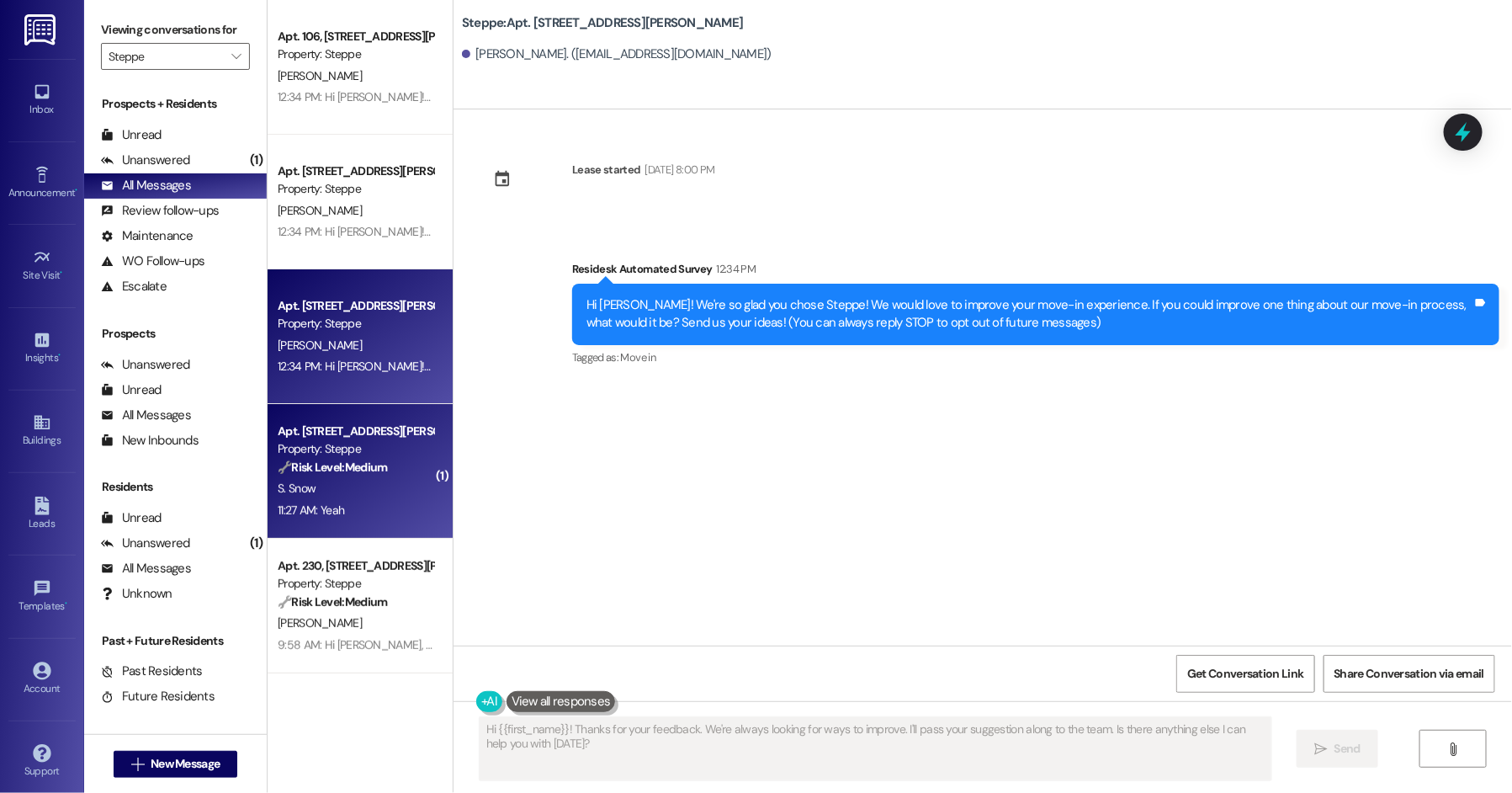 click on "S. Snow" at bounding box center (355, 488) 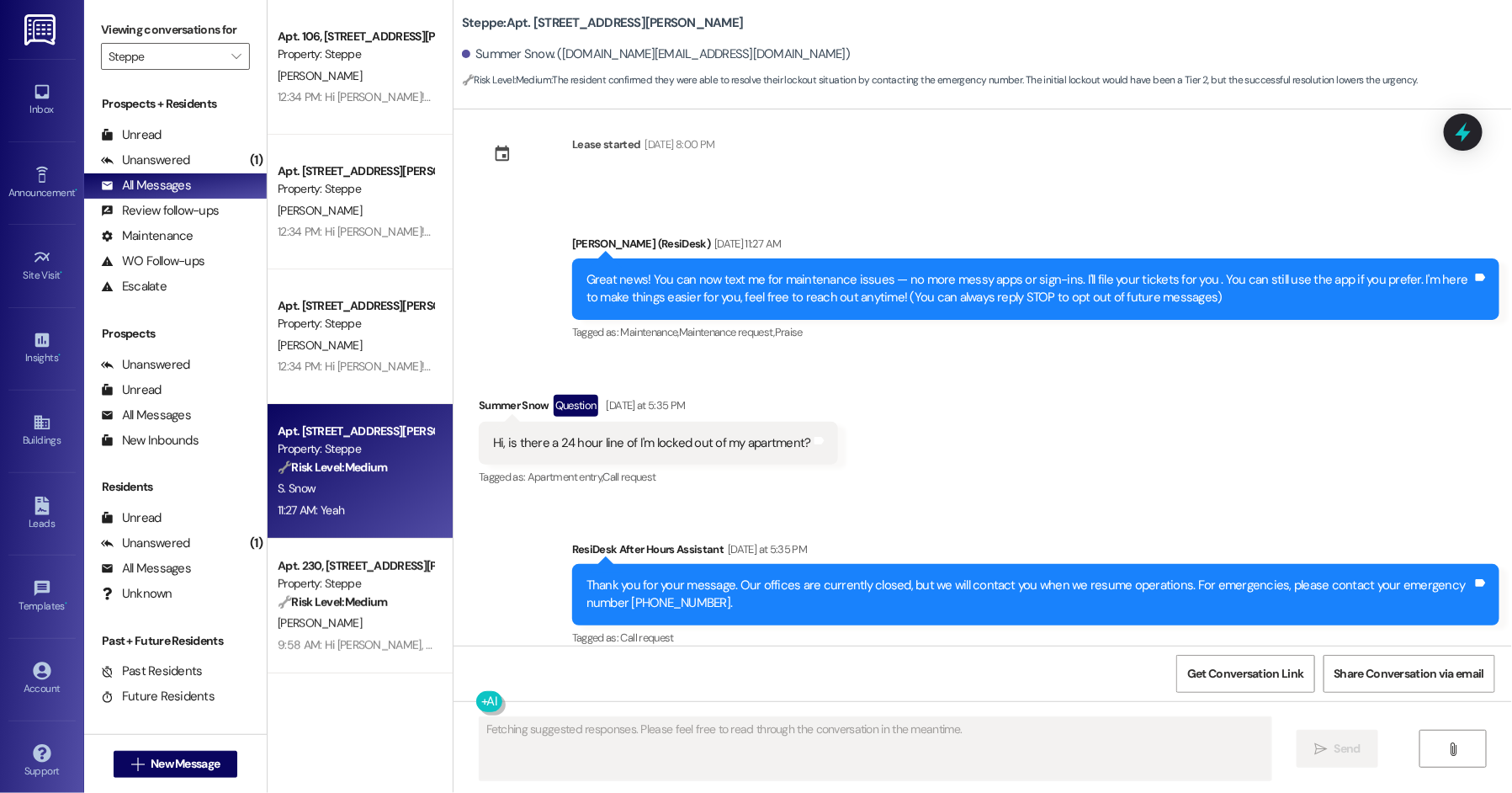 scroll, scrollTop: 0, scrollLeft: 0, axis: both 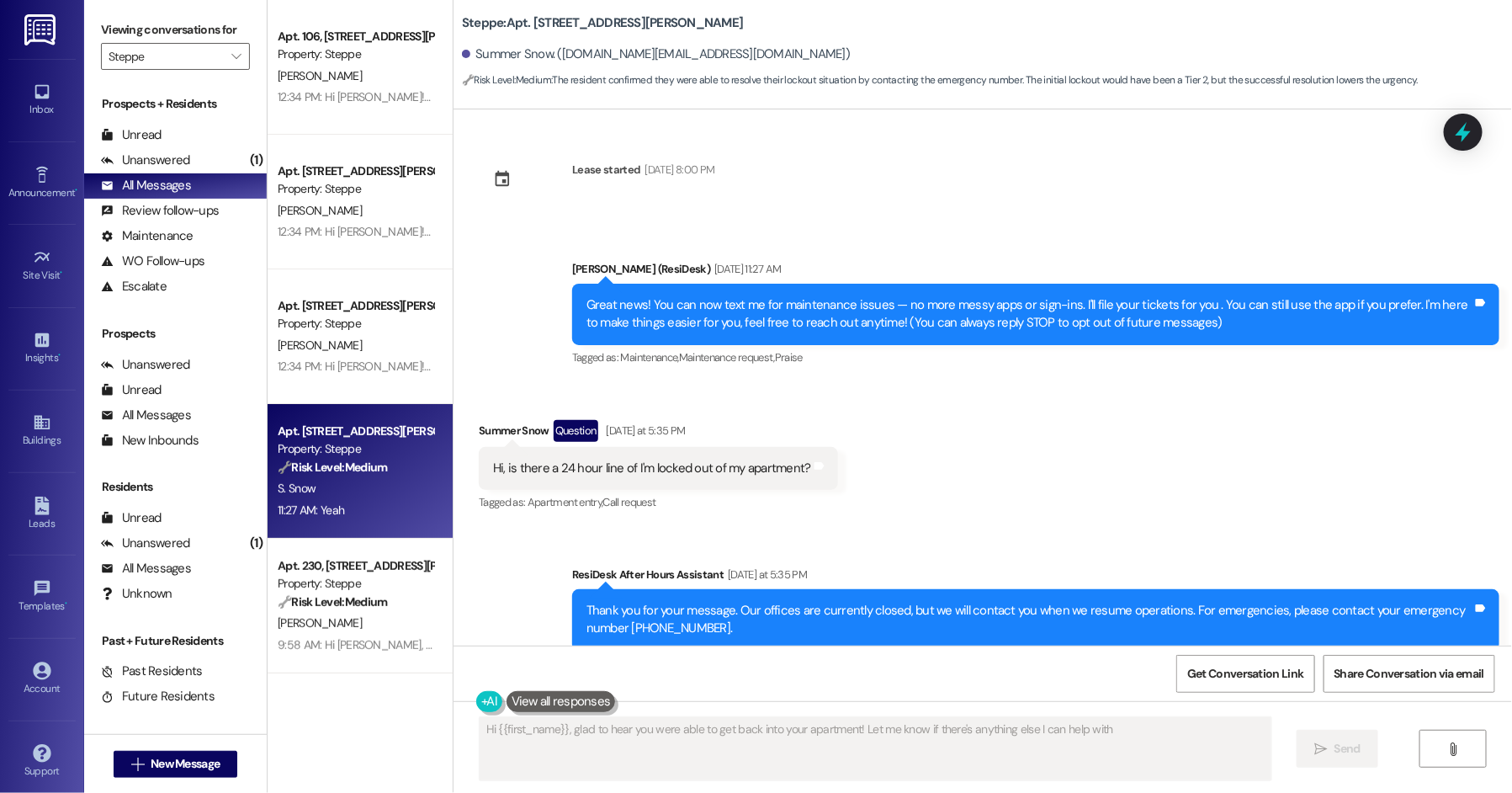 type on "Hi {{first_name}}, glad to hear you were able to get back into your apartment! Let me know if there's anything else I can help with." 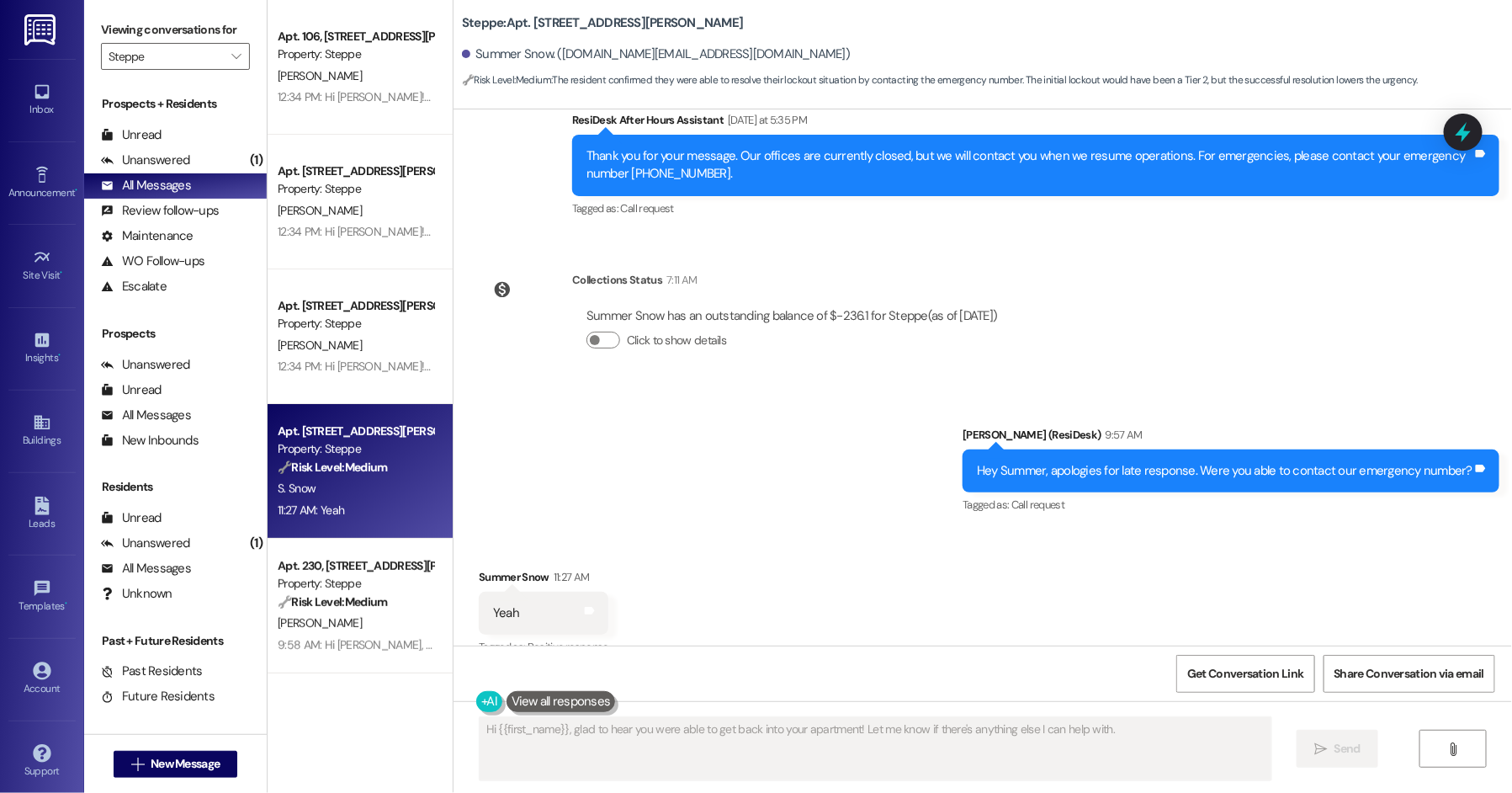scroll, scrollTop: 481, scrollLeft: 0, axis: vertical 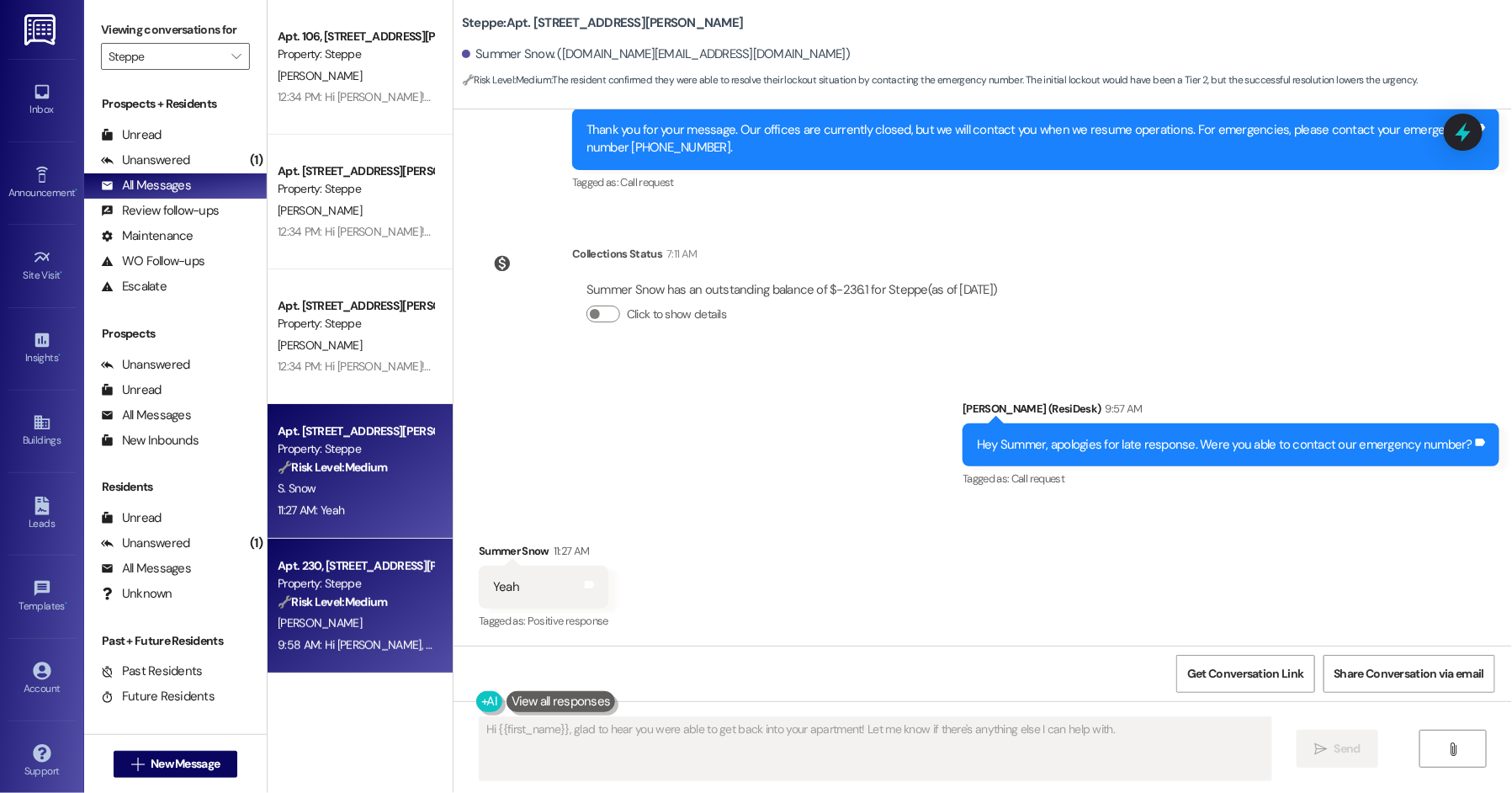 click on "Property: Steppe" at bounding box center (355, 583) 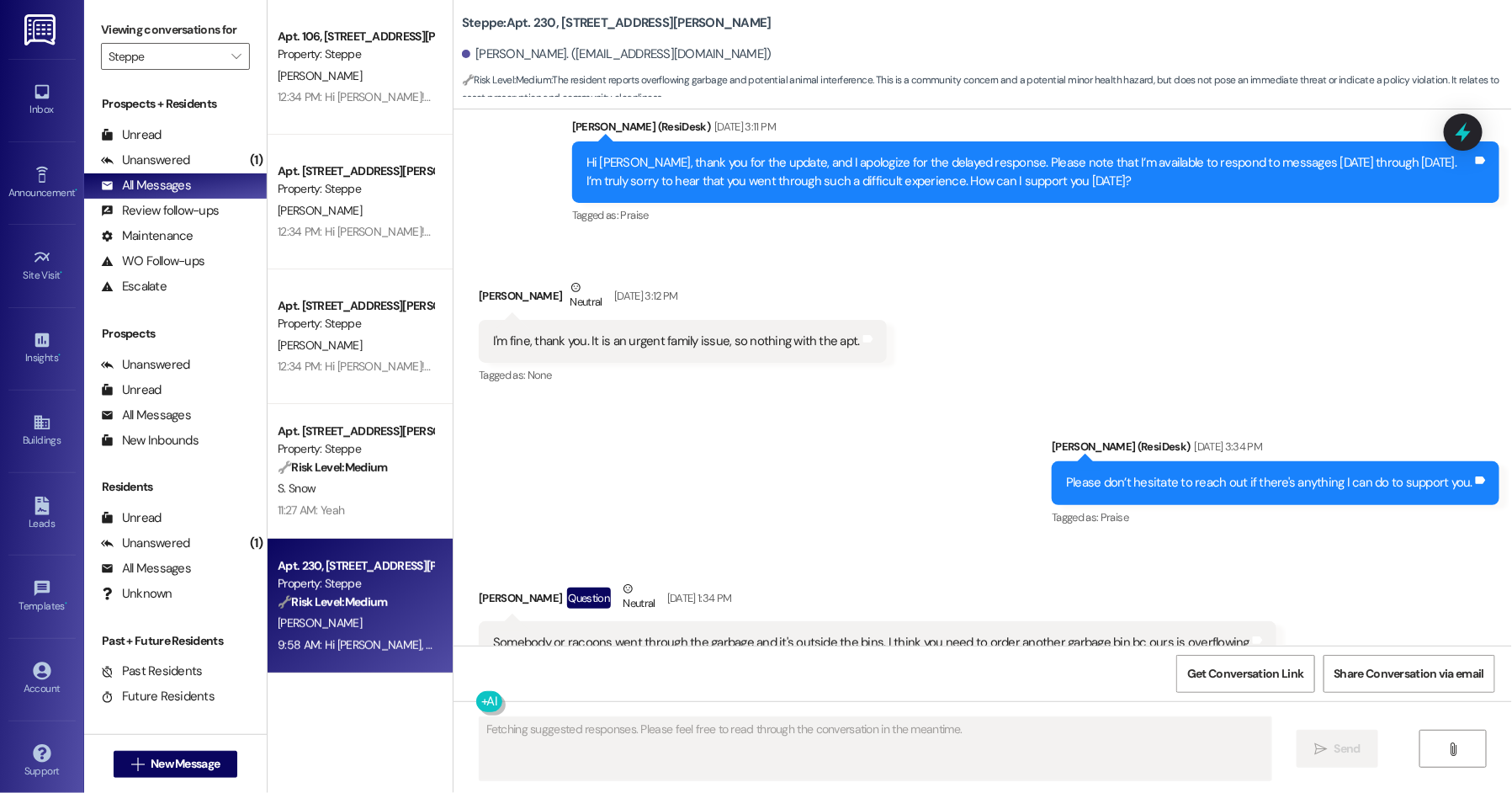 scroll, scrollTop: 7886, scrollLeft: 0, axis: vertical 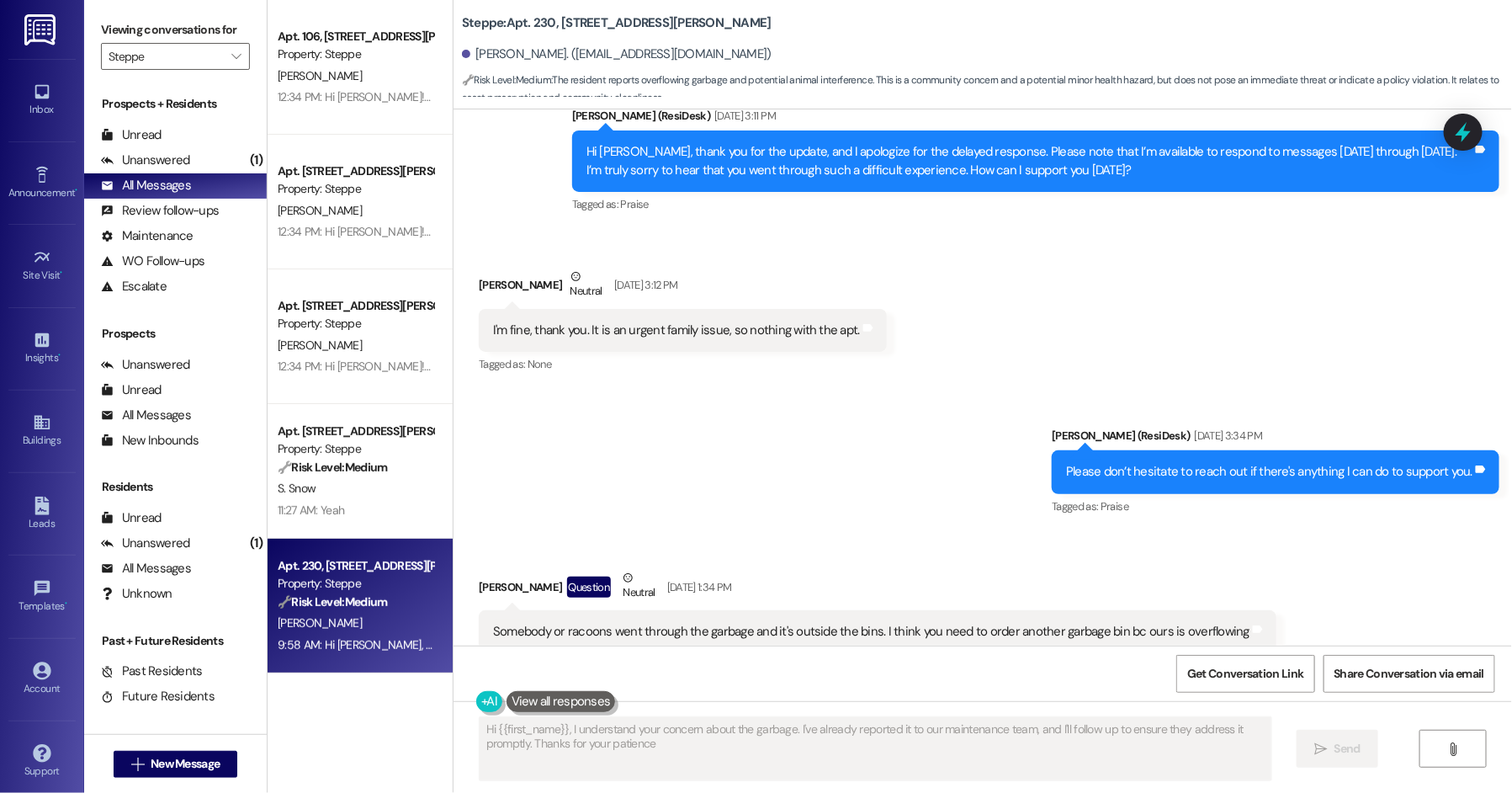 type on "Hi {{first_name}}, I understand your concern about the garbage. I've already reported it to our maintenance team, and I'll follow up to ensure they address it promptly. Thanks for your patience!" 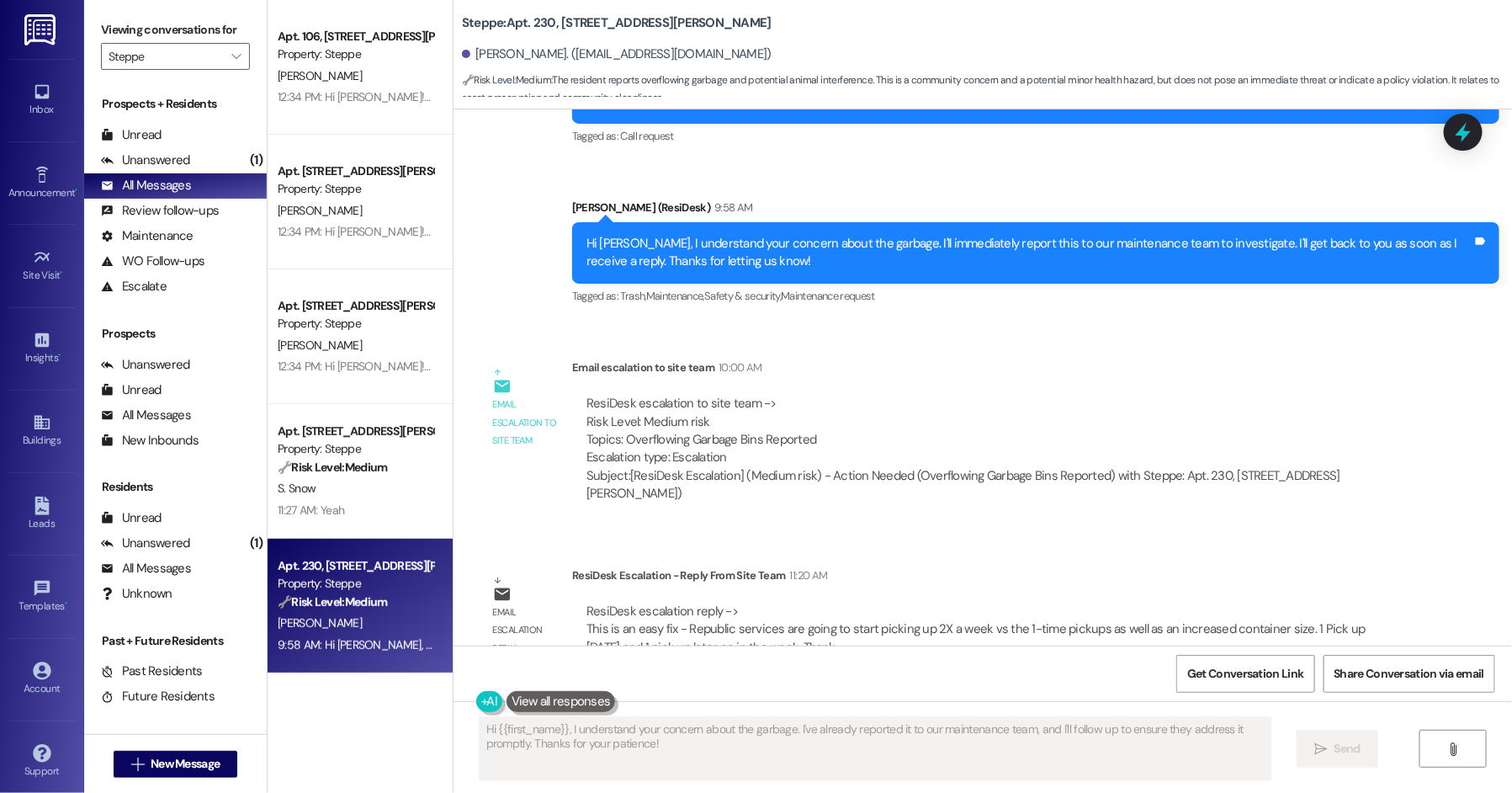 scroll, scrollTop: 8592, scrollLeft: 0, axis: vertical 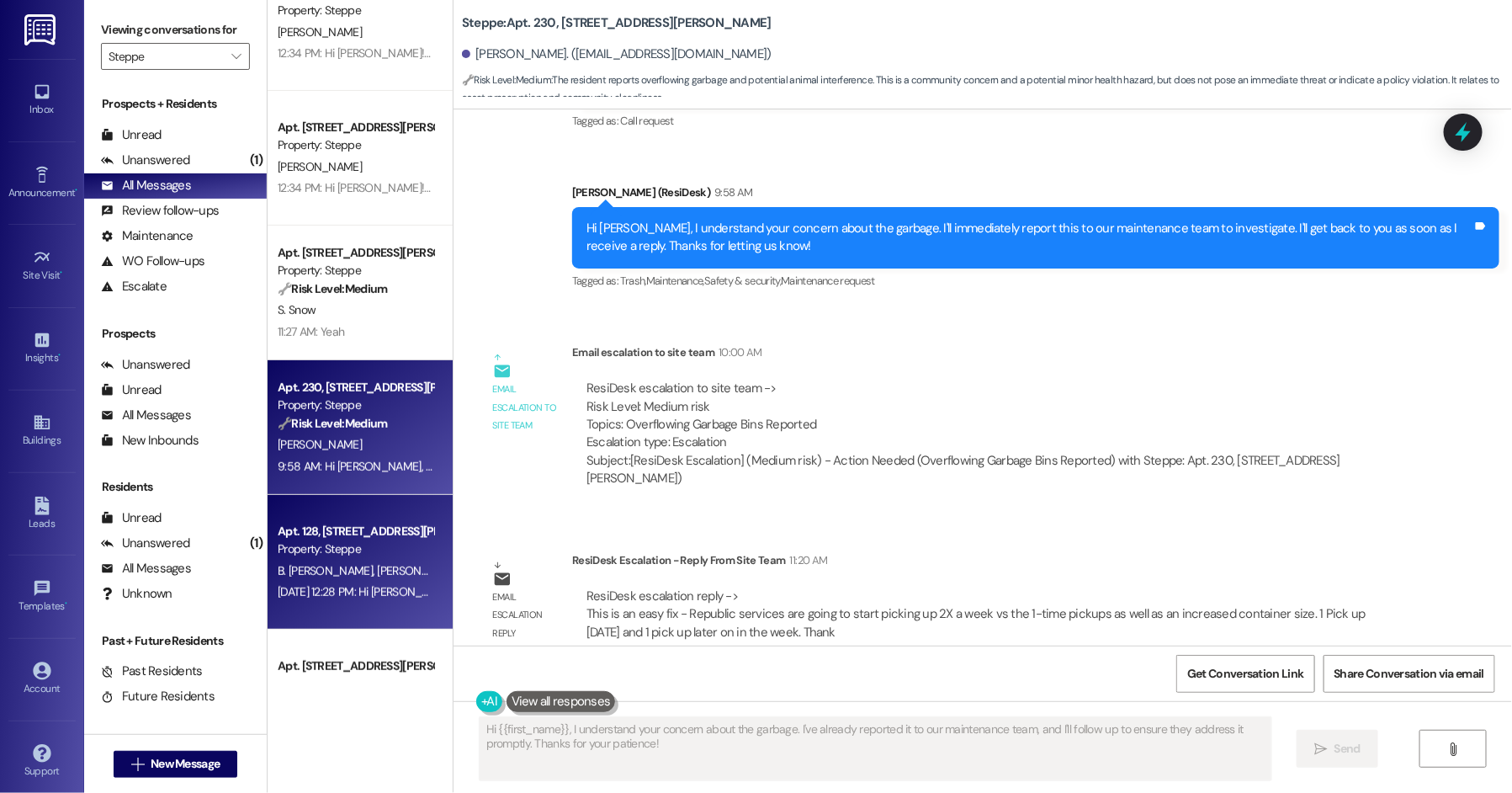 click on "Property: Steppe" at bounding box center [355, 549] 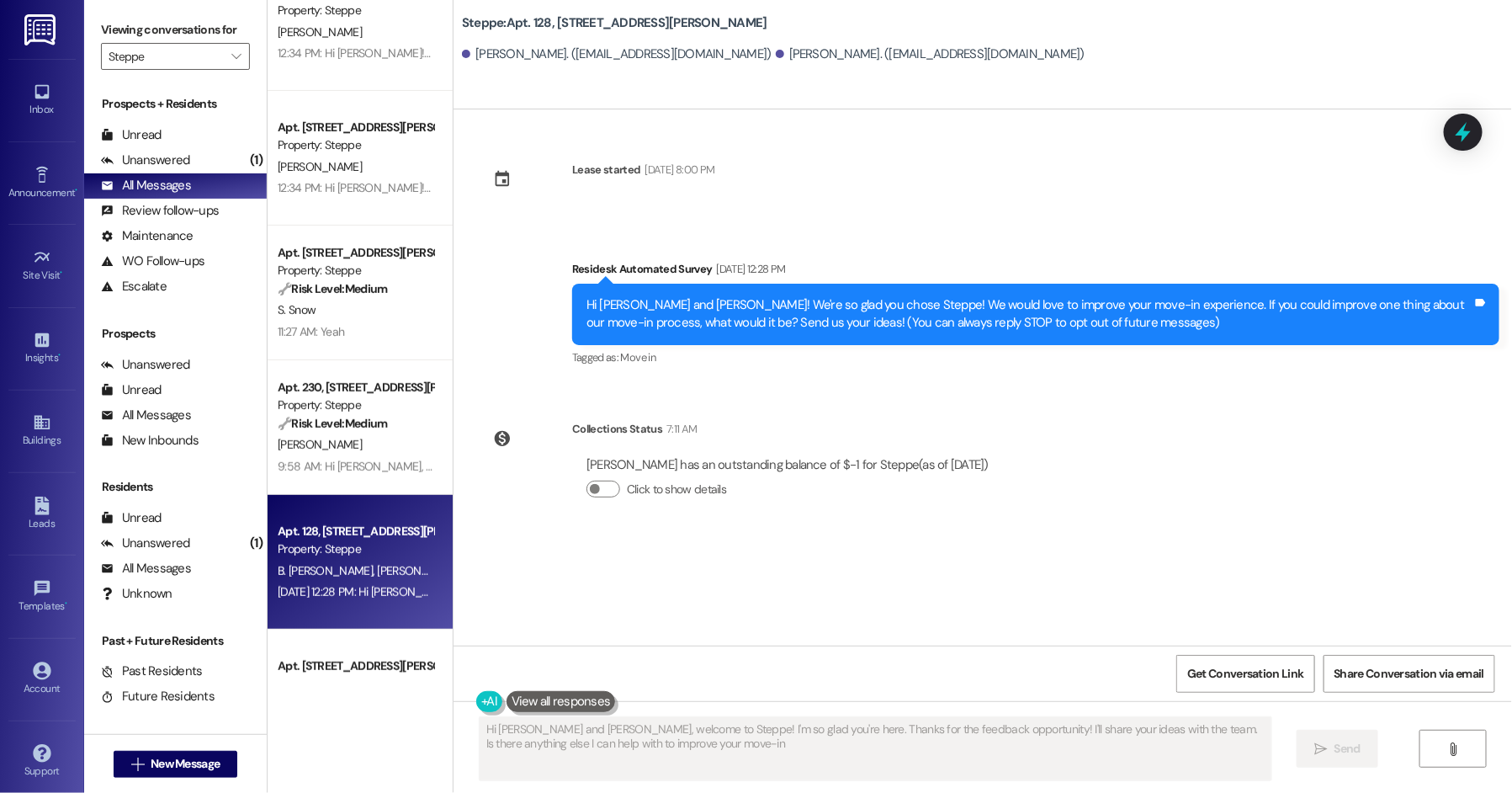type on "Hi Britt and Aaron, welcome to Steppe! I'm so glad you're here. Thanks for the feedback opportunity! I'll share your ideas with the team. Is there anything else I can help with to improve your move-in?" 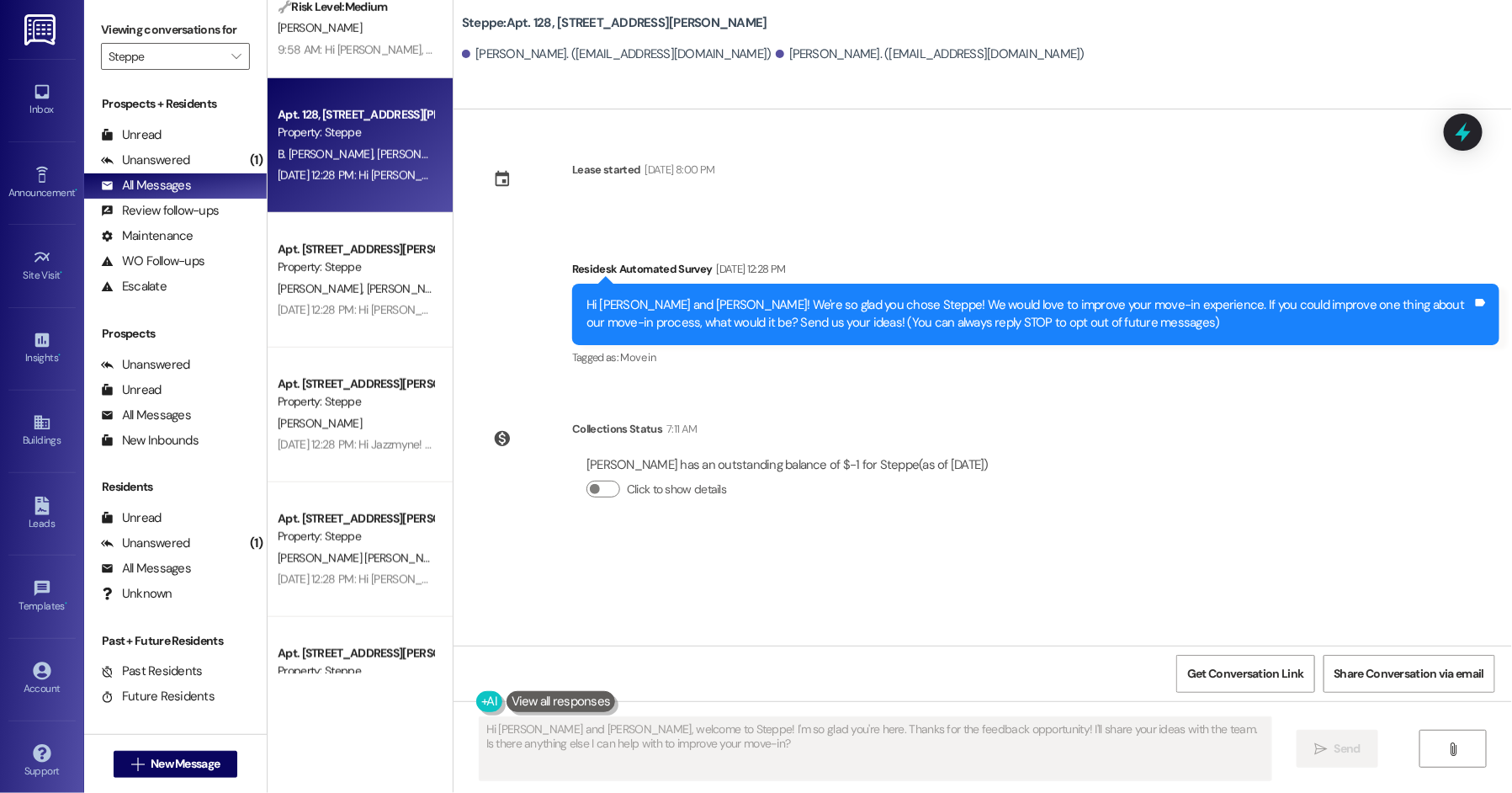 scroll, scrollTop: 633, scrollLeft: 0, axis: vertical 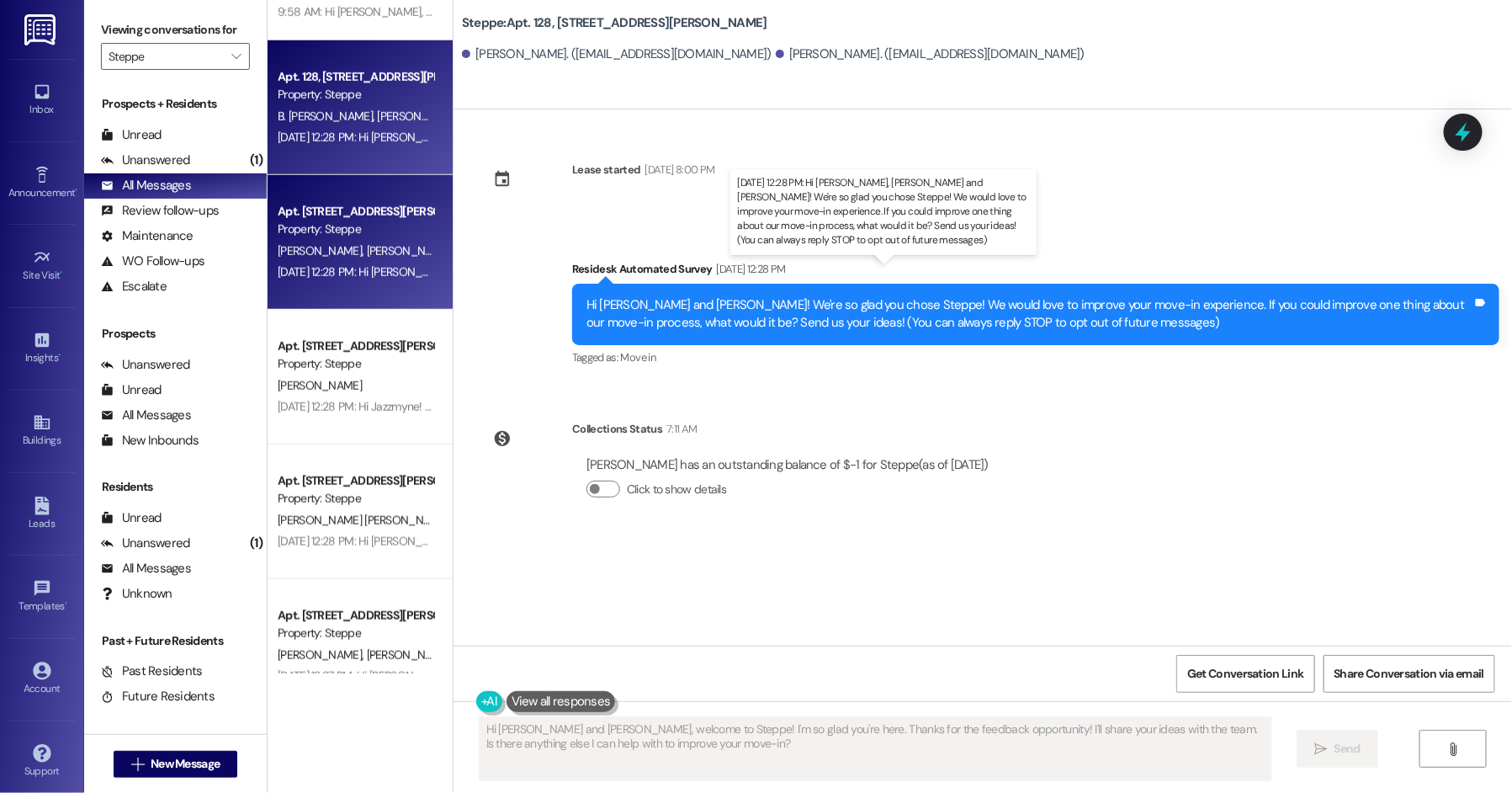 click on "Jul 18, 2025 at 12:28 PM: Hi Juan, Gerardo and Jose Miguel! We're so glad you chose Steppe! We would love to improve your move-in experience. If you could improve one thing about our move-in process, what would it be? Send us your ideas! (You can always reply STOP to opt out of future messages) Jul 18, 2025 at 12:28 PM: Hi Juan, Gerardo and Jose Miguel! We're so glad you chose Steppe! We would love to improve your move-in experience. If you could improve one thing about our move-in process, what would it be? Send us your ideas! (You can always reply STOP to opt out of future messages)" at bounding box center (1059, 272) 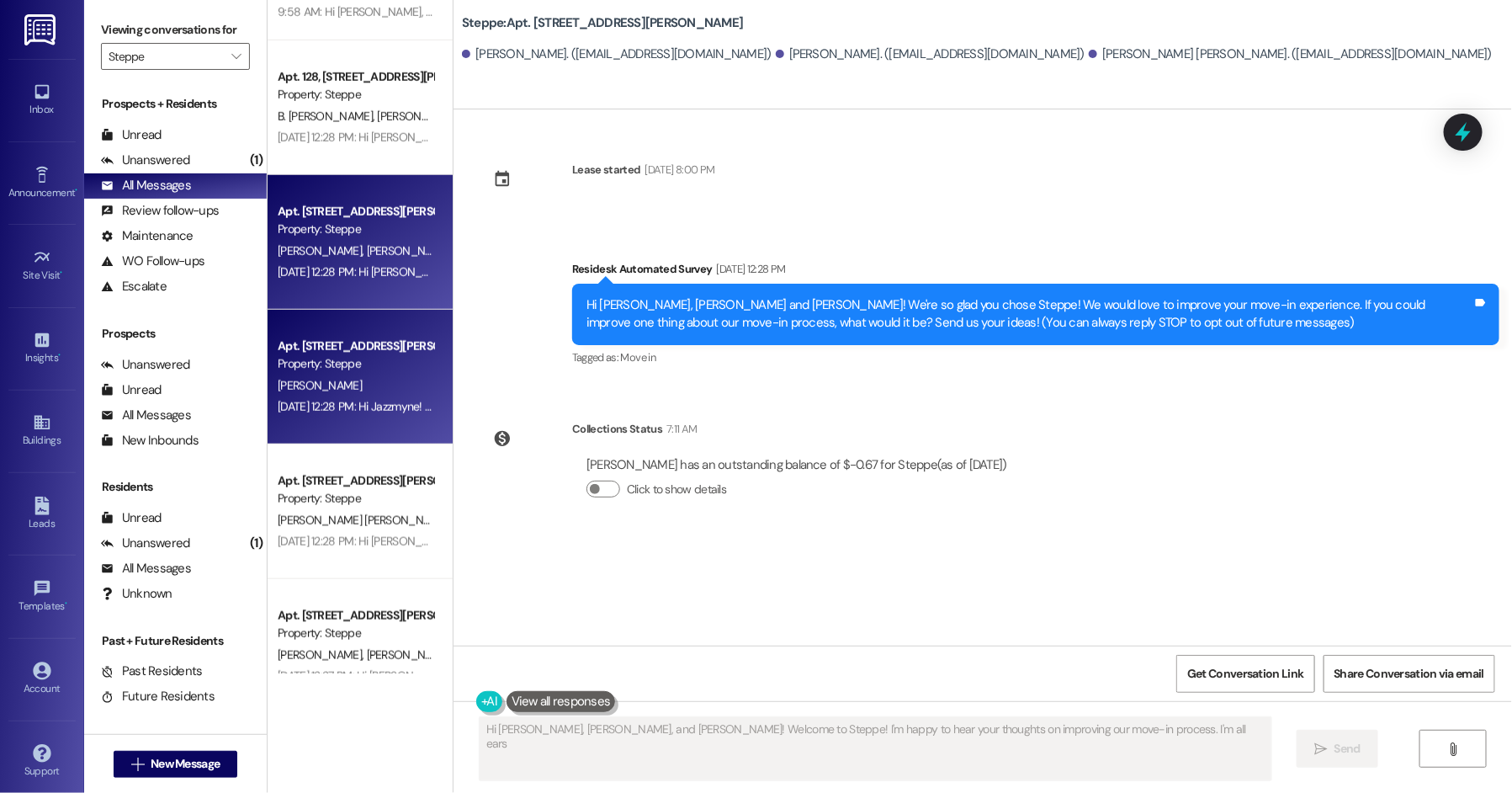 type on "Hi Juan, Gerardo, and Jose Miguel! Welcome to Steppe! I'm happy to hear your thoughts on improving our move-in process. I'm all ears!" 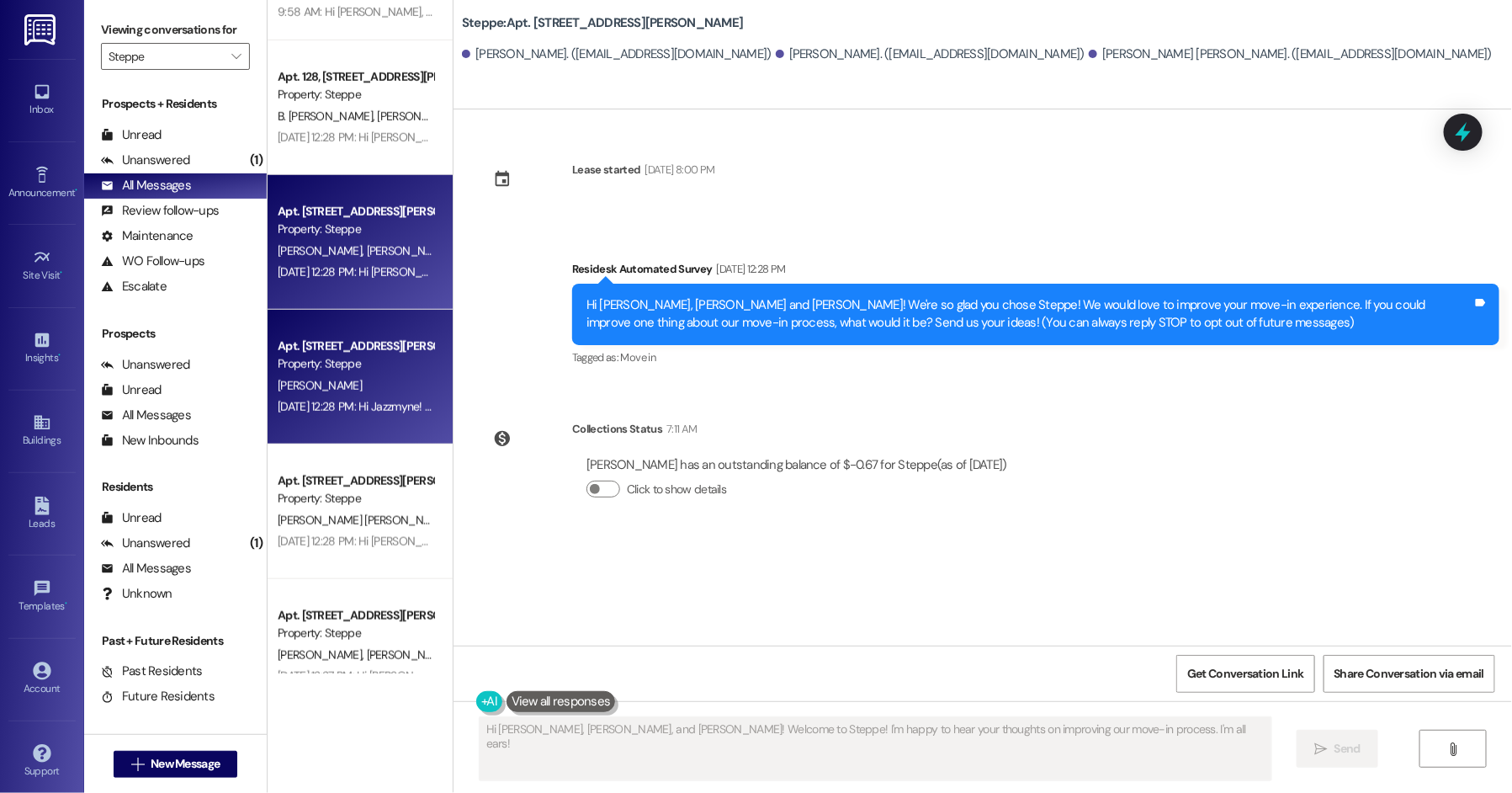 click on "Apt. 318, 2365 NE Conners Ave" at bounding box center (355, 346) 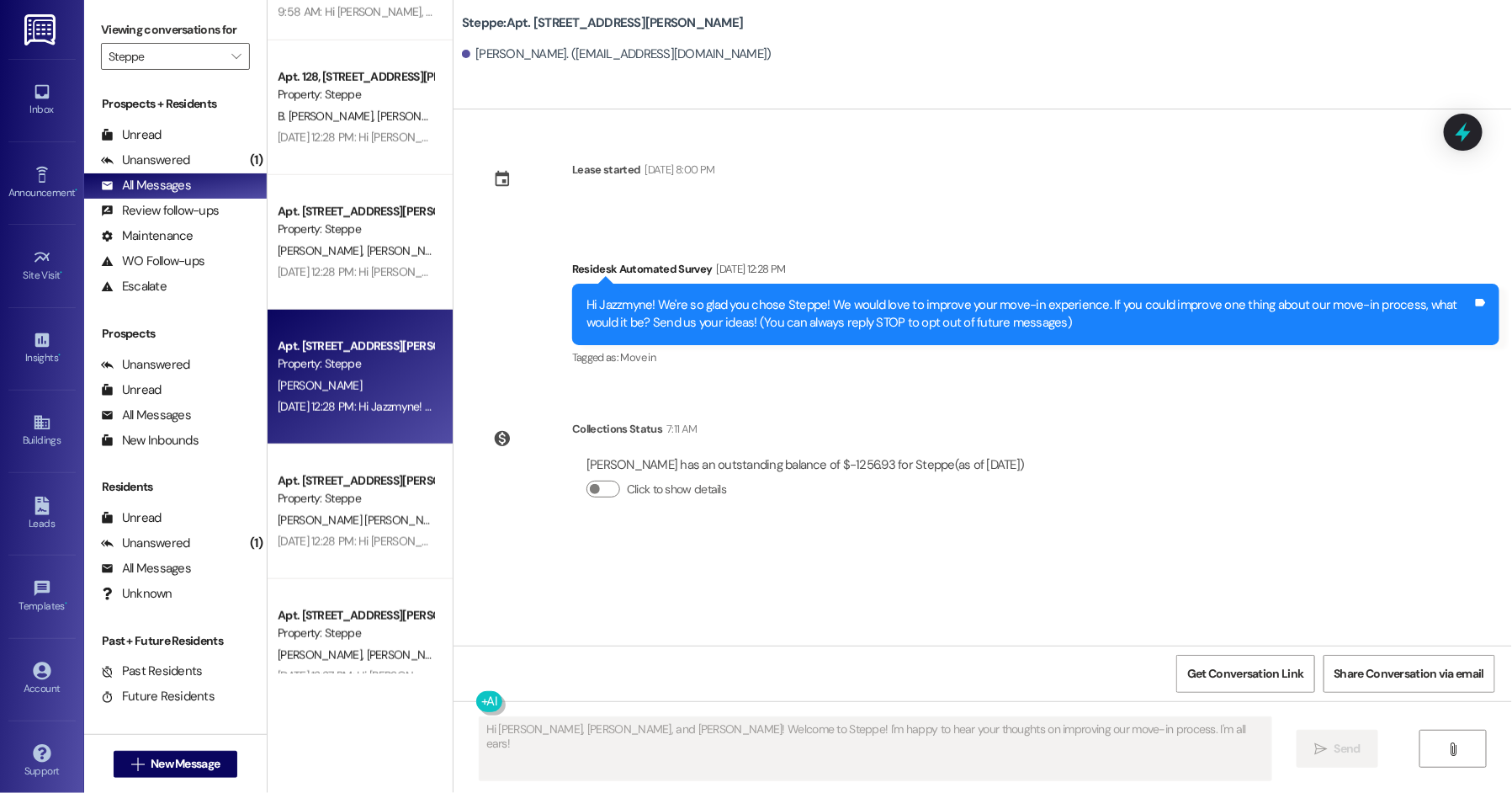 type on "Fetching suggested responses. Please feel free to read through the conversation in the meantime." 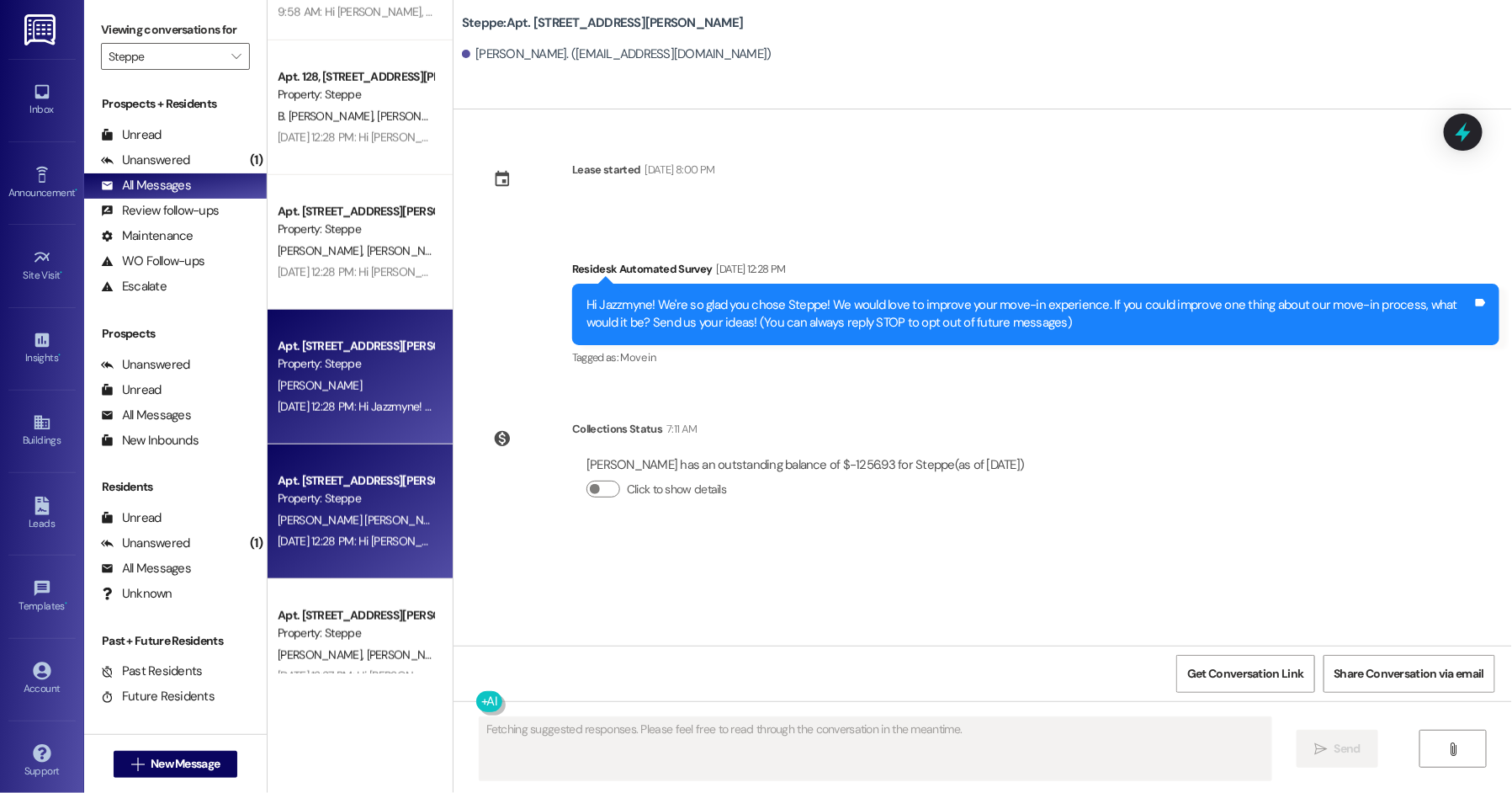 click on "Property: Steppe" at bounding box center [355, 498] 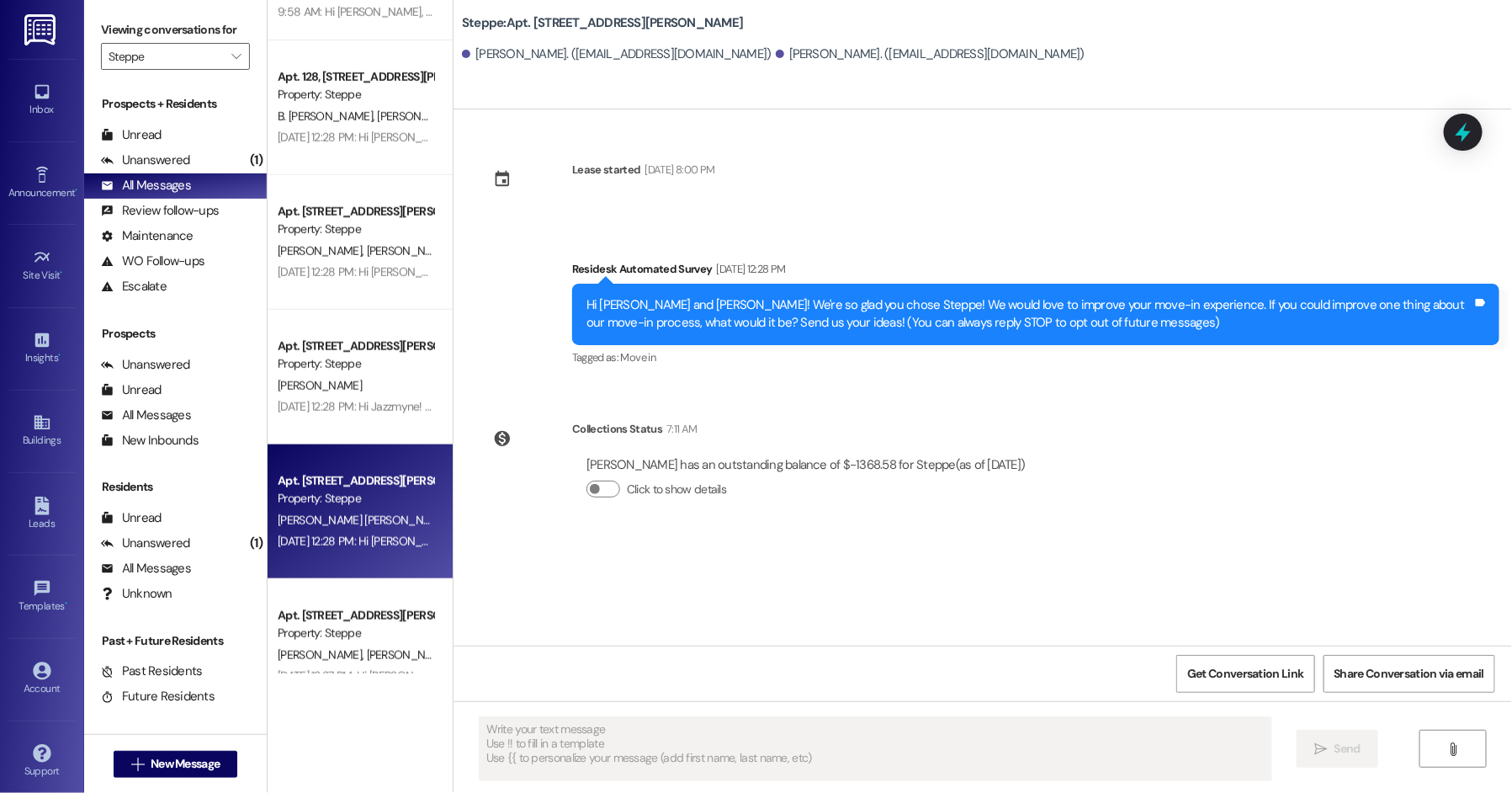 type on "Fetching suggested responses. Please feel free to read through the conversation in the meantime." 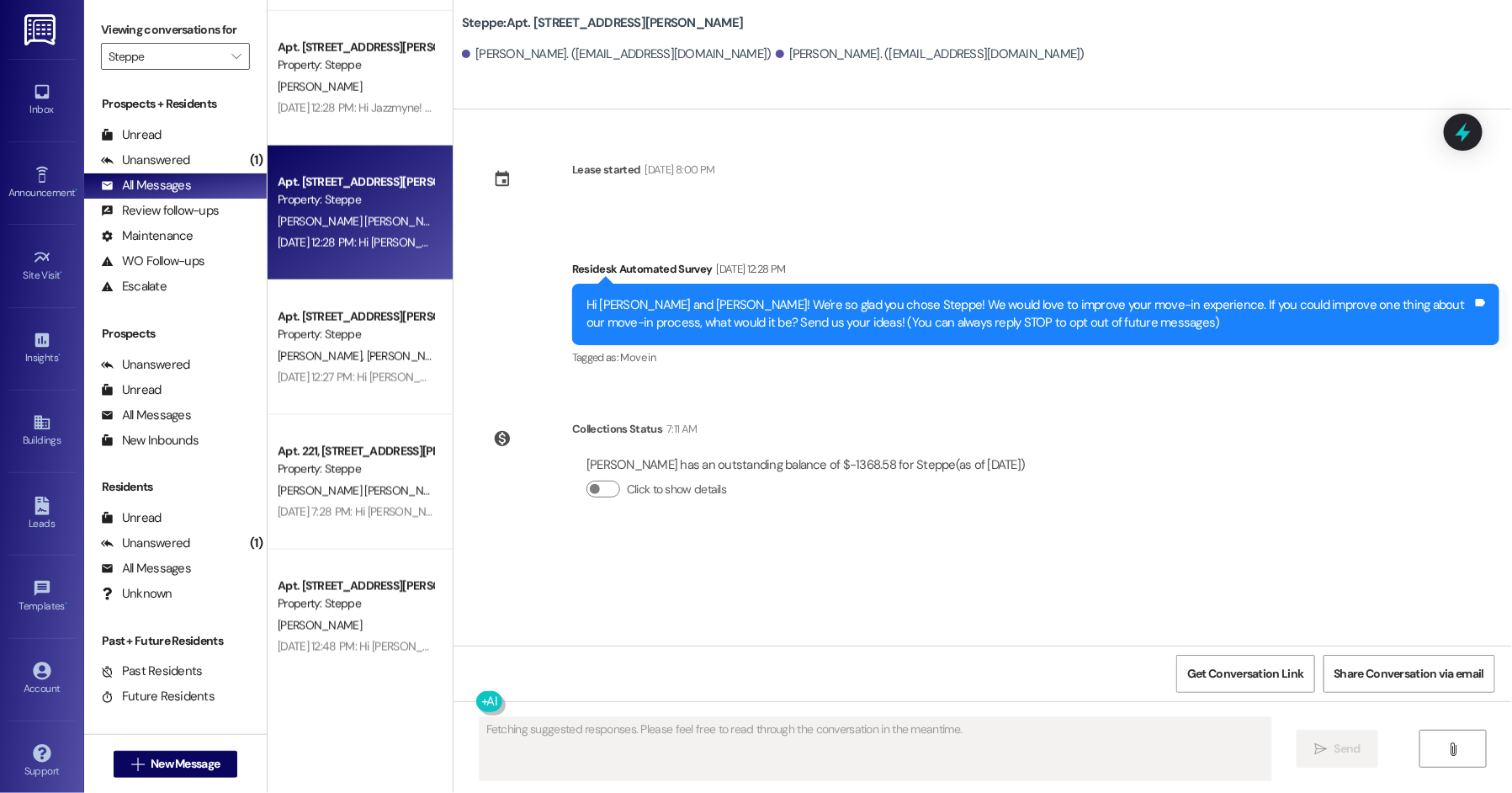 scroll, scrollTop: 962, scrollLeft: 0, axis: vertical 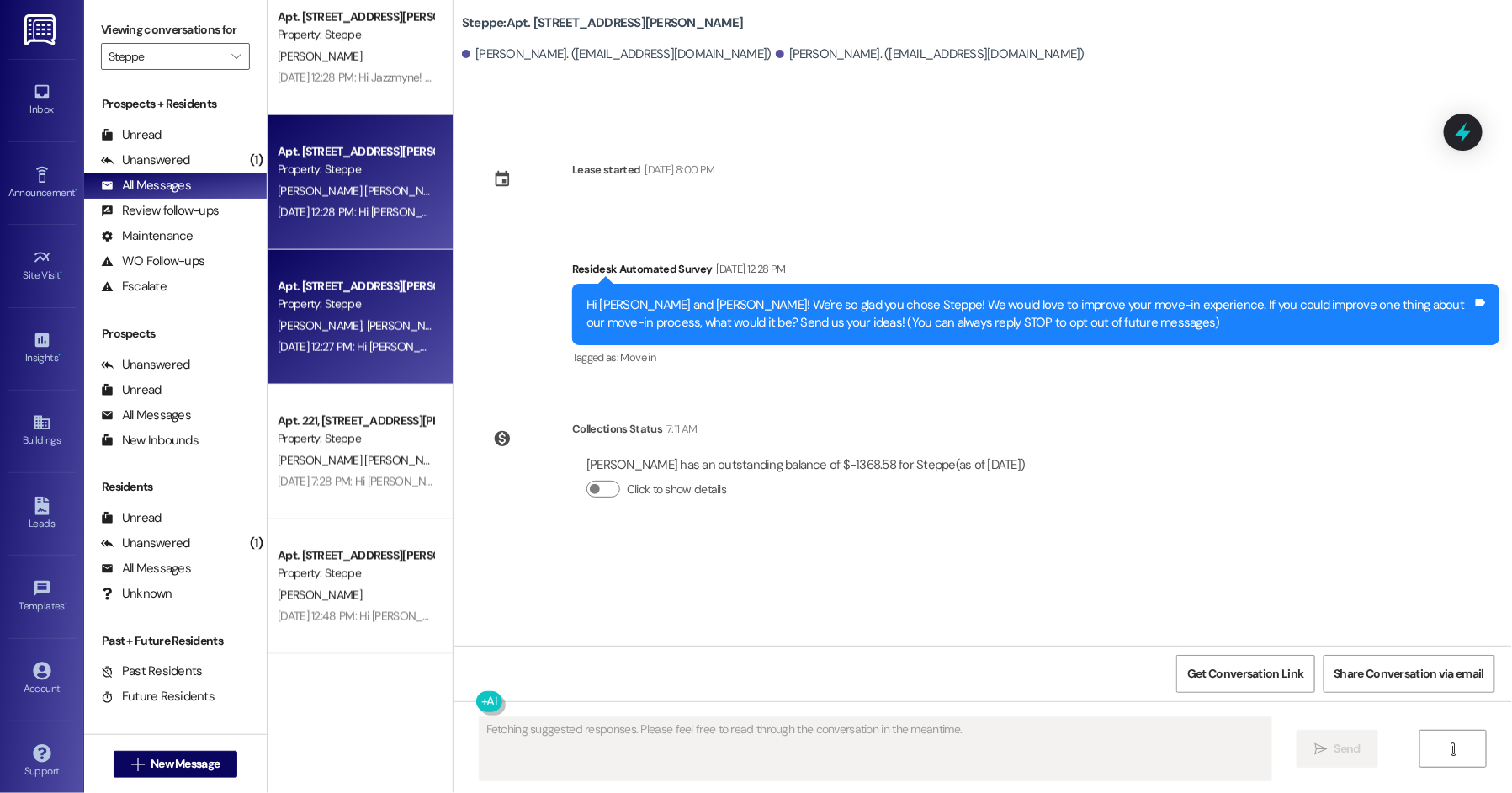 click on "C. Brown A. Beal" at bounding box center (355, 326) 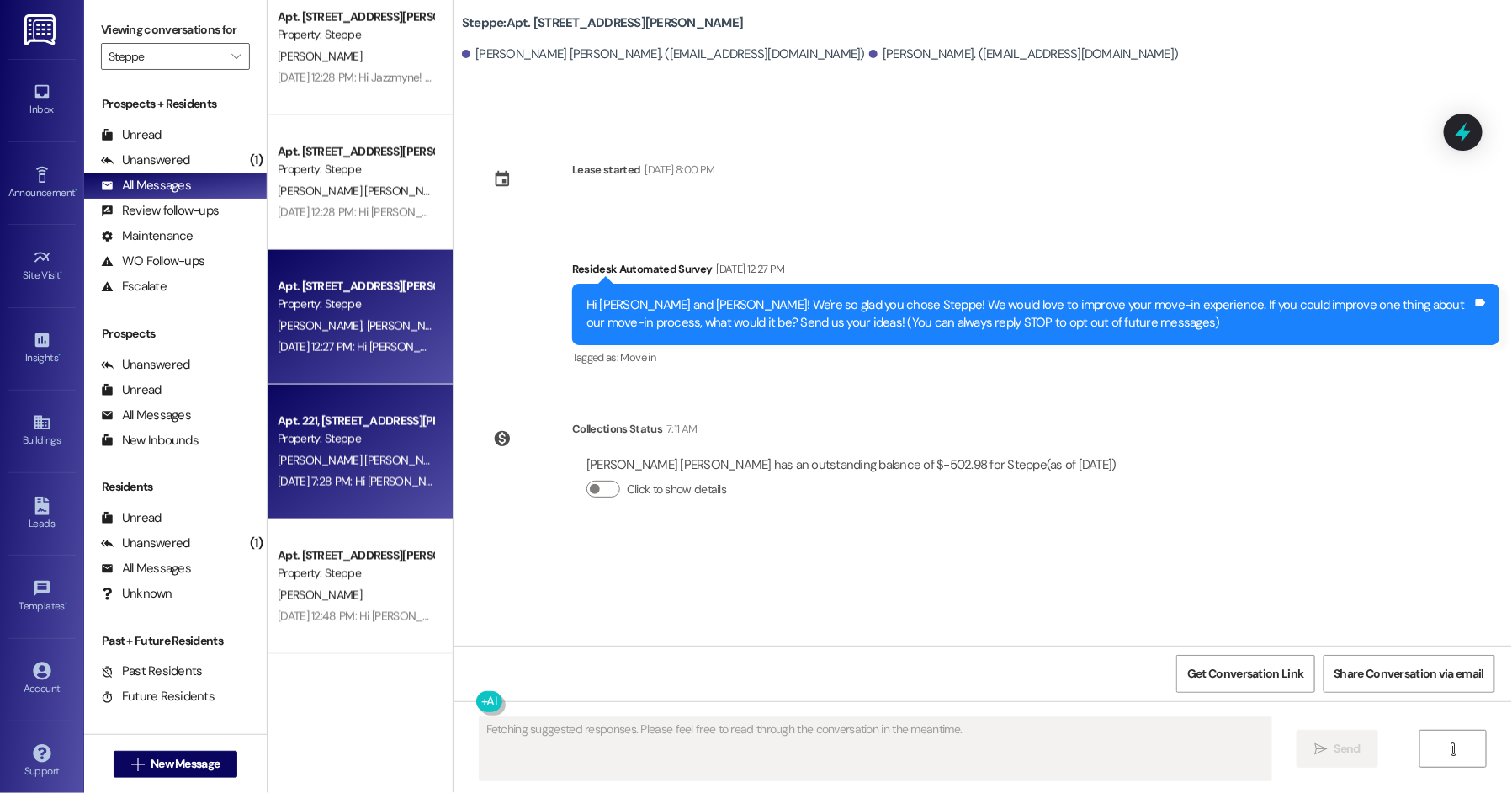 click on "Apt. 221, 2365 NE Conners Ave Property: Steppe M. Beltran Perez V. Ruiz Beltran Jul 10, 2025 at 7:28 PM: Hi Victoria, thanks for confirming! I'm glad to hear work order 235225 was completed to your satisfaction. Please don't hesitate to reach out if you need anything else! Jul 10, 2025 at 7:28 PM: Hi Victoria, thanks for confirming! I'm glad to hear work order 235225 was completed to your satisfaction. Please don't hesitate to reach out if you need anything else!" at bounding box center (360, 452) 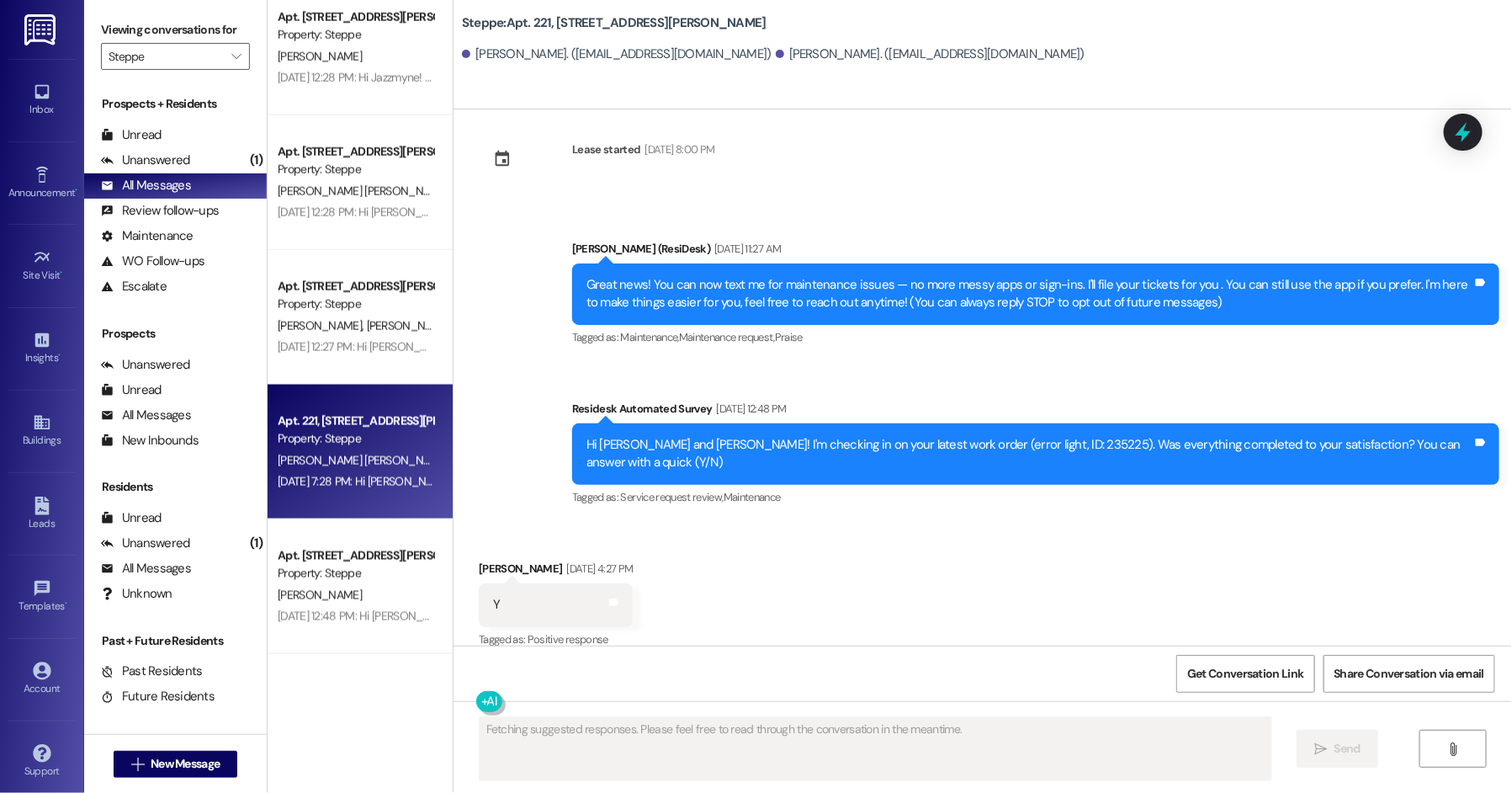 scroll, scrollTop: 317, scrollLeft: 0, axis: vertical 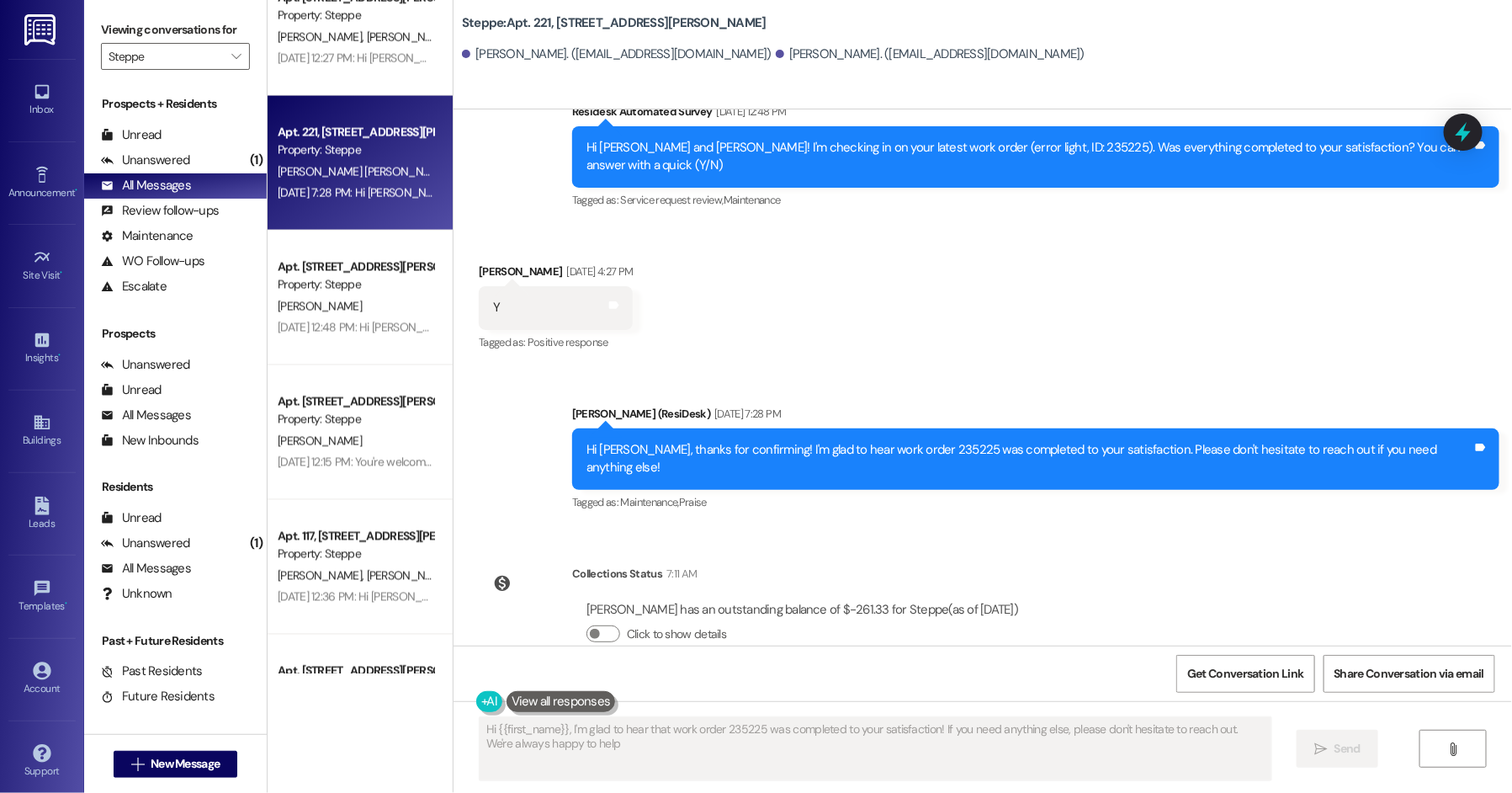 type on "Hi {{first_name}}, I'm glad to hear that work order 235225 was completed to your satisfaction! If you need anything else, please don't hesitate to reach out. We're always happy to help!" 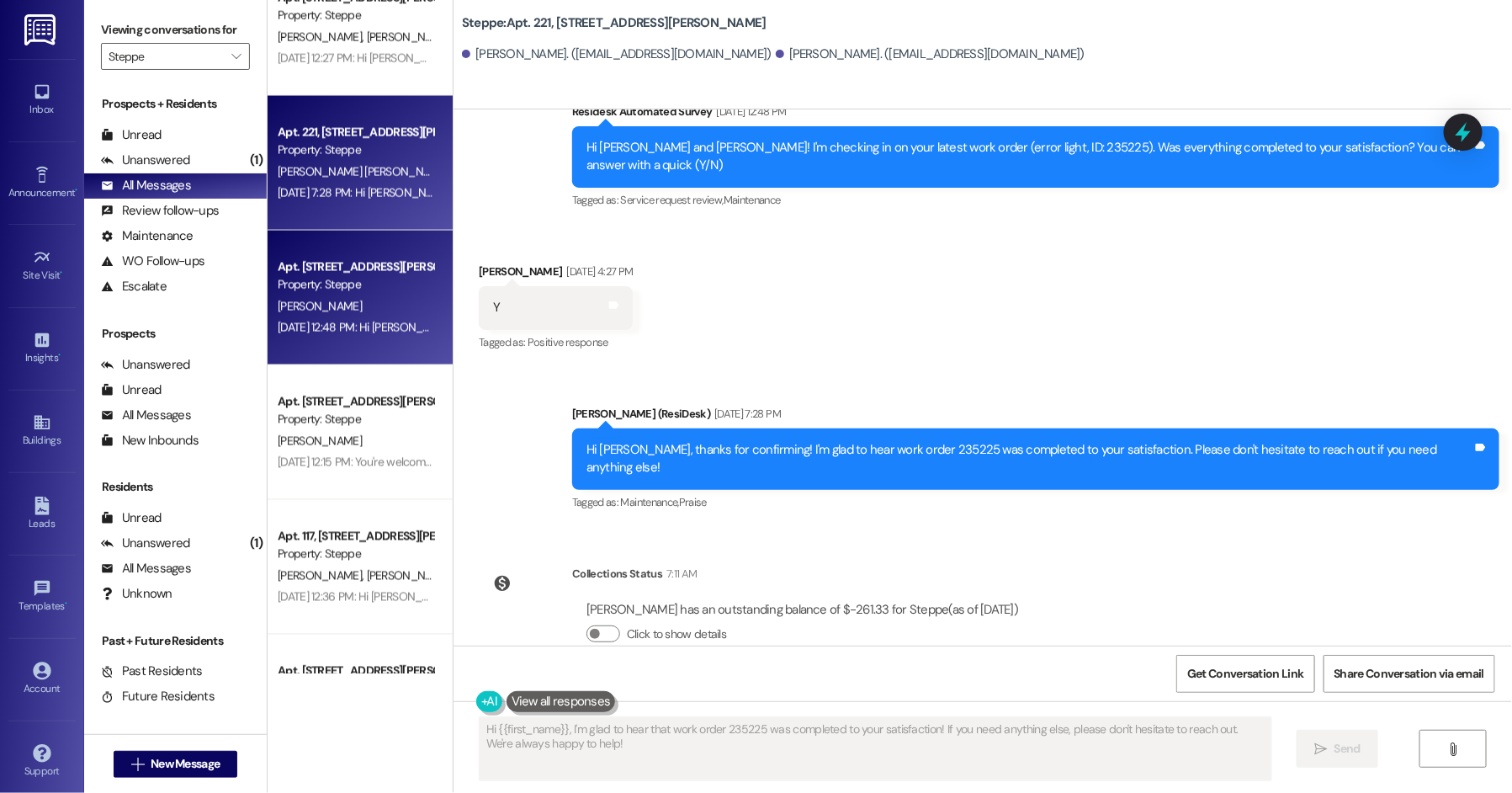 click on "C. Wooddell" at bounding box center [355, 306] 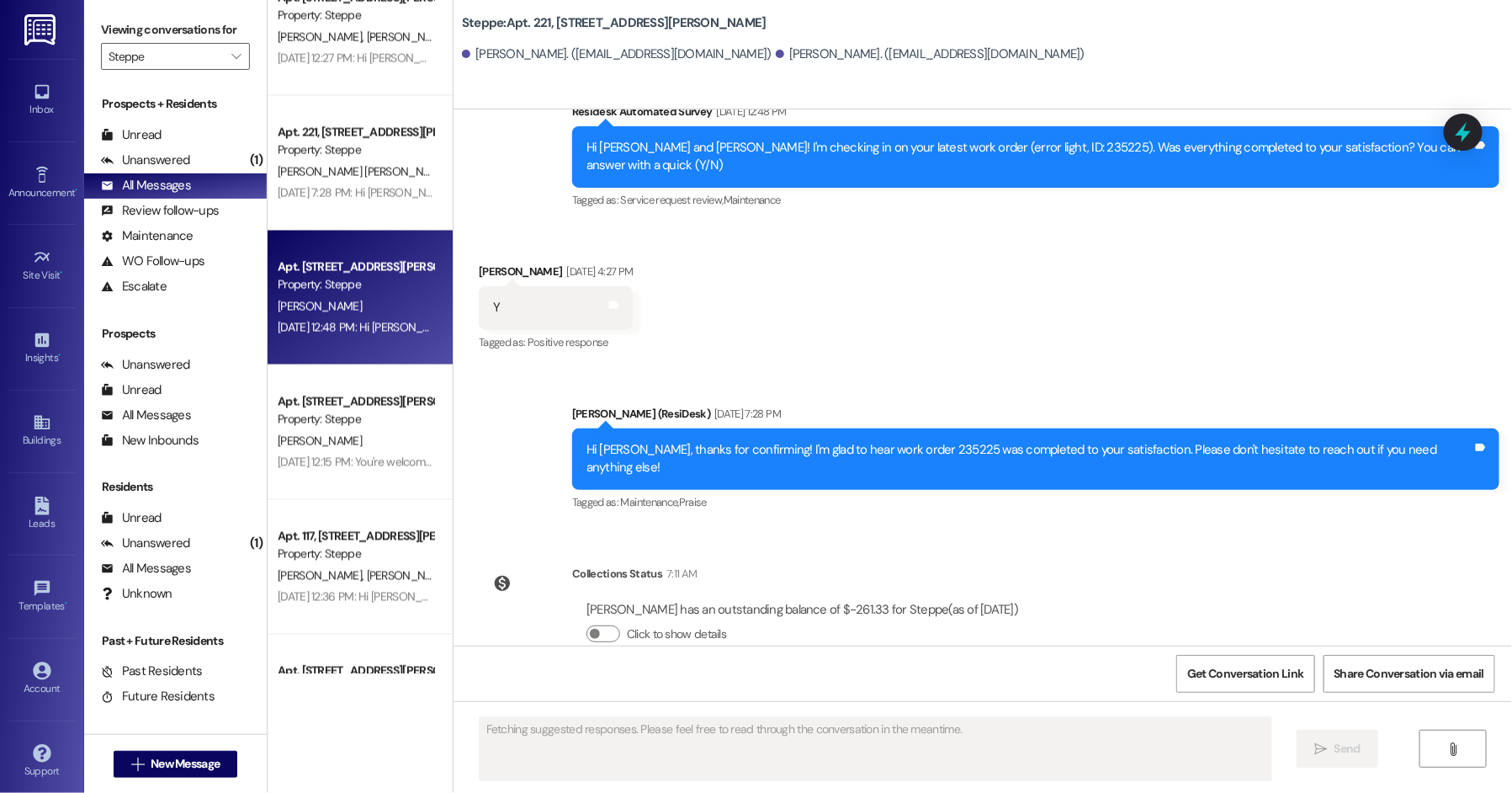 scroll, scrollTop: 0, scrollLeft: 0, axis: both 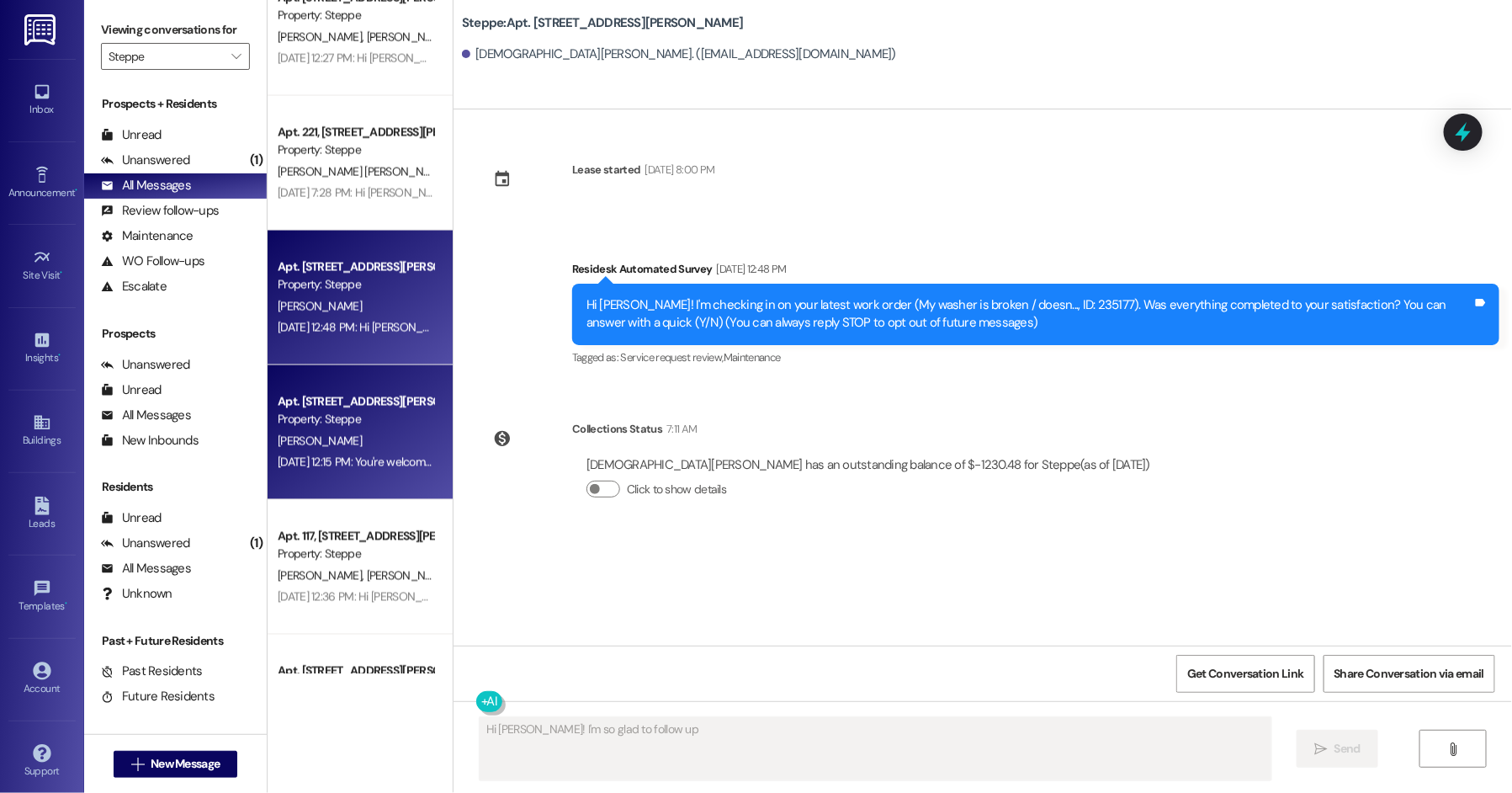 type on "Hi Christian! I'm so glad to follow up" 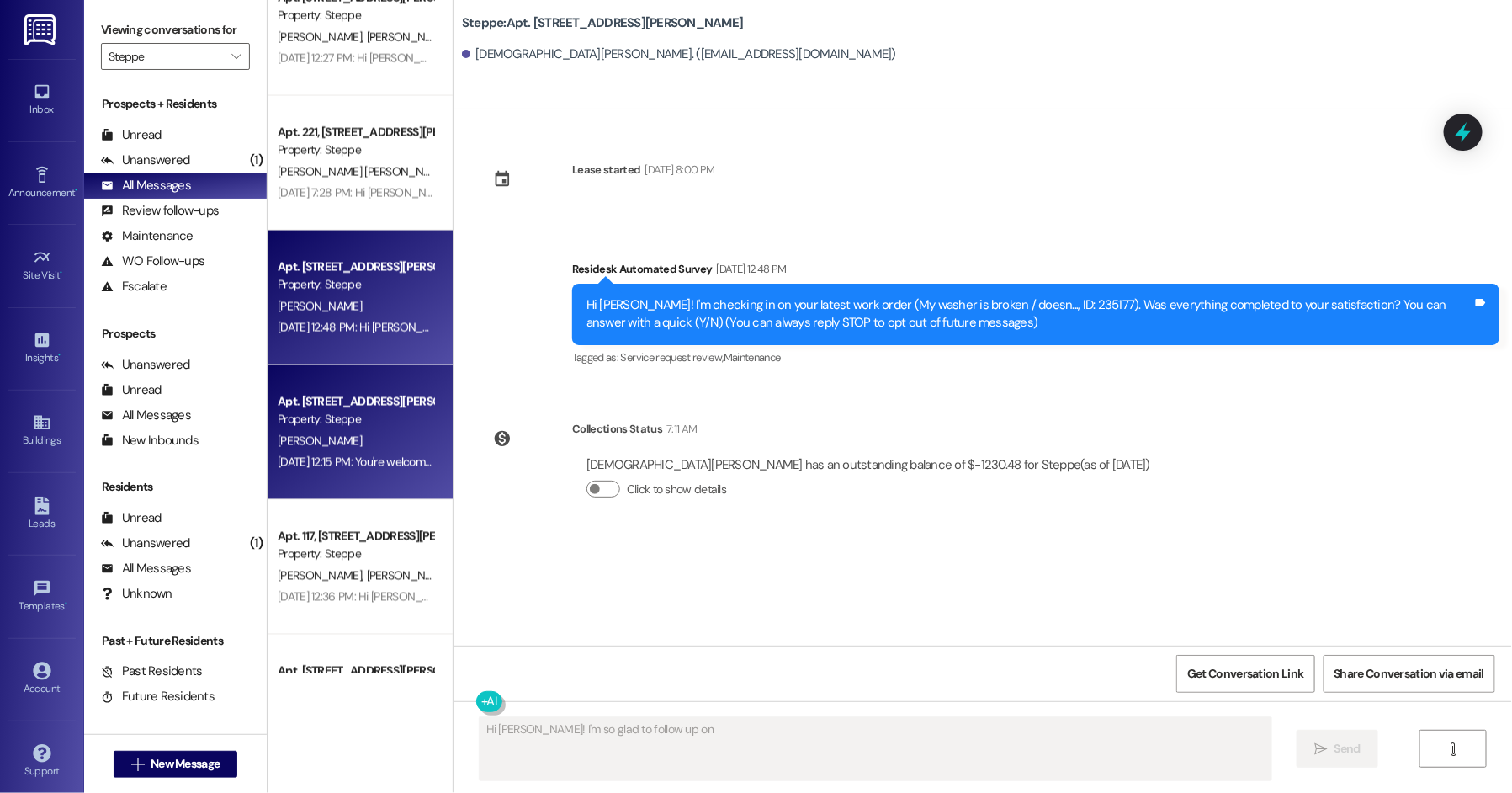click on "Property: Steppe" at bounding box center (355, 419) 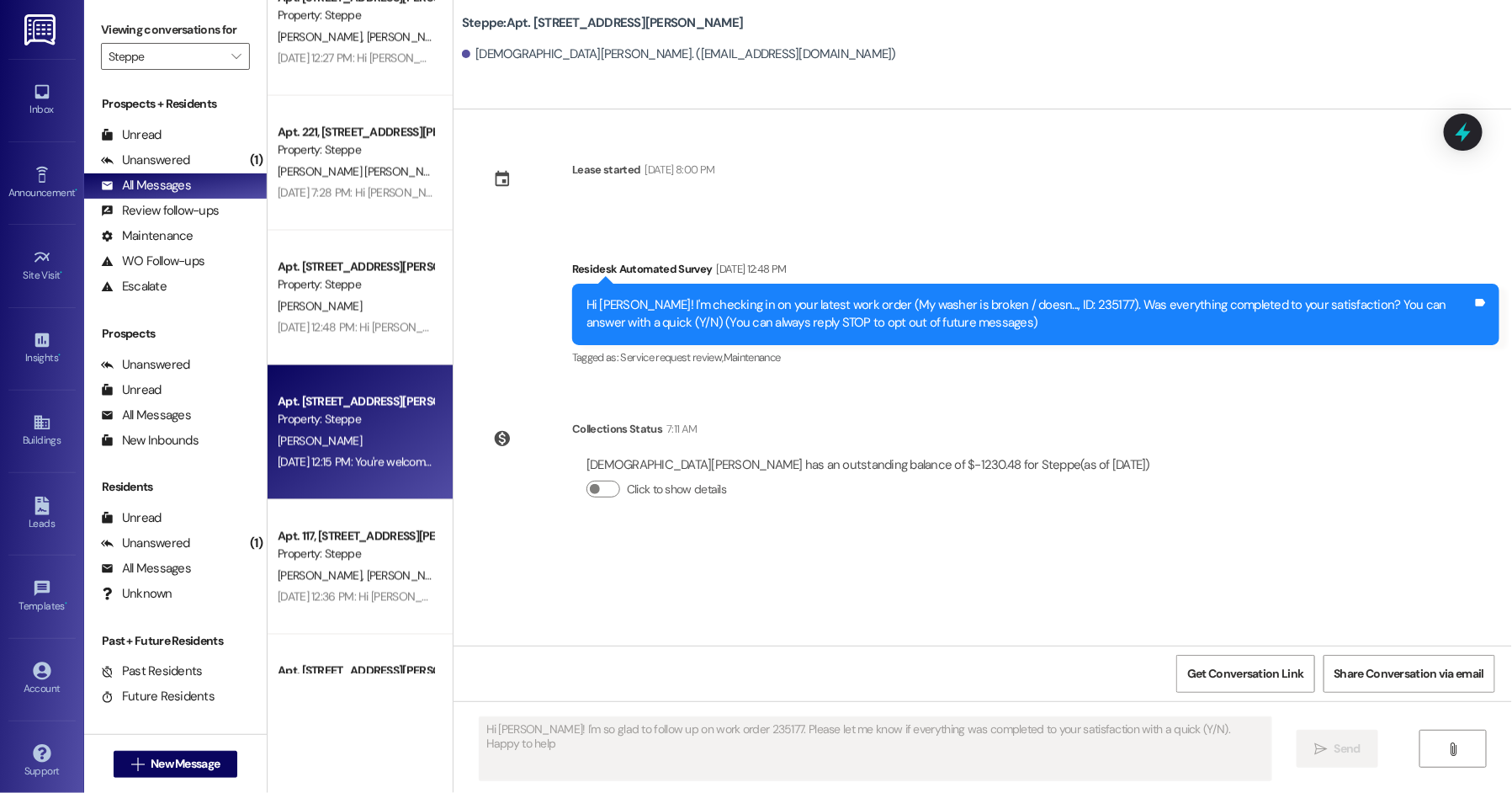 type on "Hi Christian! I'm so glad to follow up on work order 235177. Please let me know if everything was completed to your satisfaction with a quick (Y/N). Happy to help!" 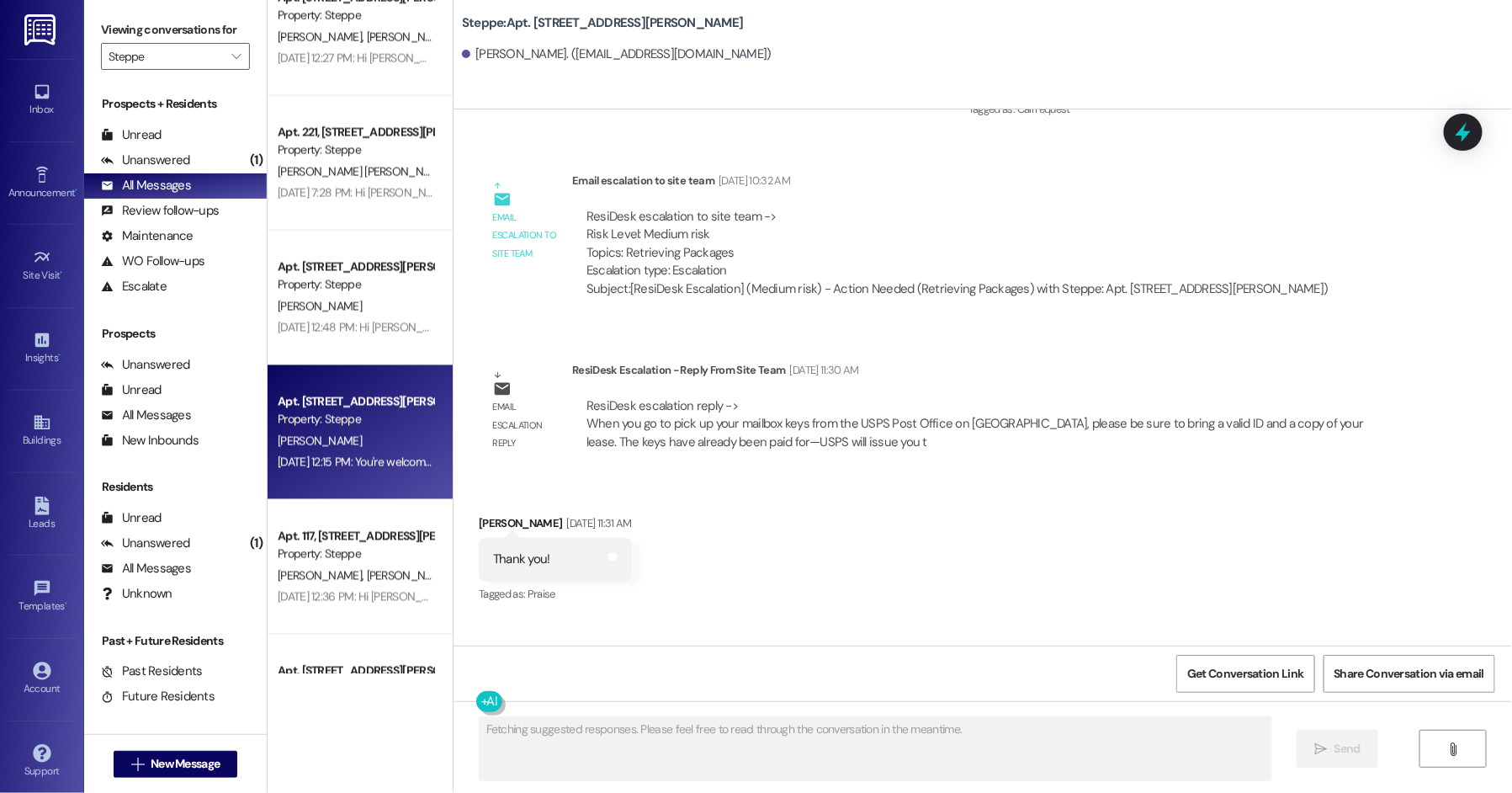 scroll, scrollTop: 8161, scrollLeft: 0, axis: vertical 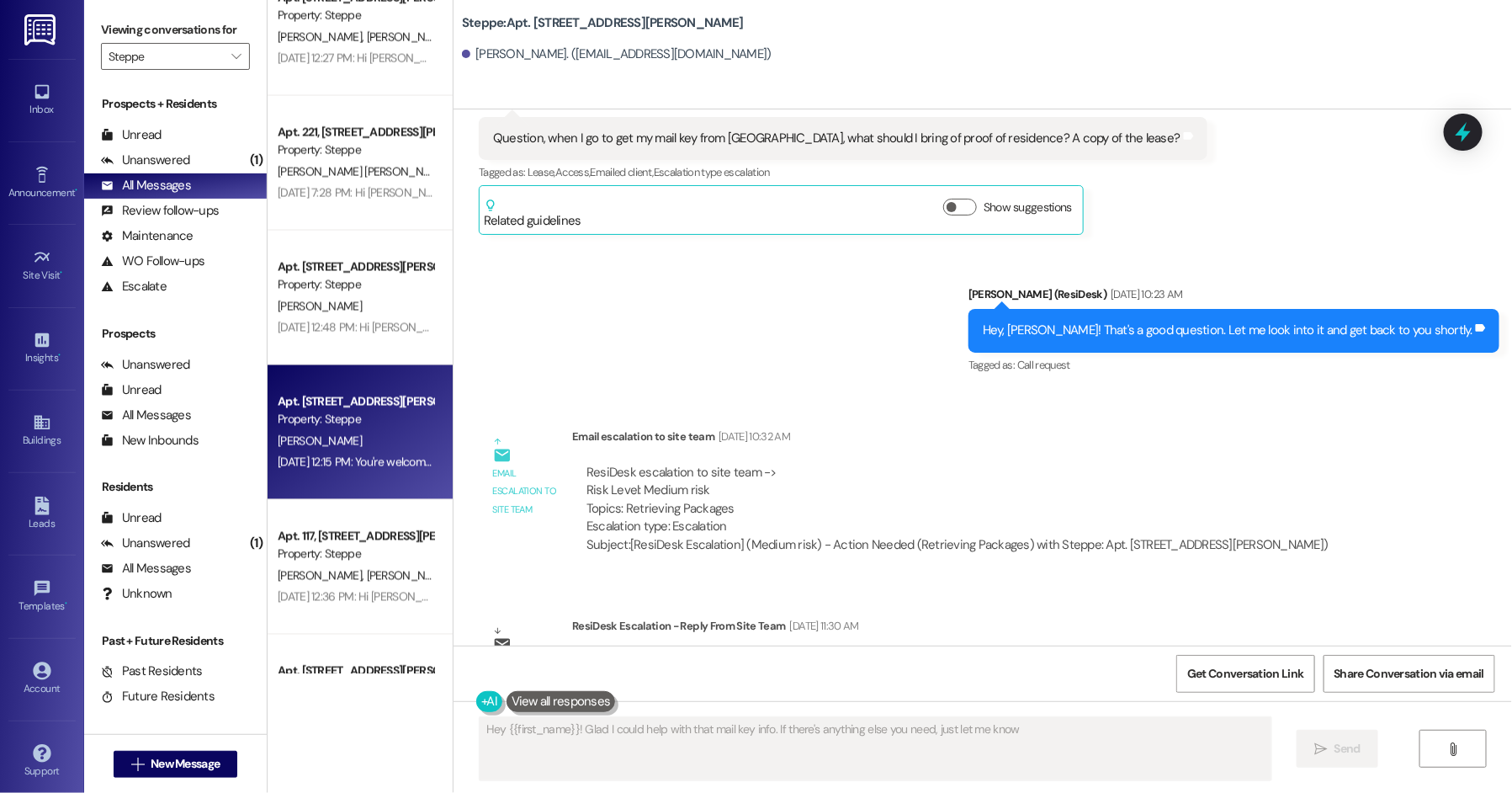 type on "Hey {{first_name}}! Glad I could help with that mail key info. If there's anything else you need, just let me know!" 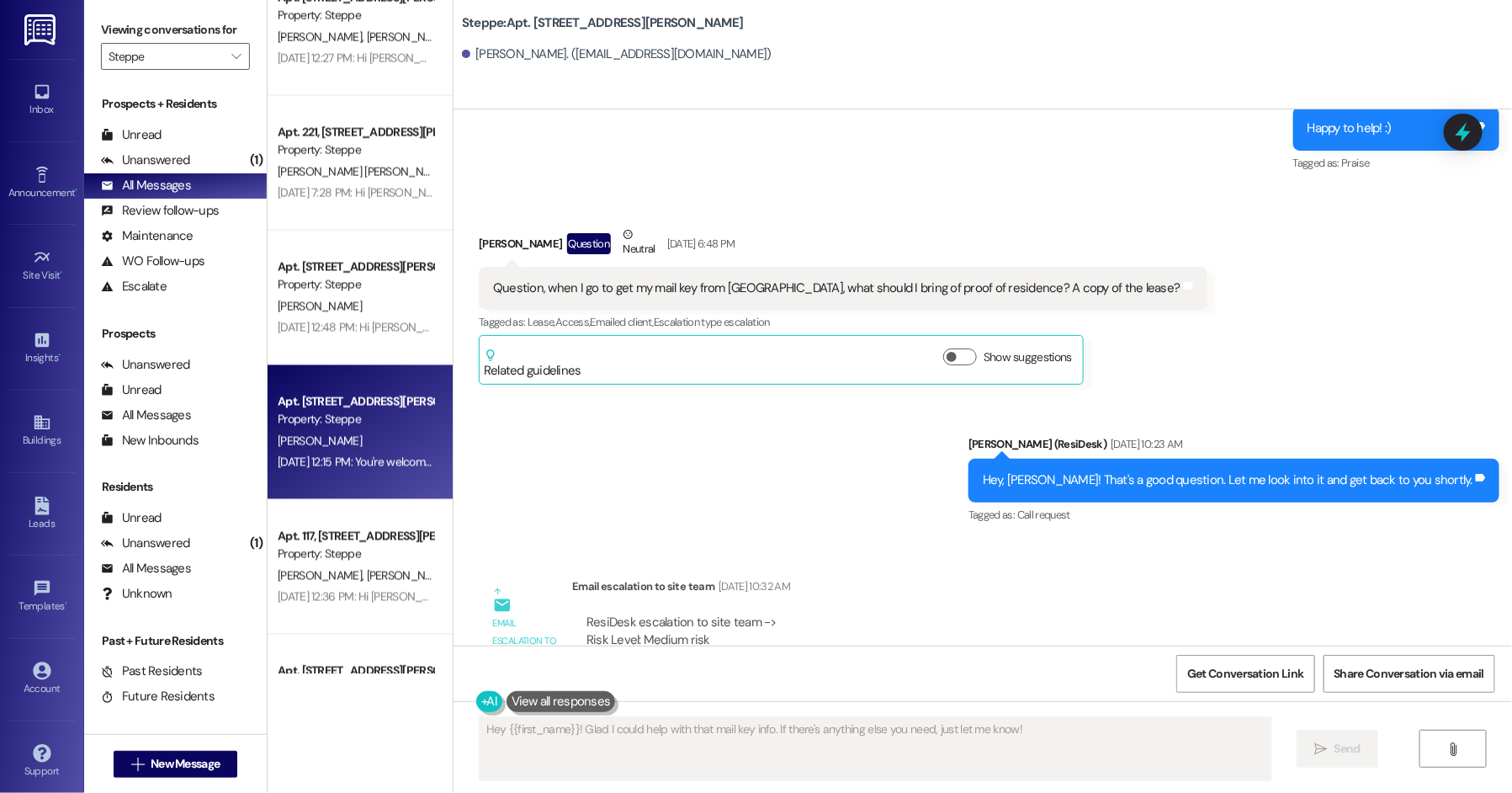 scroll, scrollTop: 8461, scrollLeft: 0, axis: vertical 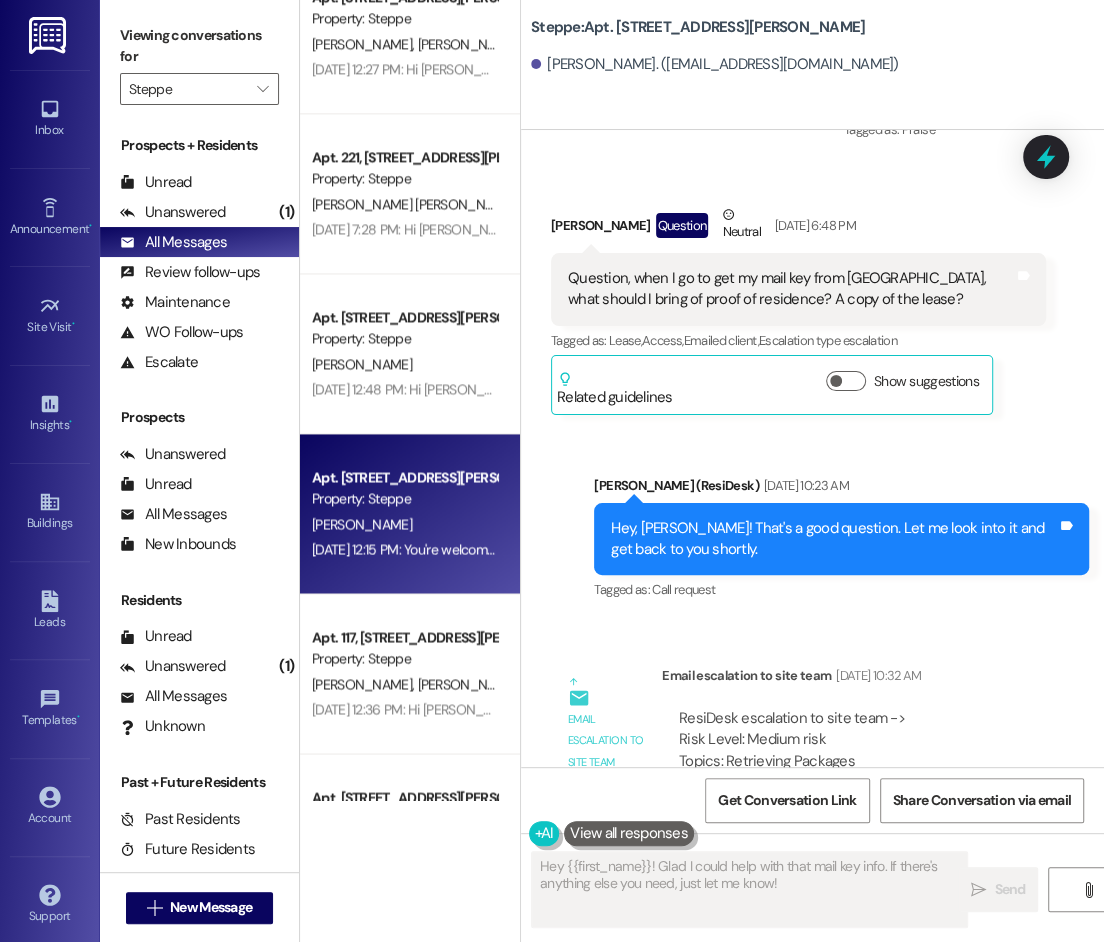 click on "Related guidelines Show suggestions" at bounding box center (772, 384) 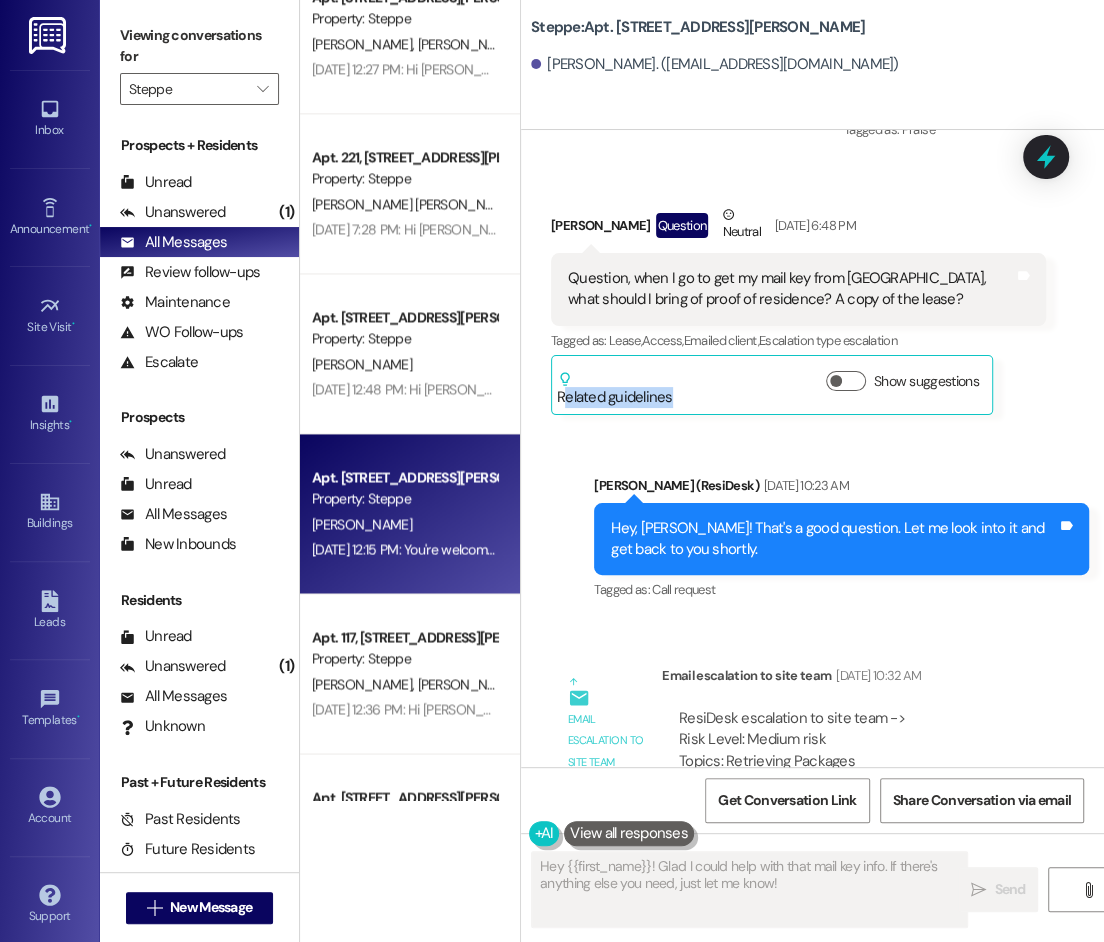 click on "Received via SMS Zachary Risinger Question   Neutral Jul 09, 2025 at 6:48 PM Question, when I go to get my mail key from USPS, what should I bring of proof of residence? A copy of the lease?  Tags and notes Tagged as:   Lease ,  Click to highlight conversations about Lease Access ,  Click to highlight conversations about Access Emailed client ,  Click to highlight conversations about Emailed client Escalation type escalation Click to highlight conversations about Escalation type escalation  Related guidelines Show suggestions" at bounding box center (798, 309) 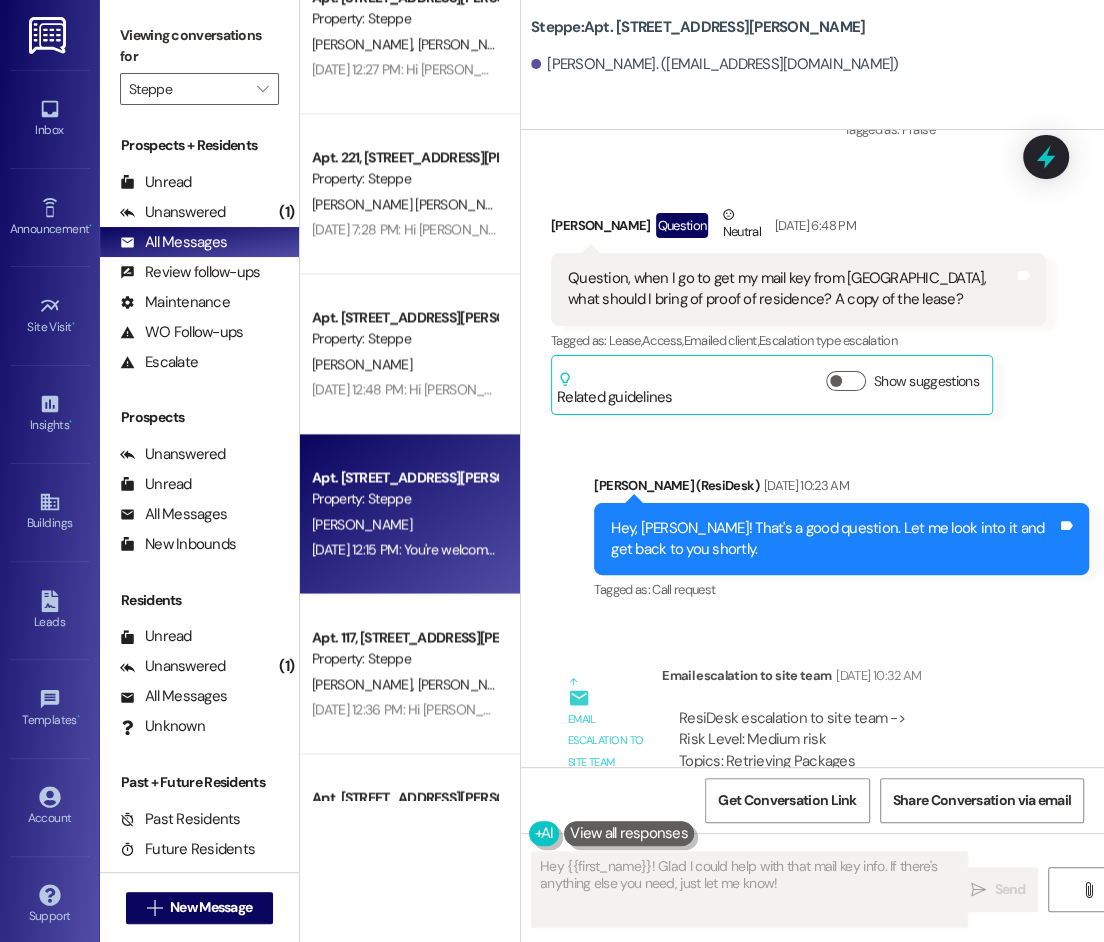 click on "Show suggestions" at bounding box center [906, 389] 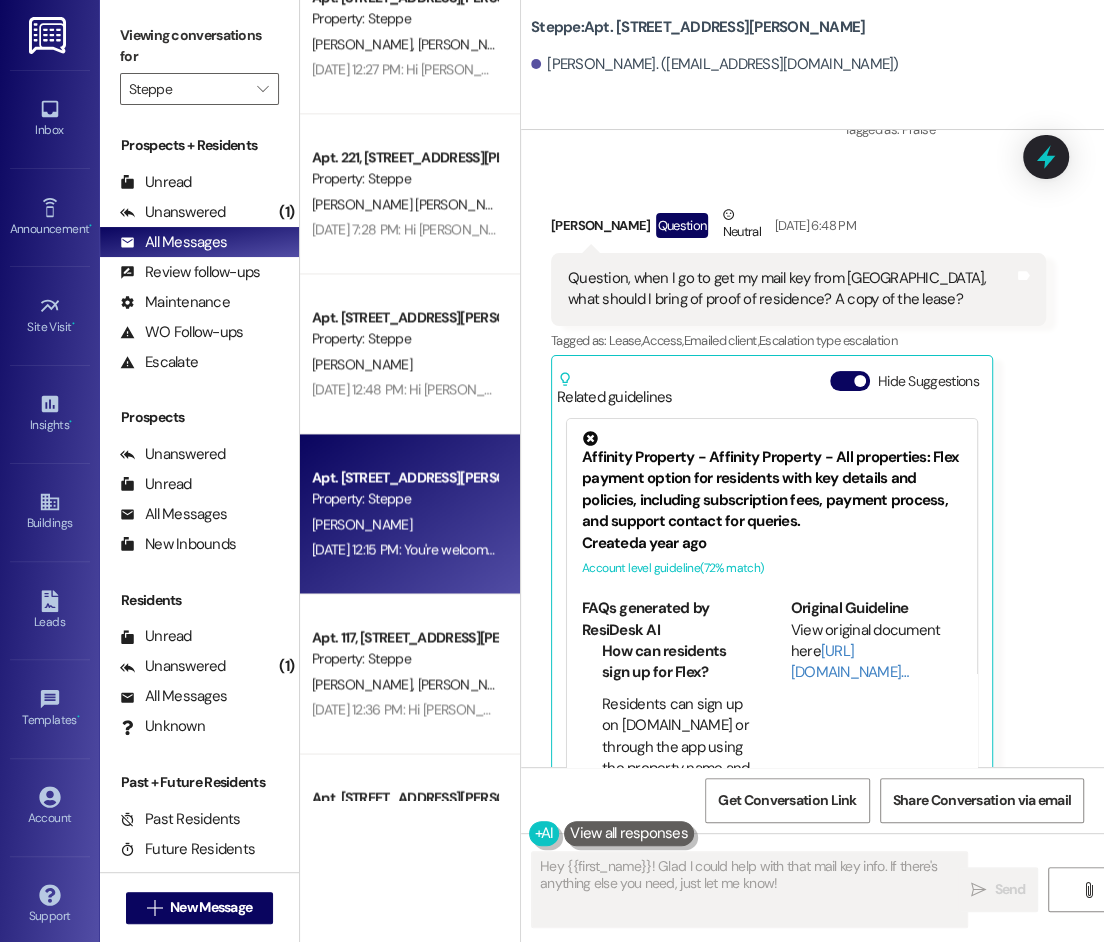 click on "Hide Suggestions" at bounding box center (928, 381) 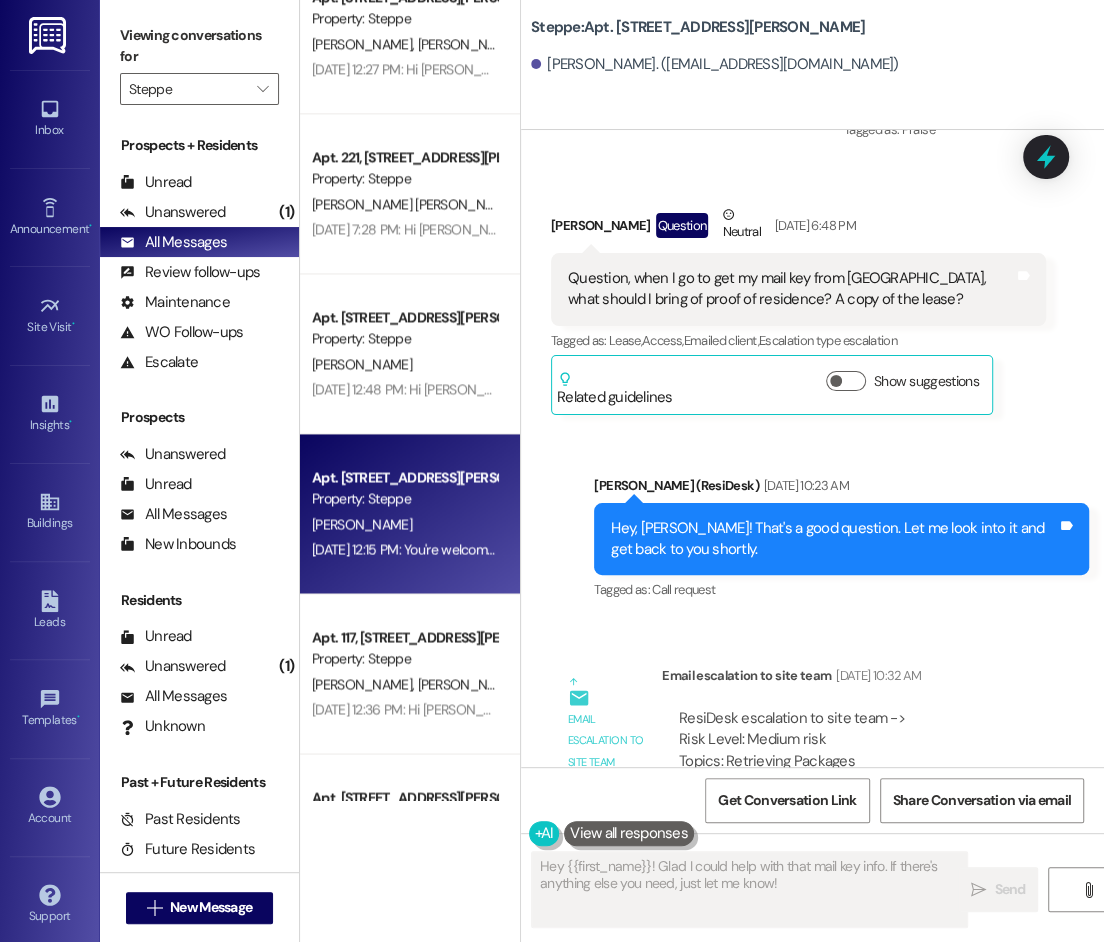 click on "Related guidelines" at bounding box center (615, 389) 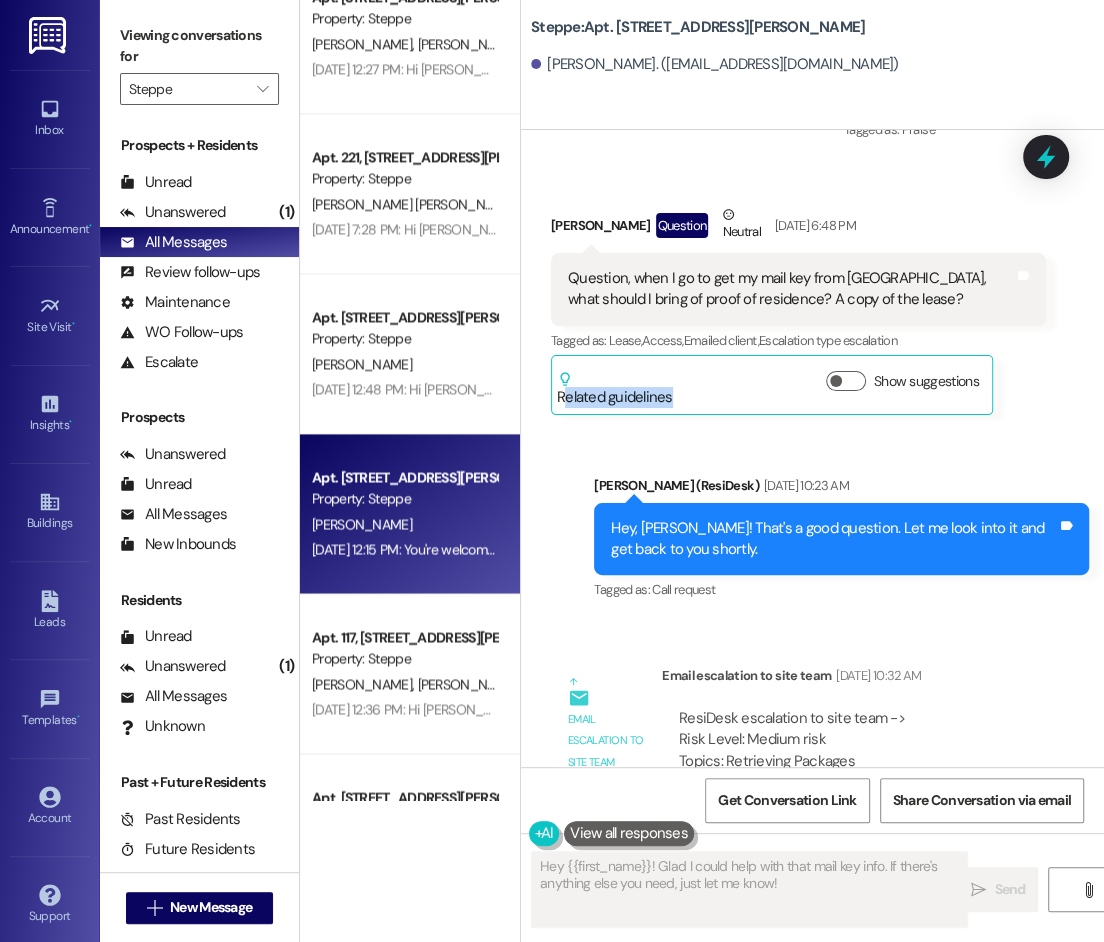 copy on "Related guidelines" 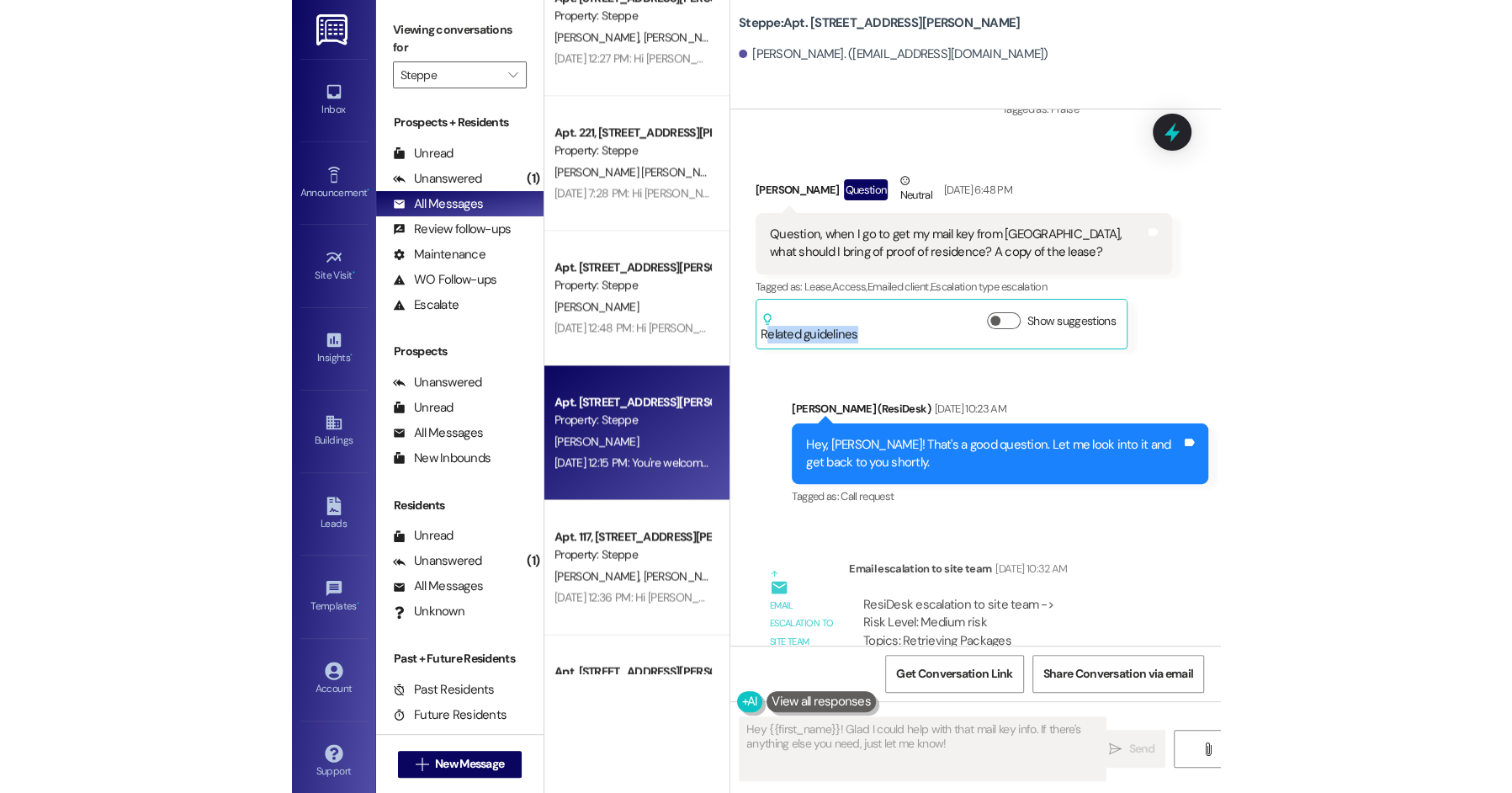 scroll, scrollTop: 7343, scrollLeft: 0, axis: vertical 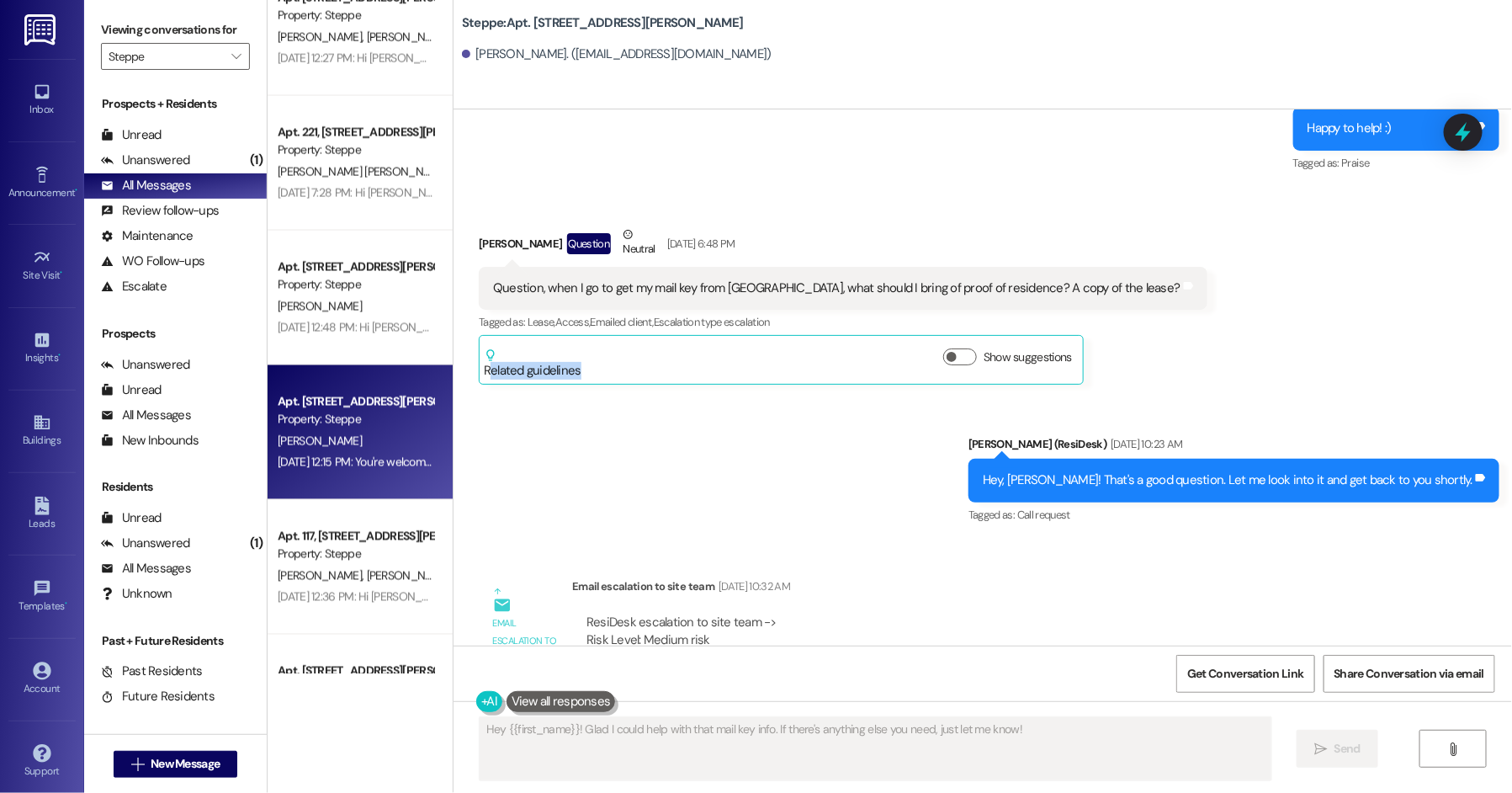 click on "Sent via SMS Sarah   (ResiDesk) Jul 10, 2025 at 10:23 AM Hey, Zachary! That's a good question. Let me look into it and get back to you shortly. Tags and notes Tagged as:   Call request Click to highlight conversations about Call request" at bounding box center [983, 468] 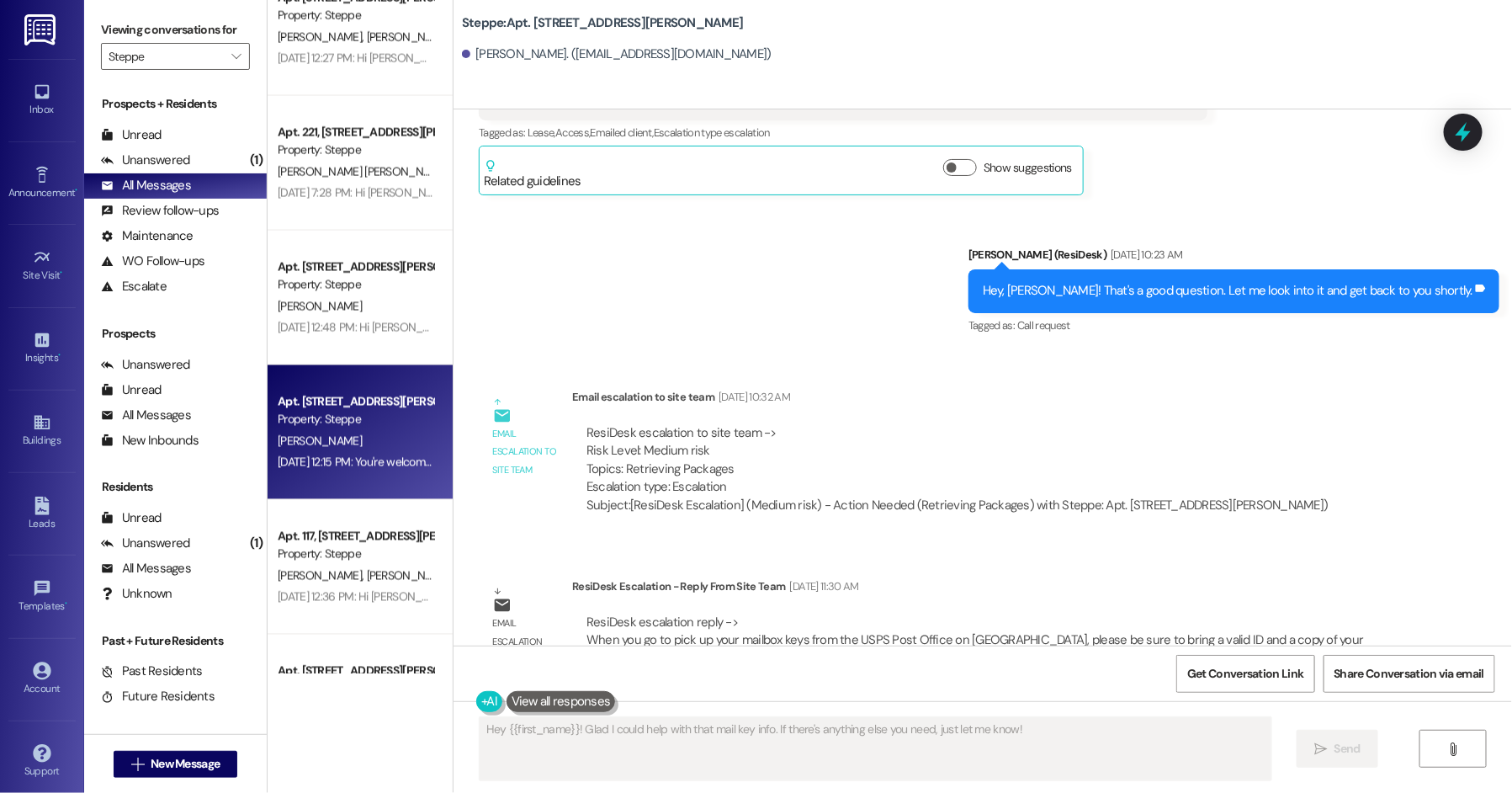 scroll, scrollTop: 7664, scrollLeft: 0, axis: vertical 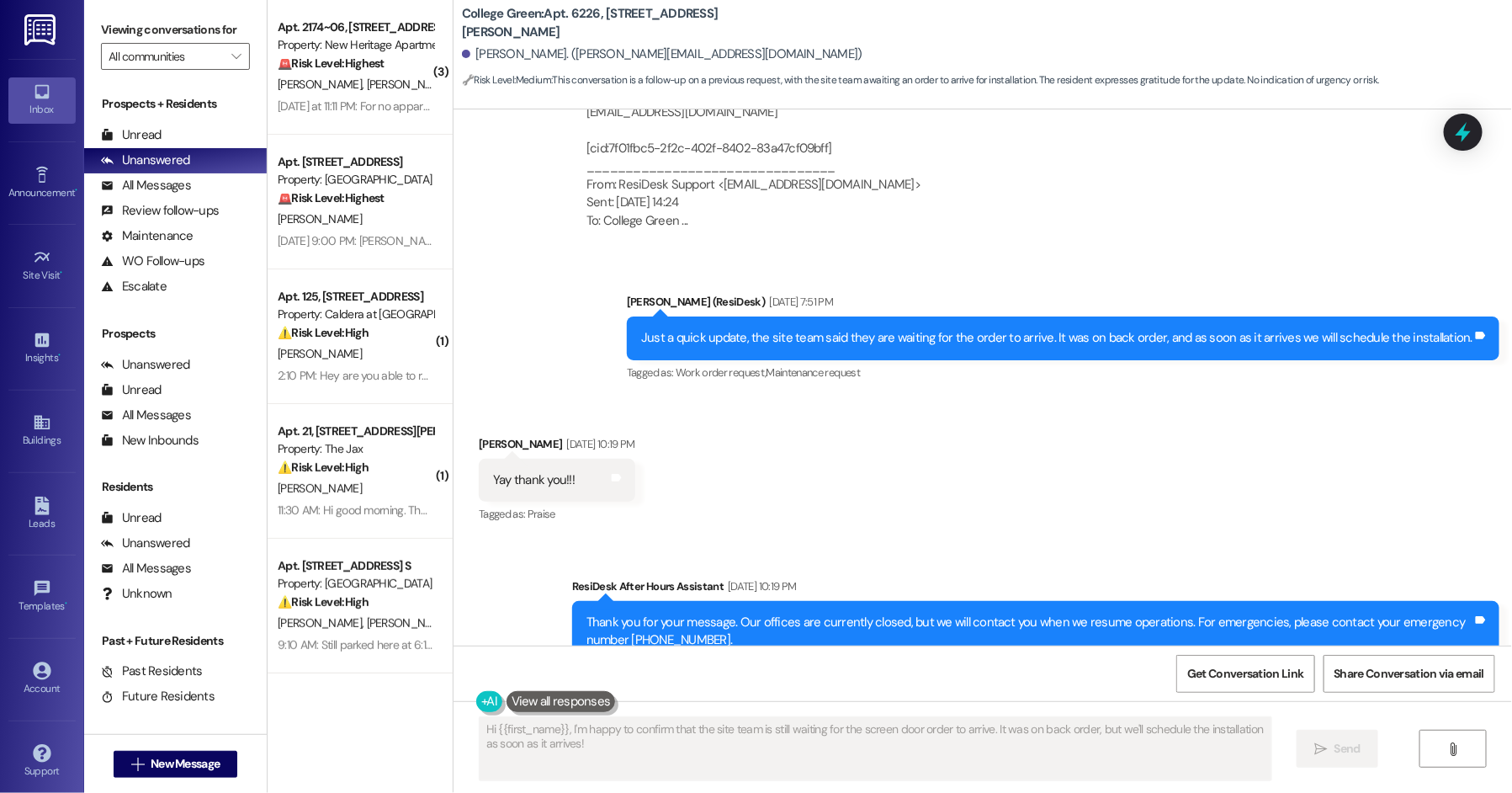 type 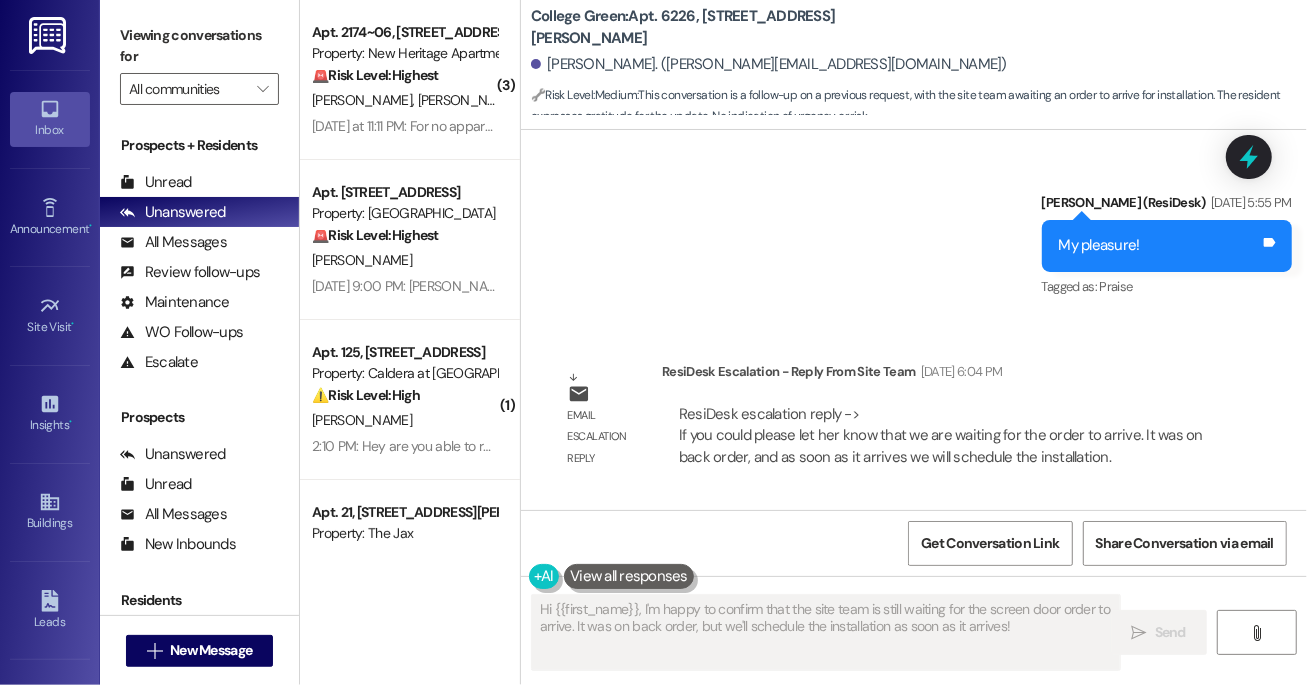 scroll, scrollTop: 1680, scrollLeft: 0, axis: vertical 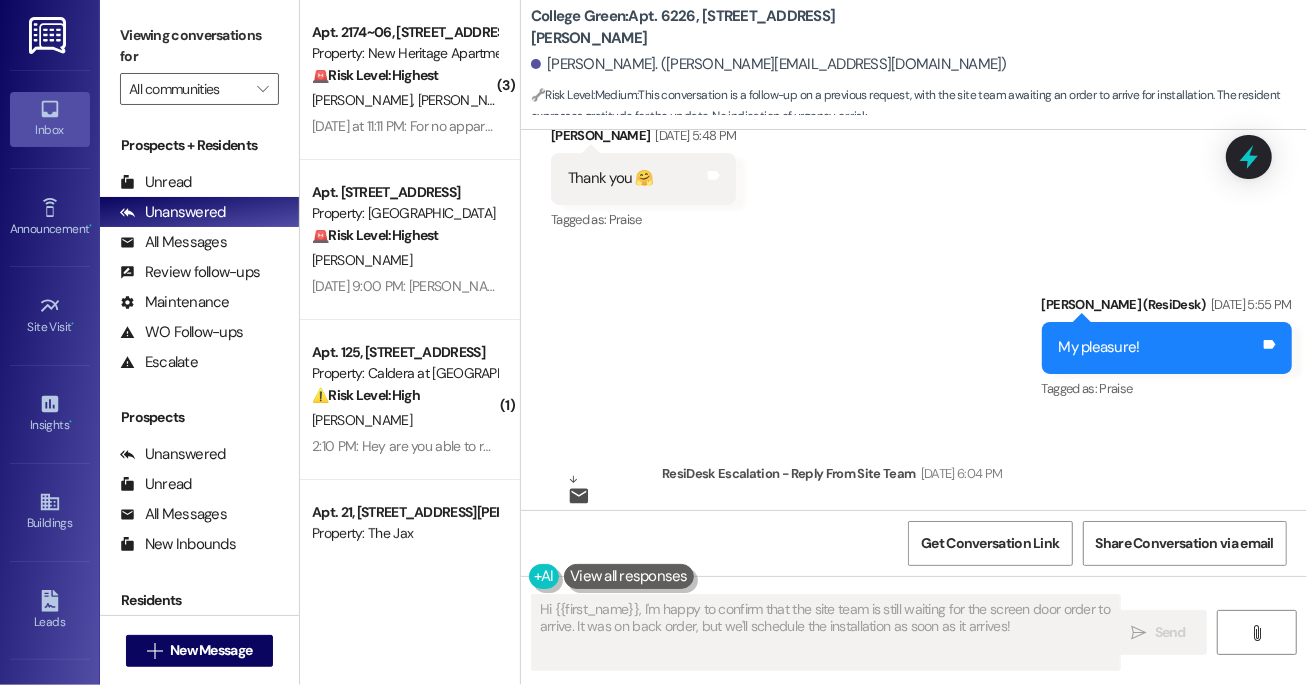 drag, startPoint x: 1254, startPoint y: 144, endPoint x: 1200, endPoint y: 490, distance: 350.1885 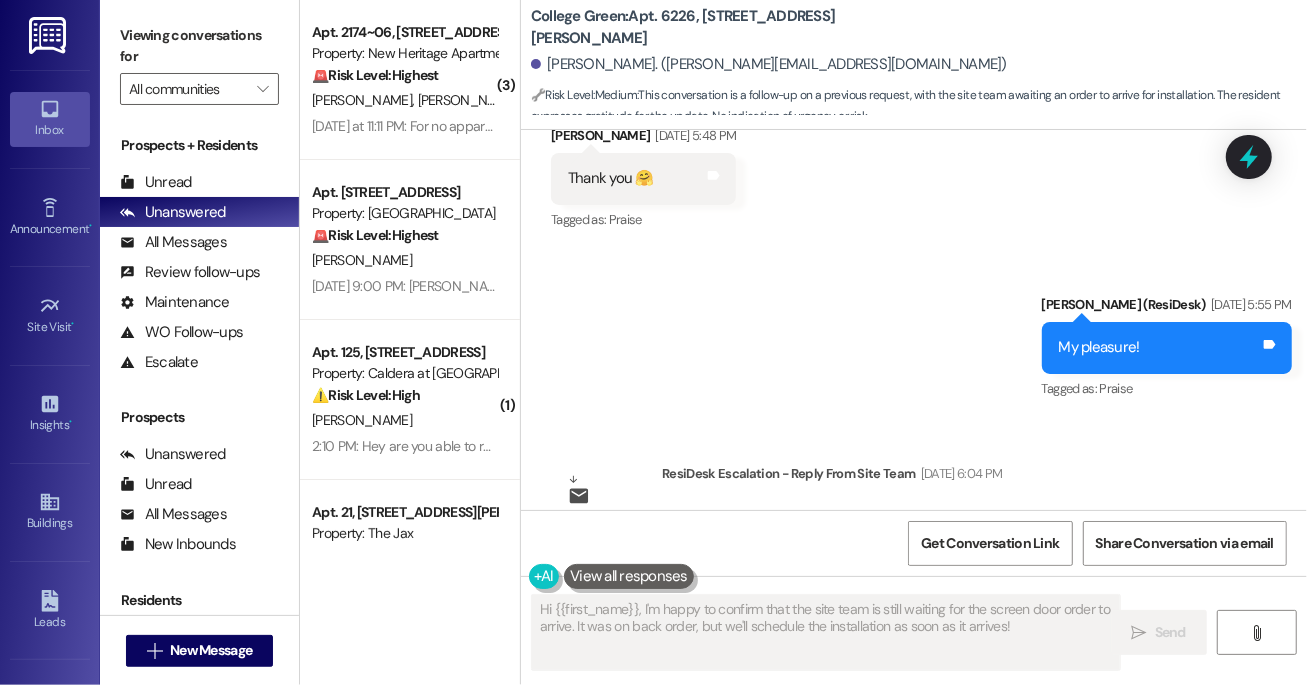 drag, startPoint x: 1253, startPoint y: 162, endPoint x: 1297, endPoint y: 96, distance: 79.32213 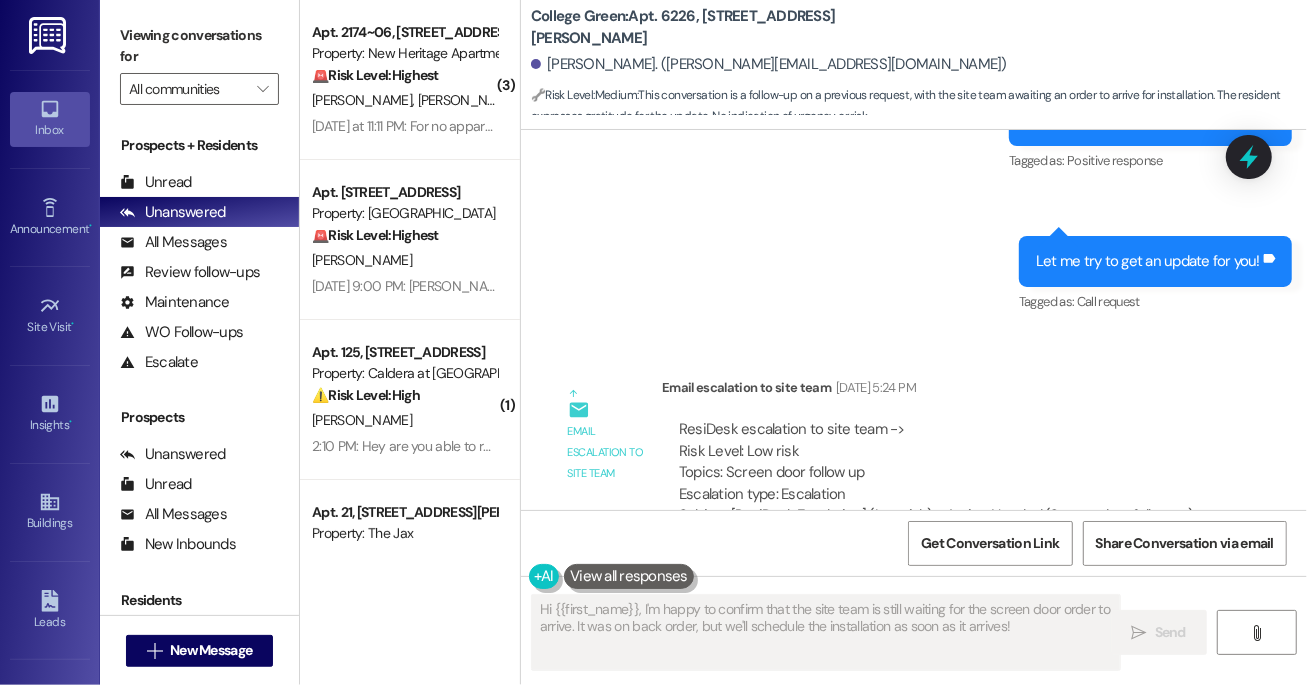 scroll, scrollTop: 937, scrollLeft: 0, axis: vertical 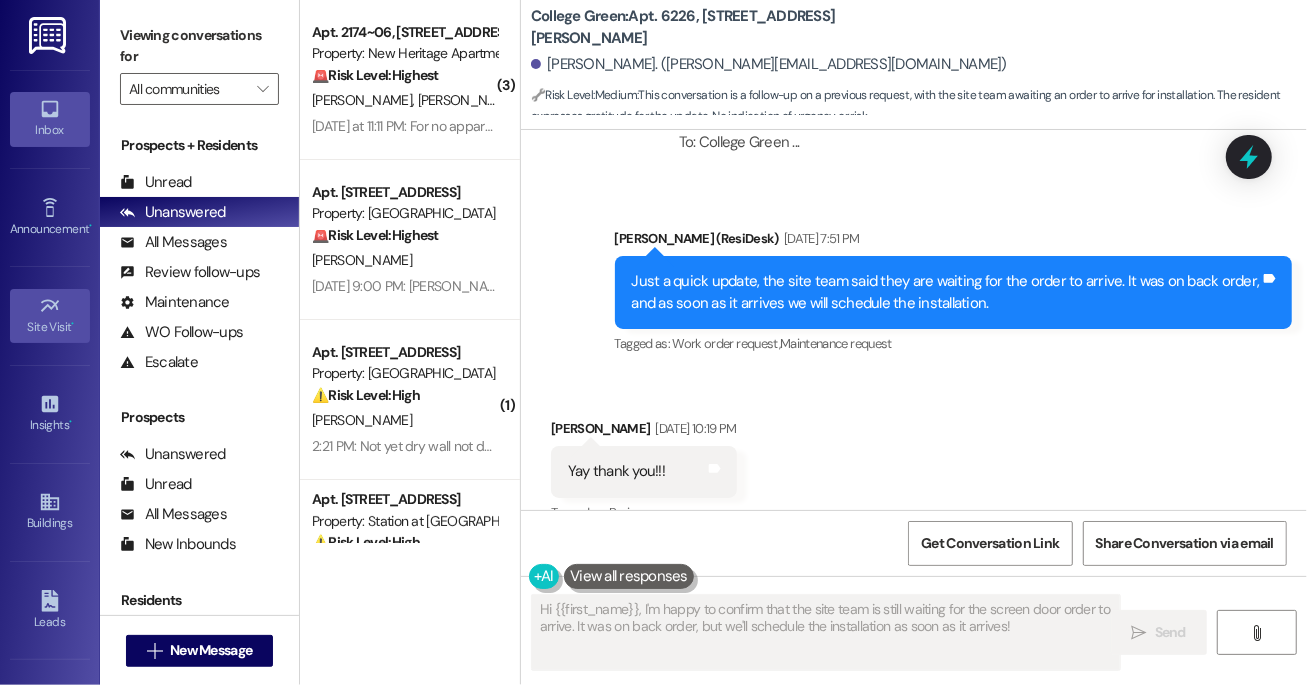 click on "Site Visit   •" at bounding box center [50, 327] 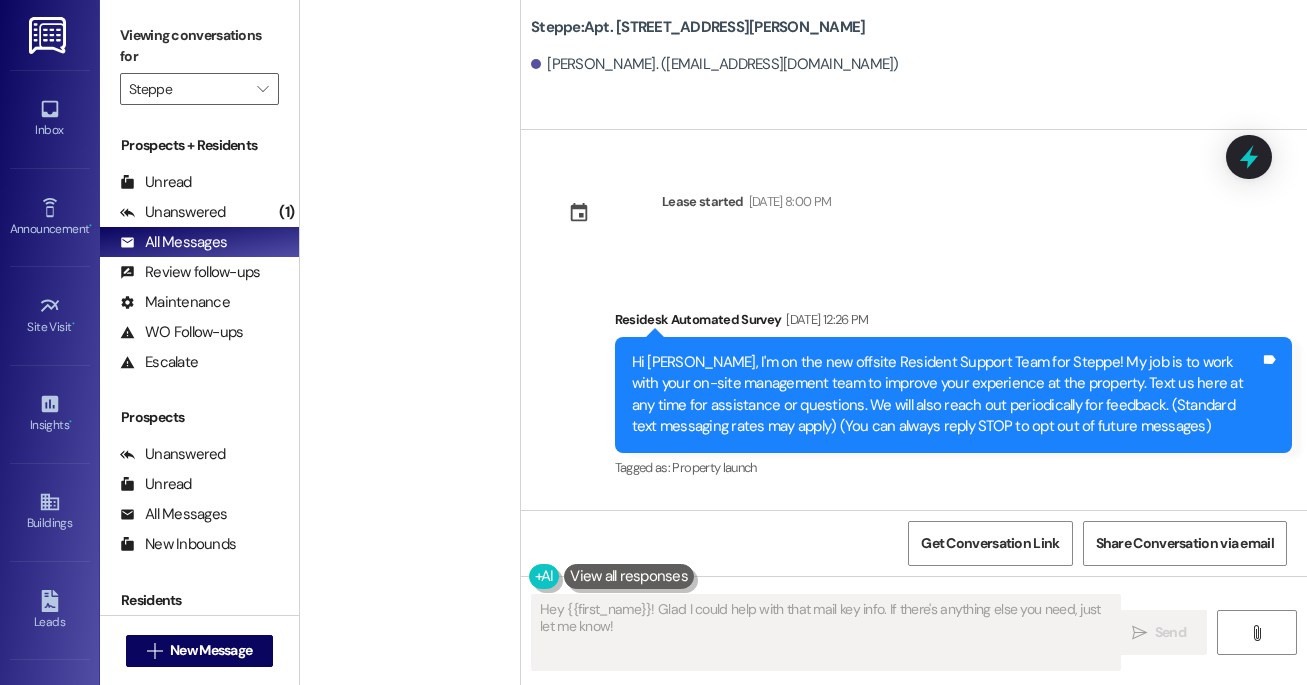 scroll, scrollTop: 0, scrollLeft: 0, axis: both 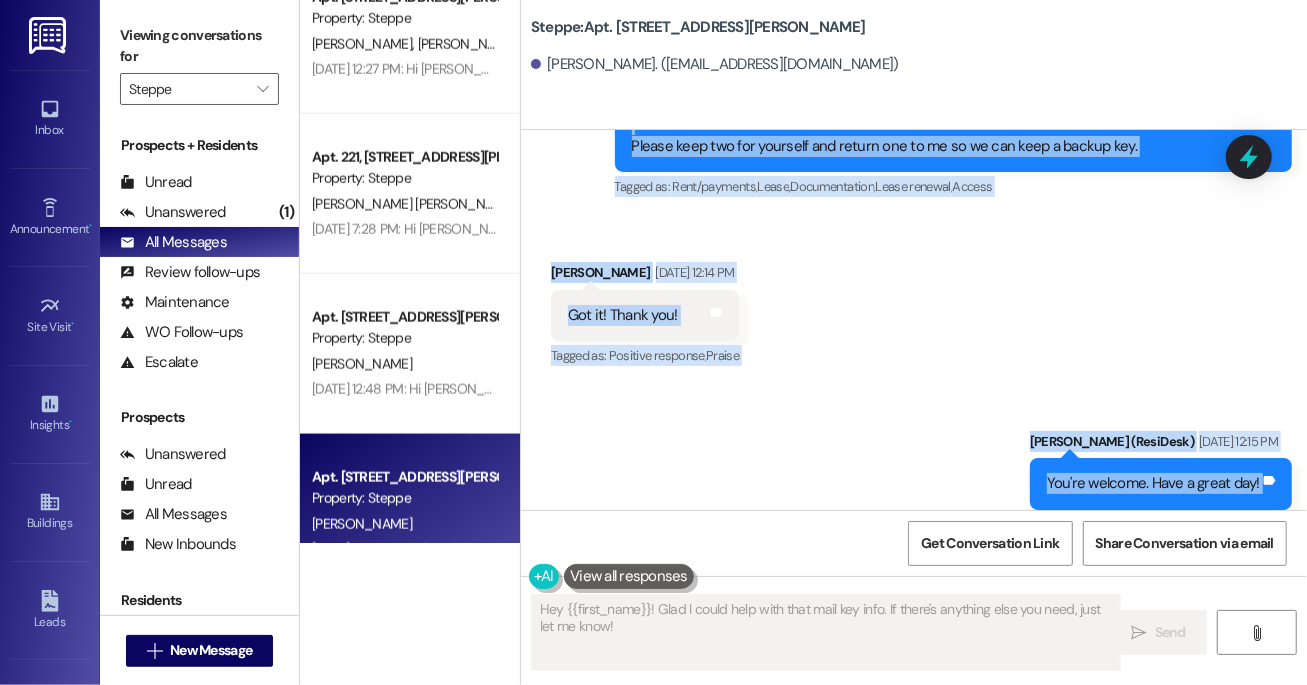 drag, startPoint x: 547, startPoint y: 161, endPoint x: 1306, endPoint y: 474, distance: 821.0055 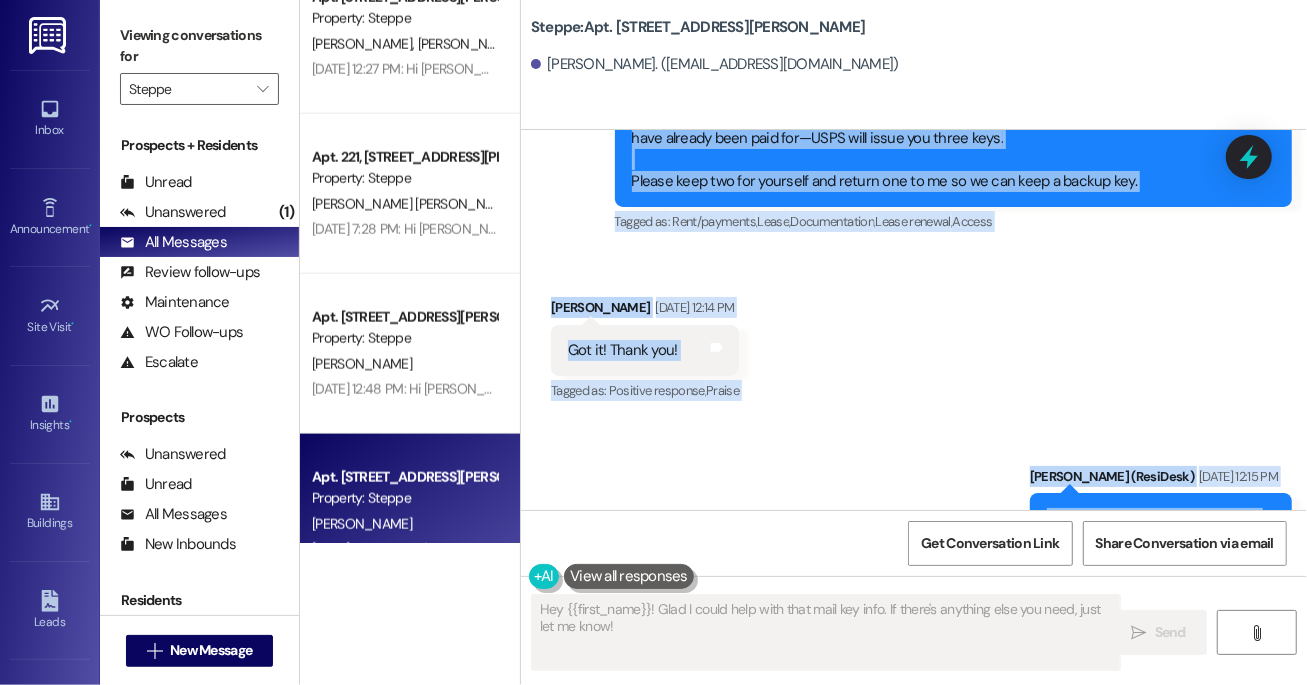 scroll, scrollTop: 10555, scrollLeft: 0, axis: vertical 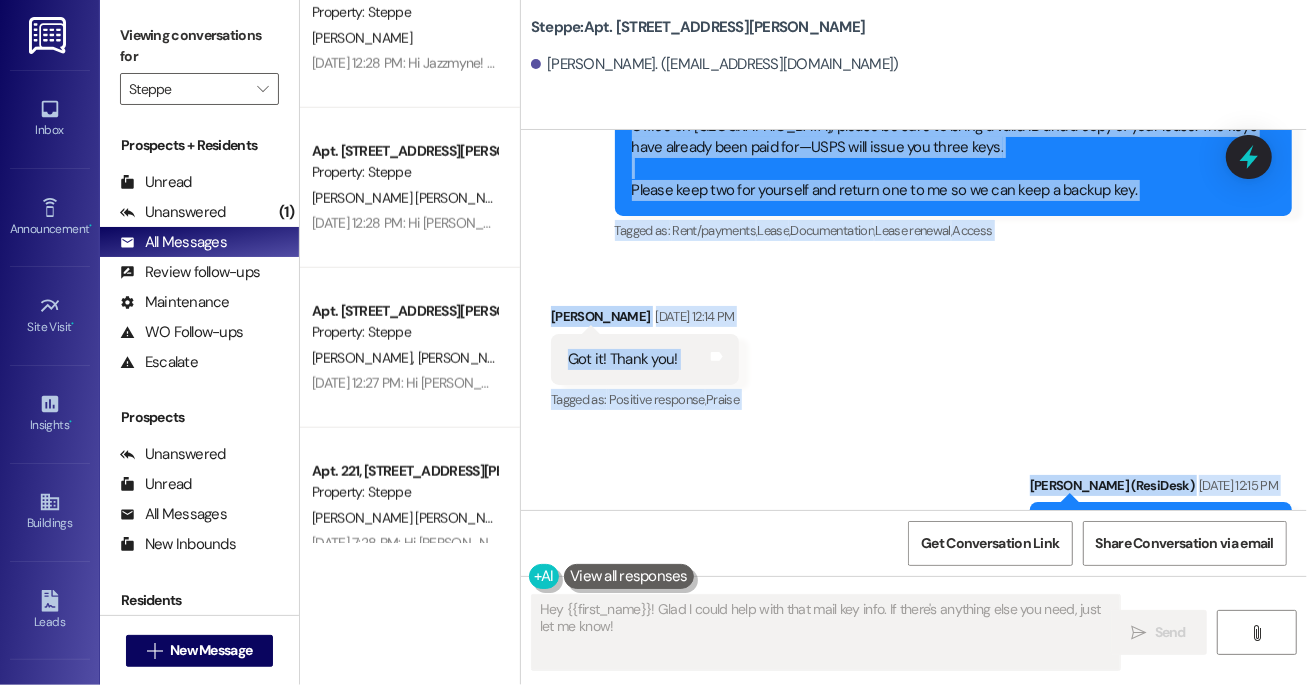 click on "Received via SMS Zachary Risinger Jul 10, 2025 at 12:14 PM Got it! Thank you!  Tags and notes Tagged as:   Positive response ,  Click to highlight conversations about Positive response Praise Click to highlight conversations about Praise" at bounding box center [914, 345] 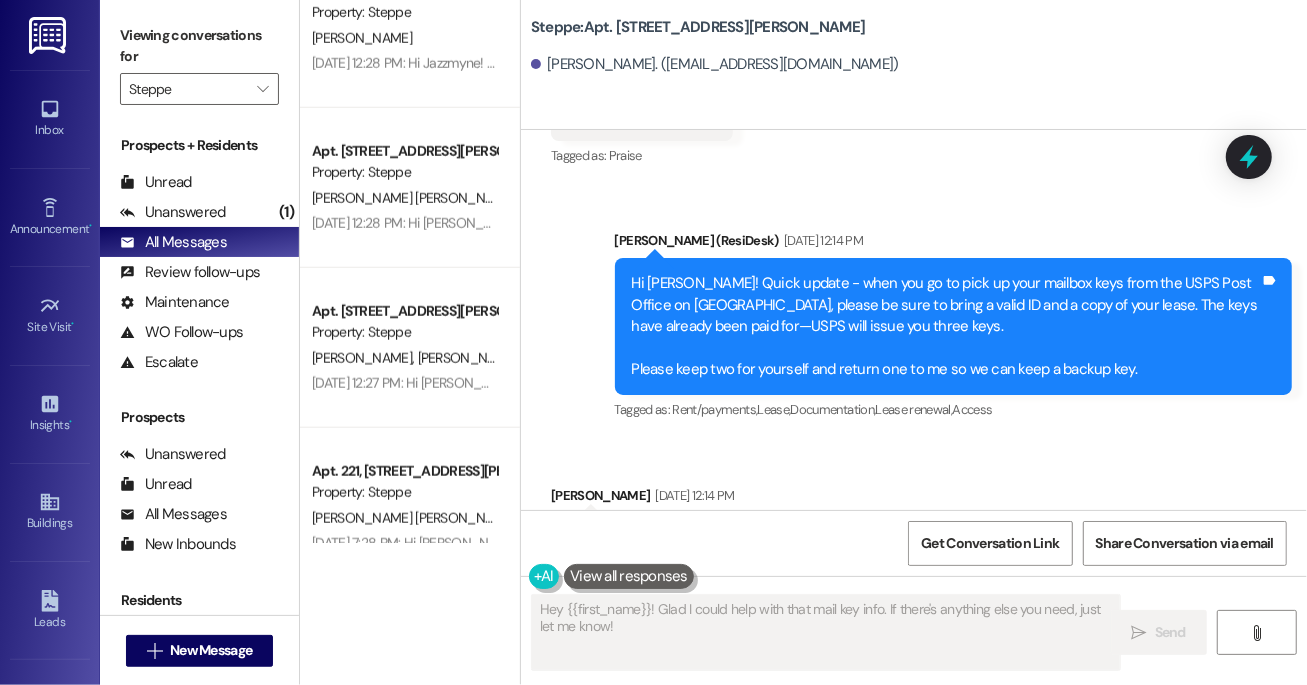 scroll, scrollTop: 10367, scrollLeft: 0, axis: vertical 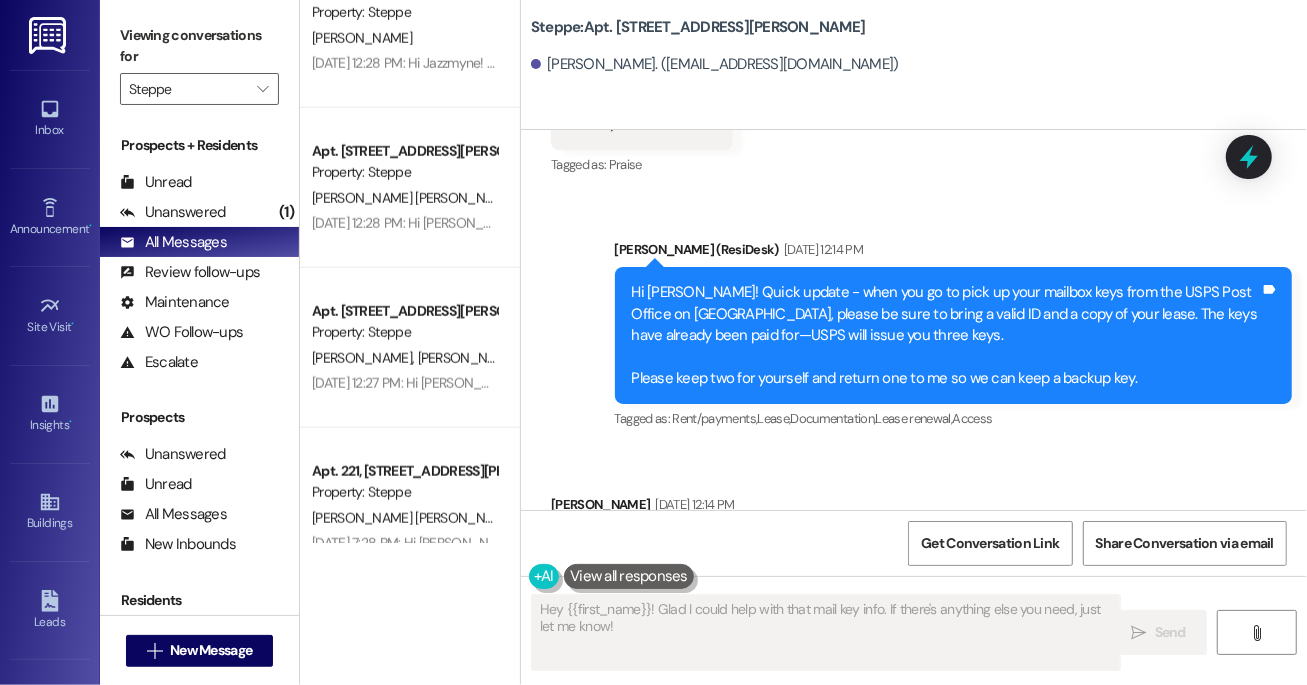 drag, startPoint x: 1247, startPoint y: 164, endPoint x: 857, endPoint y: 115, distance: 393.06616 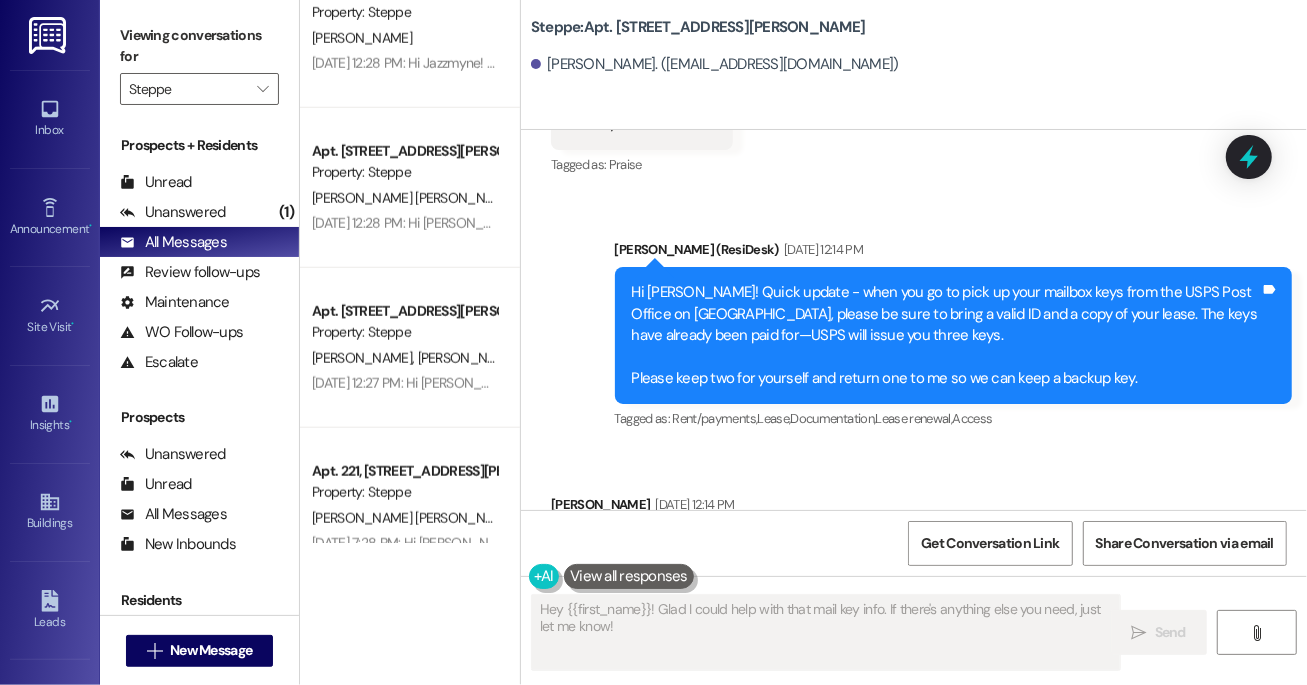 drag, startPoint x: 1242, startPoint y: 151, endPoint x: 650, endPoint y: 79, distance: 596.3623 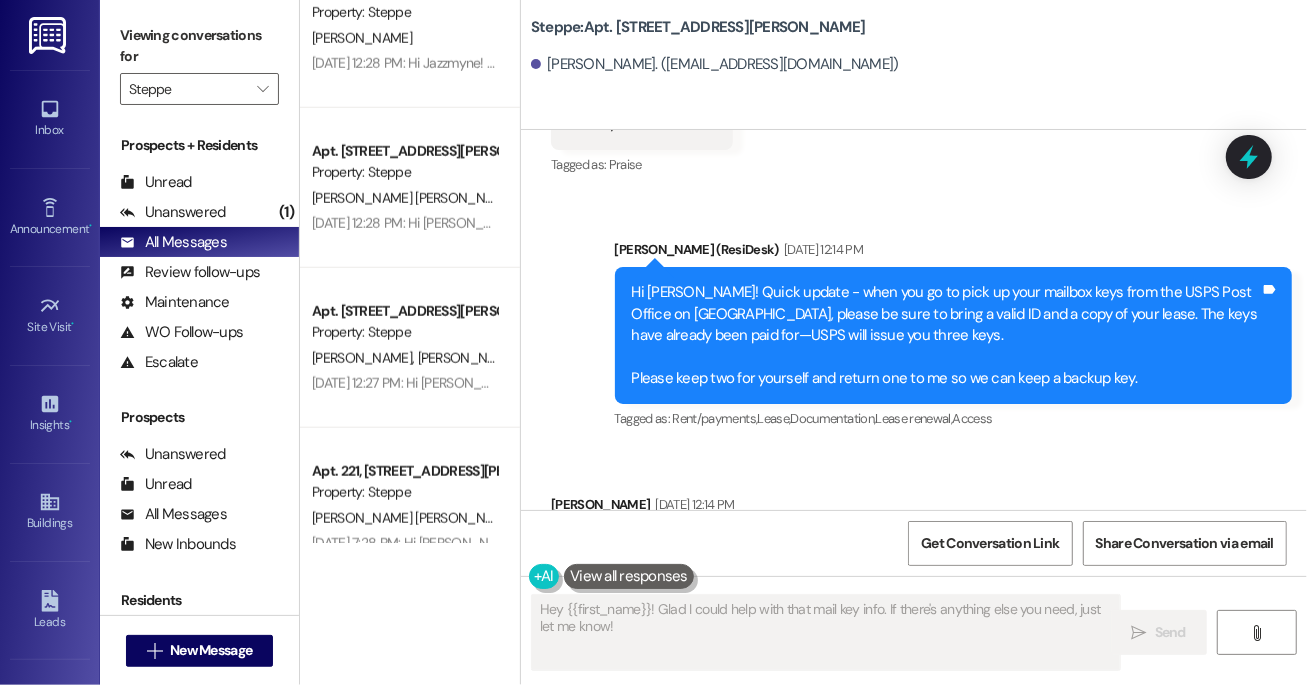 drag, startPoint x: 1249, startPoint y: 154, endPoint x: 1276, endPoint y: -2, distance: 158.31929 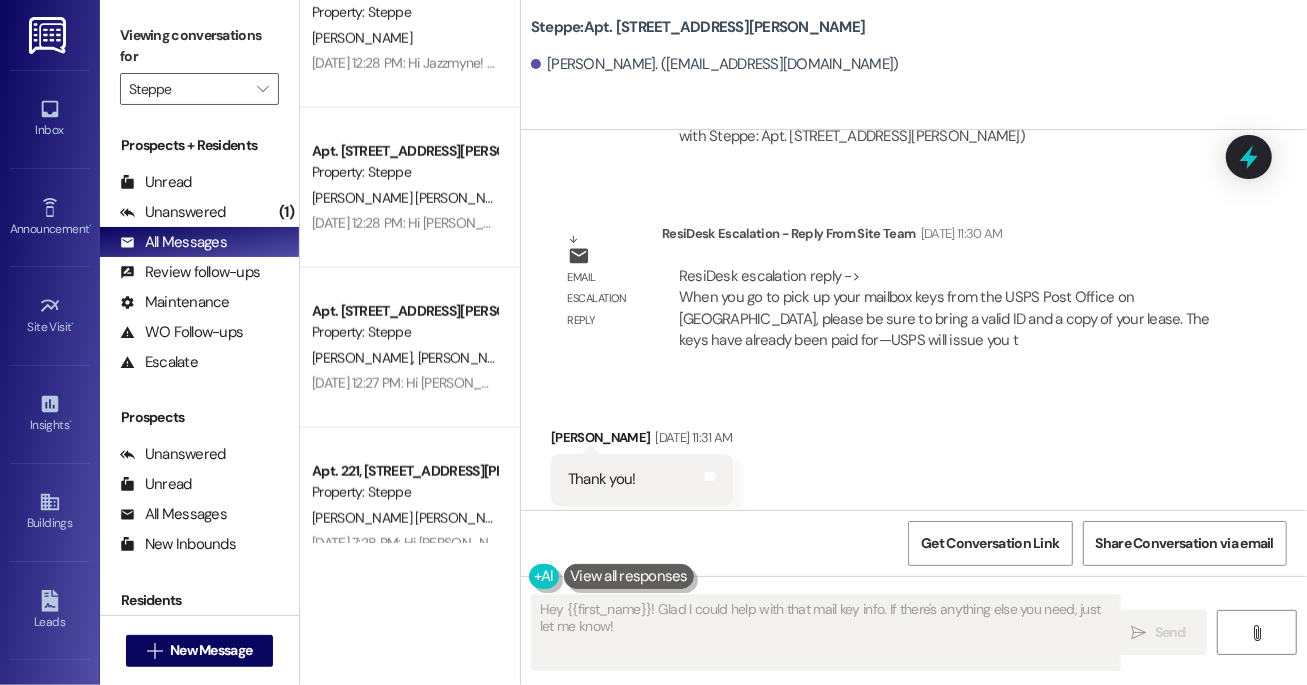 scroll, scrollTop: 10012, scrollLeft: 0, axis: vertical 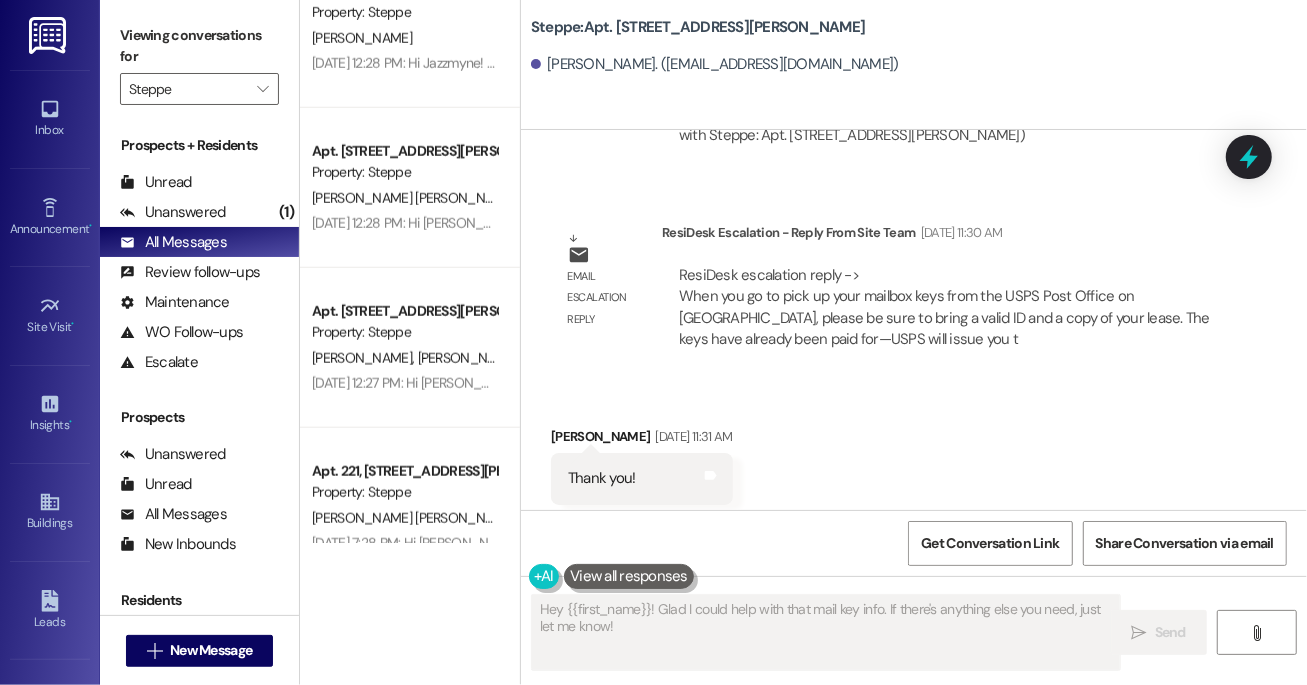 drag, startPoint x: 1289, startPoint y: 553, endPoint x: 1291, endPoint y: 541, distance: 12.165525 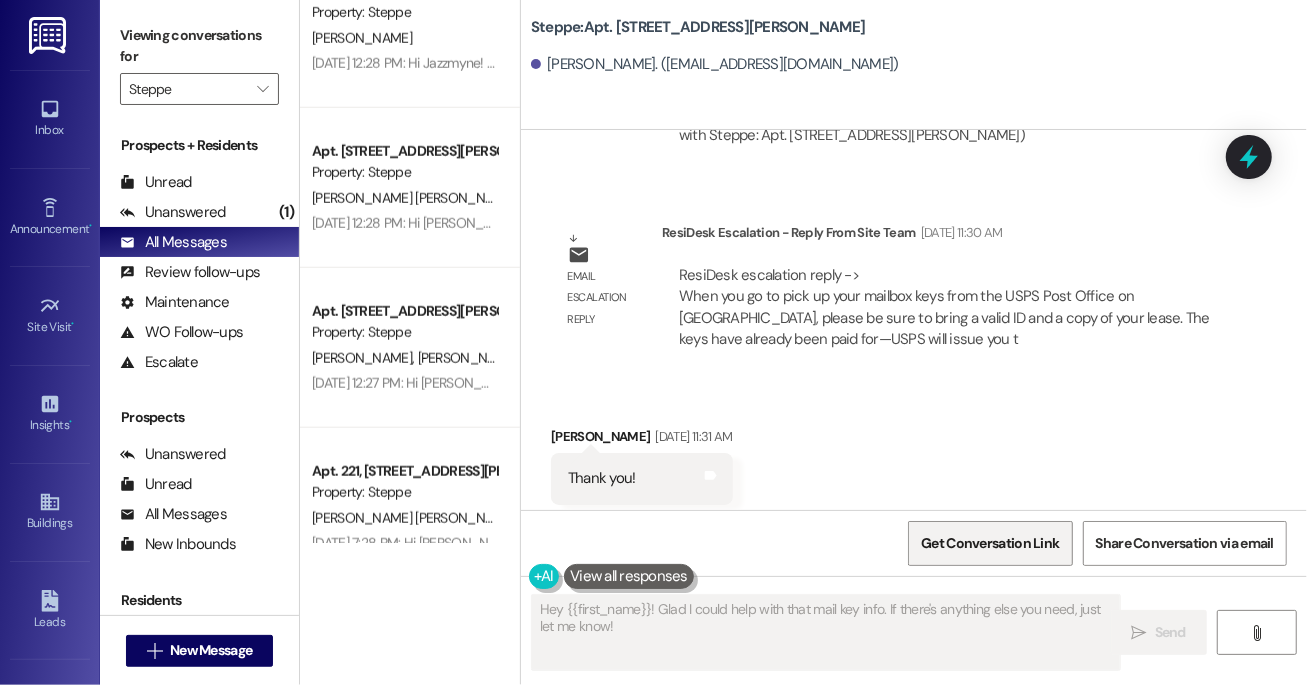 click on "Get Conversation Link" at bounding box center [990, 543] 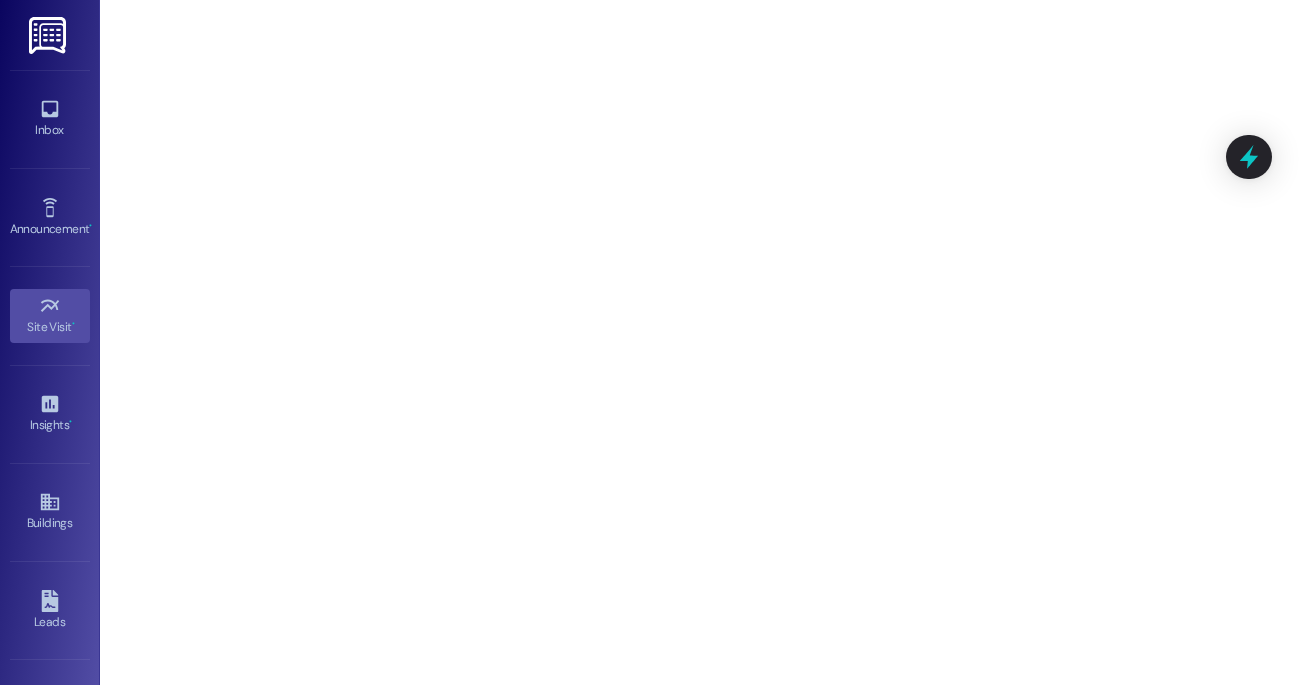 scroll, scrollTop: 0, scrollLeft: 0, axis: both 